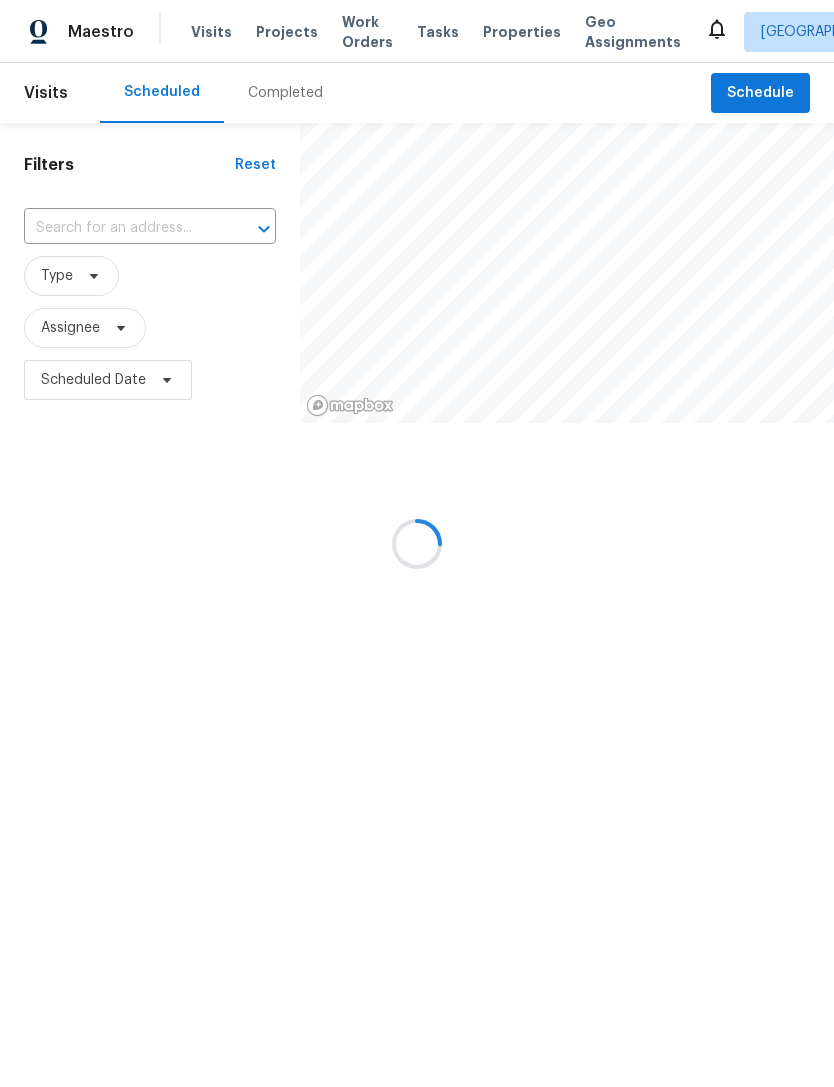 scroll, scrollTop: 0, scrollLeft: 0, axis: both 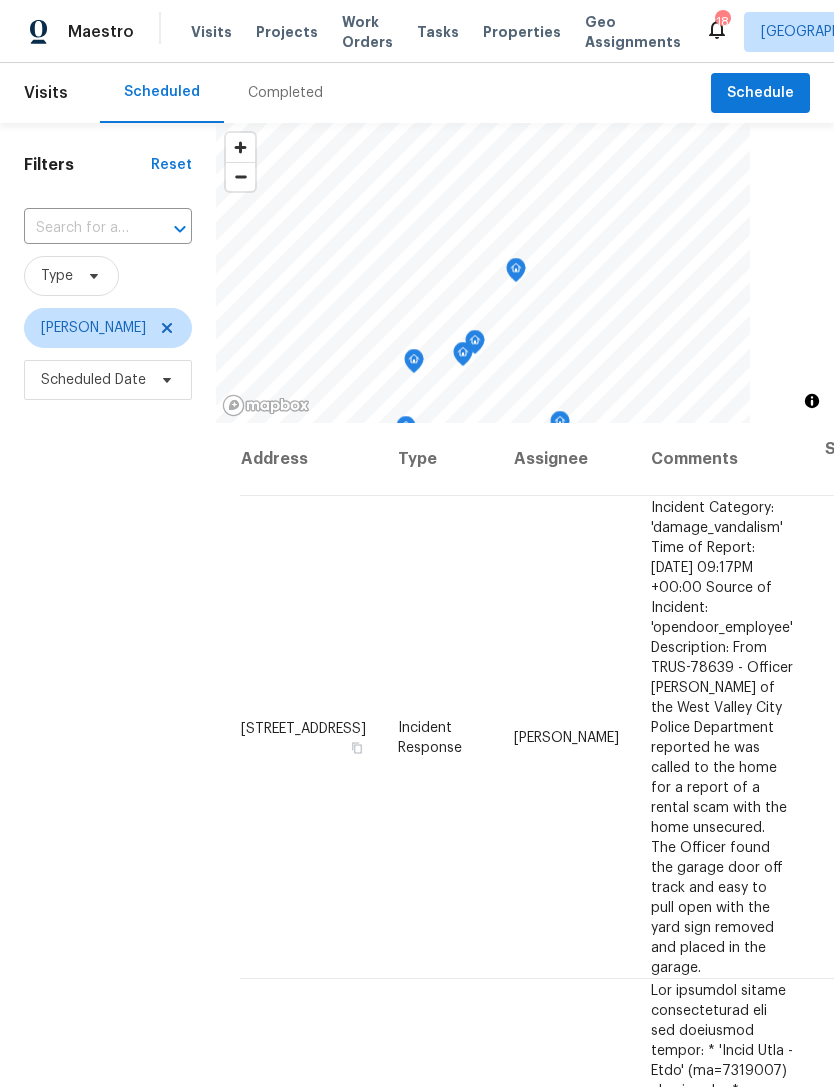 click on "Visits" at bounding box center [211, 32] 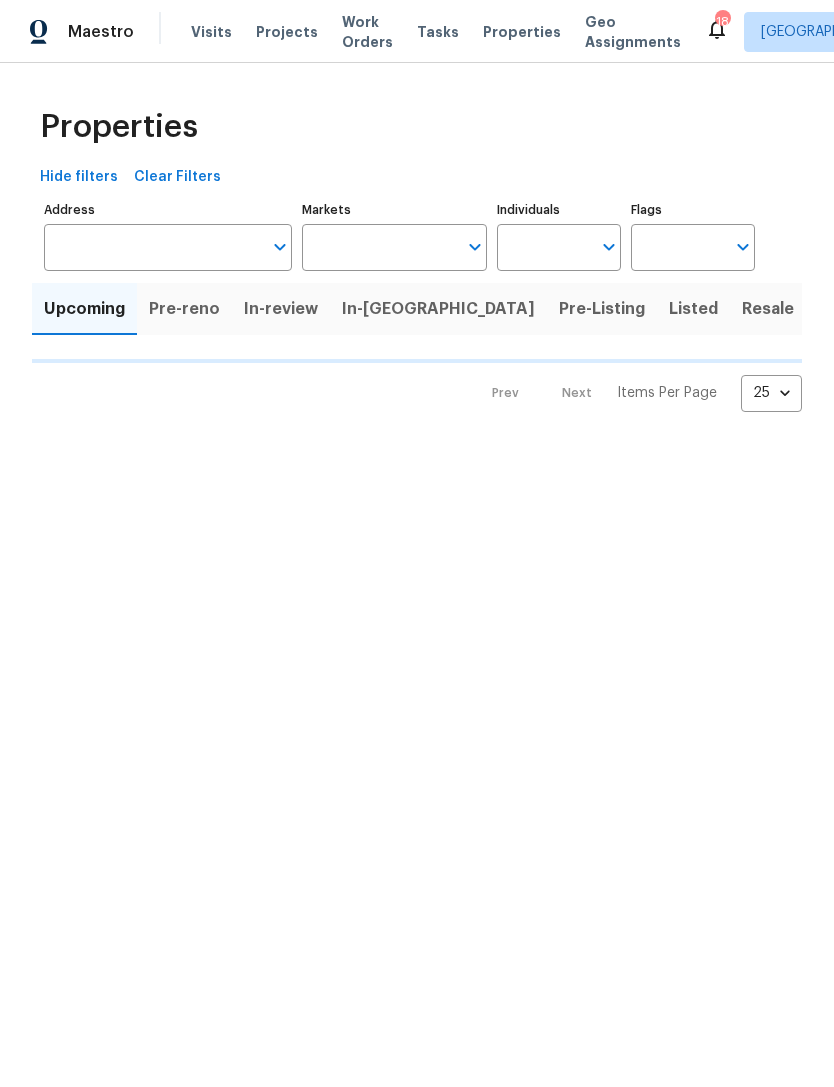 click on "Properties" at bounding box center (522, 32) 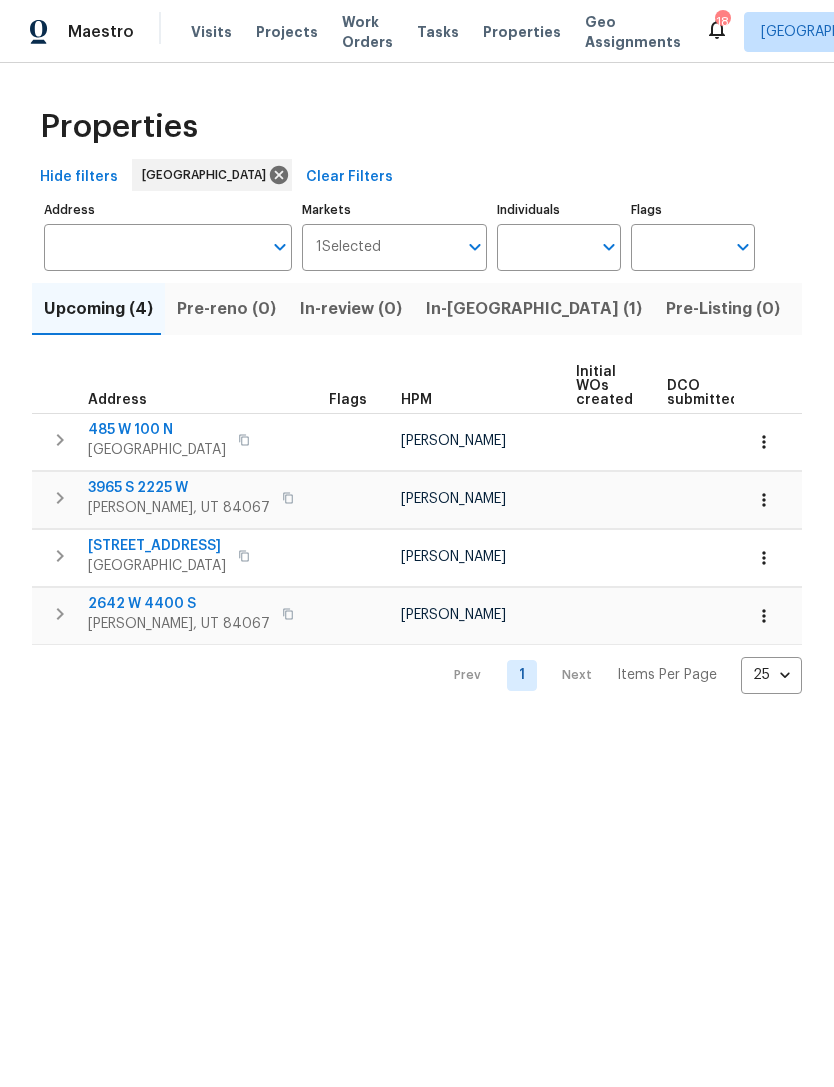 click on "Address" at bounding box center [153, 247] 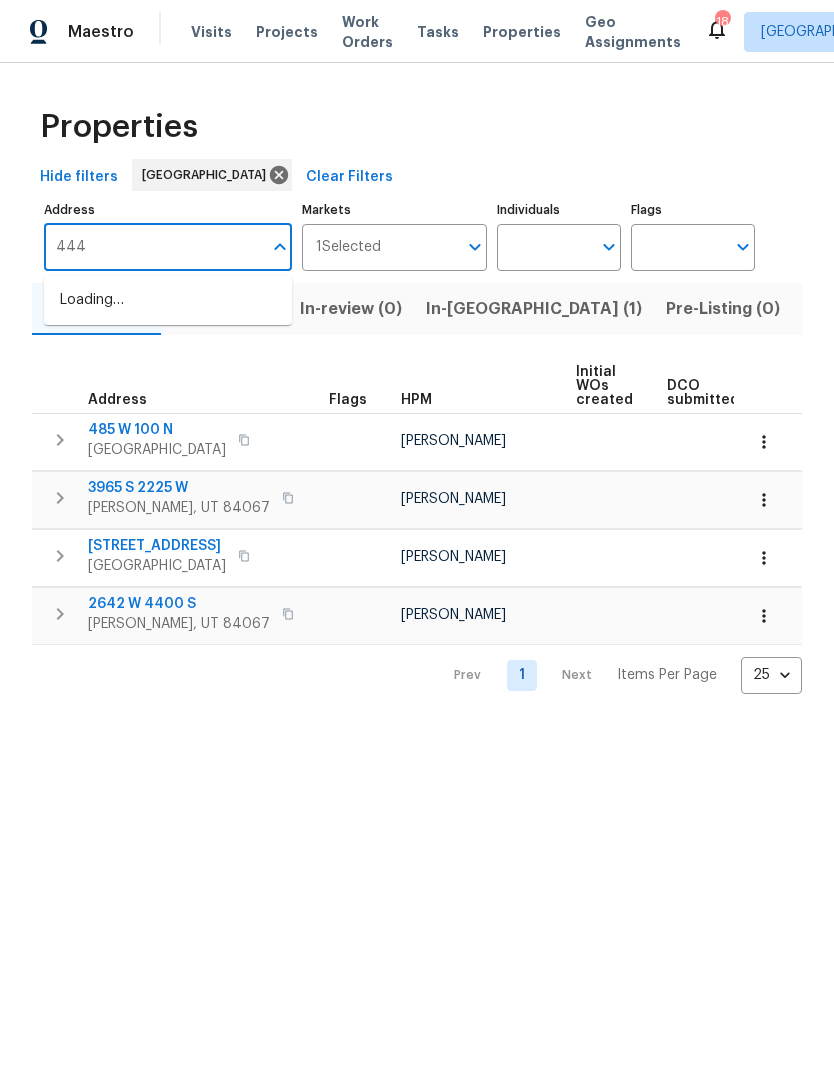 type on "4445" 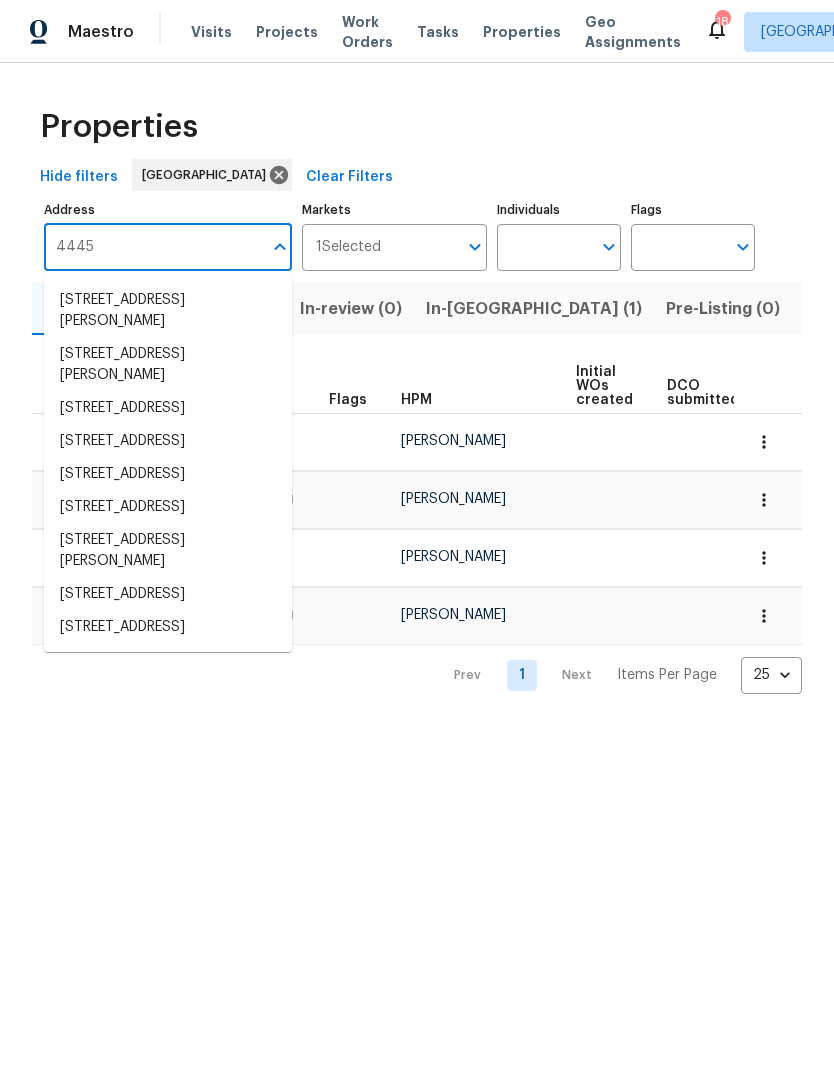 scroll, scrollTop: 42, scrollLeft: 0, axis: vertical 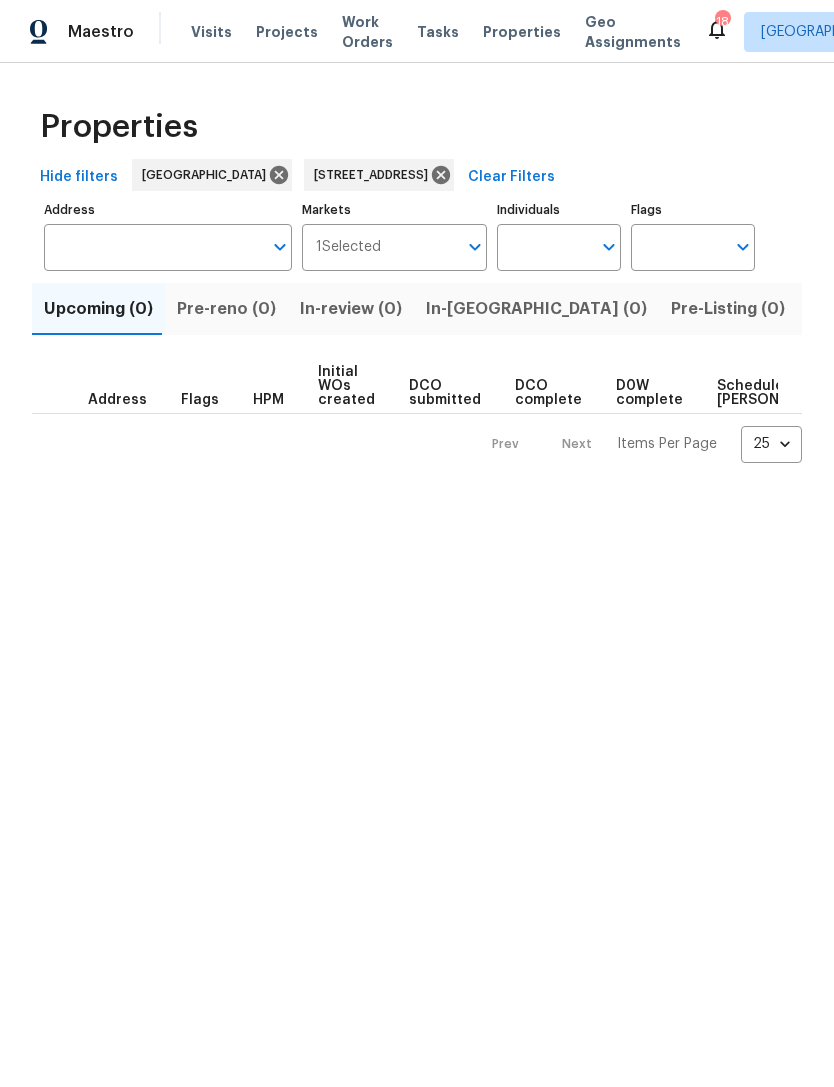 type on "4445 S 4560 W West Valley City UT 84120" 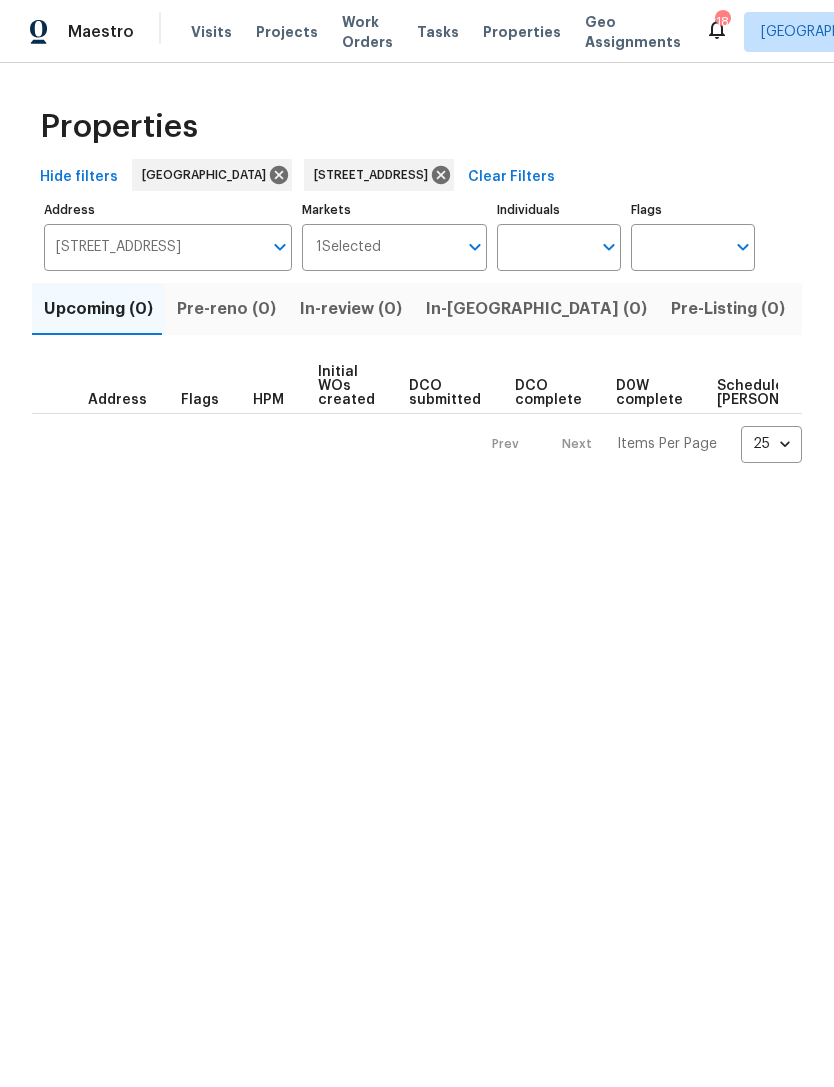 click on "Listed (1)" at bounding box center [845, 309] 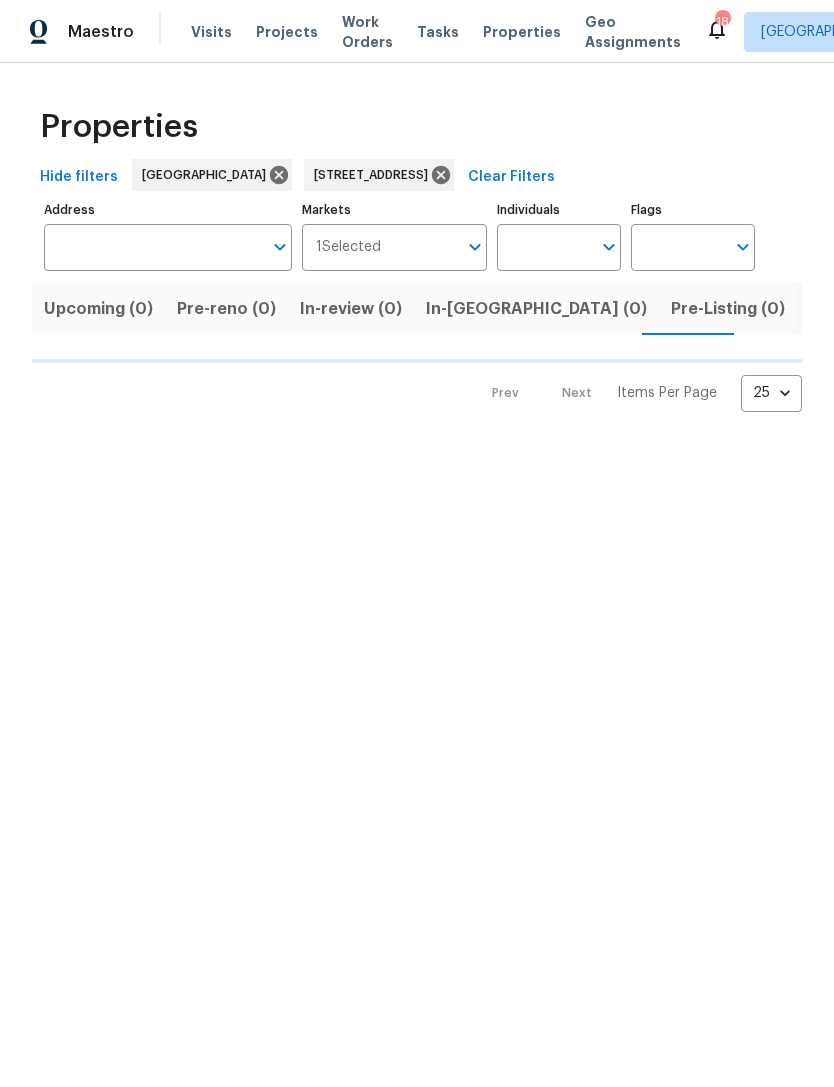 type on "4445 S 4560 W West Valley City UT 84120" 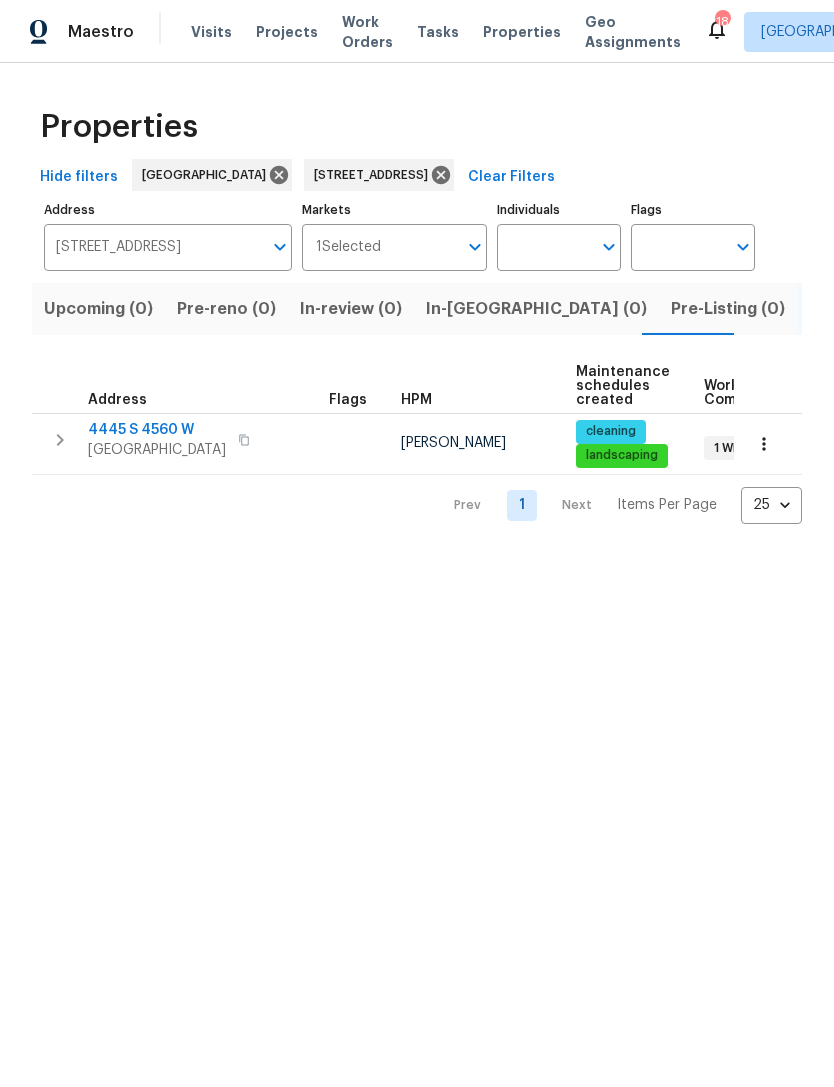 click on "4445 S 4560 W" at bounding box center [157, 430] 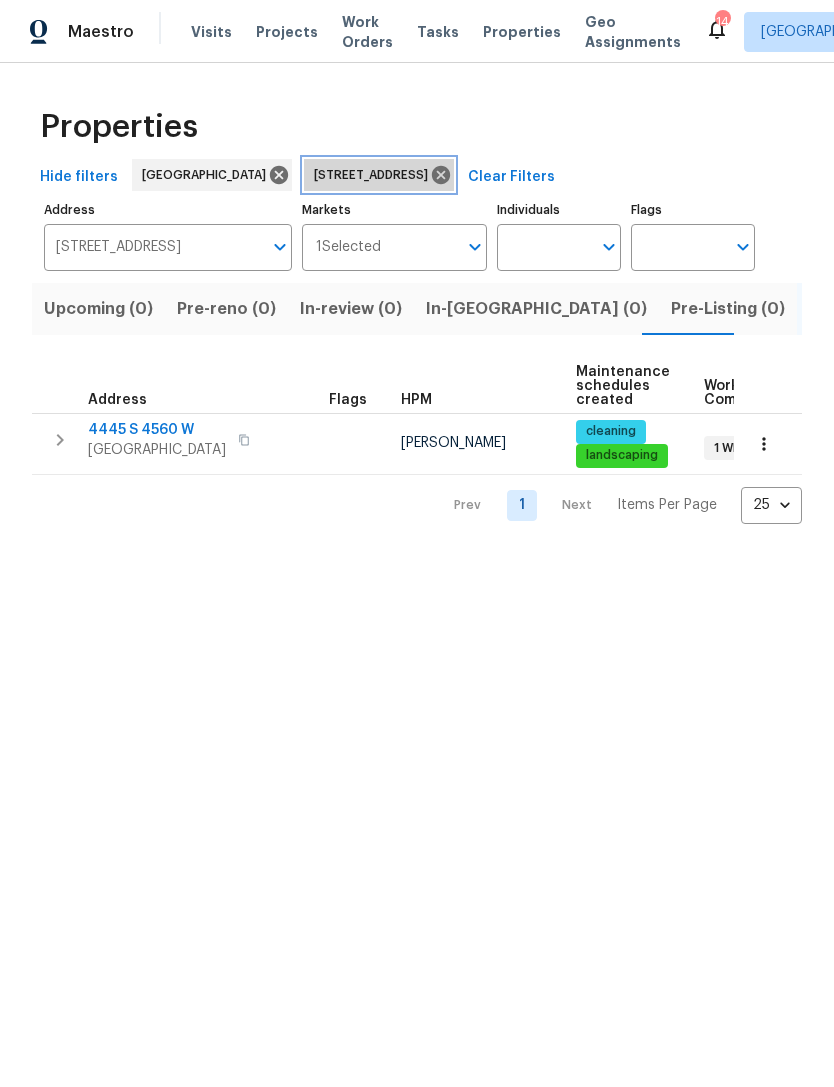 click 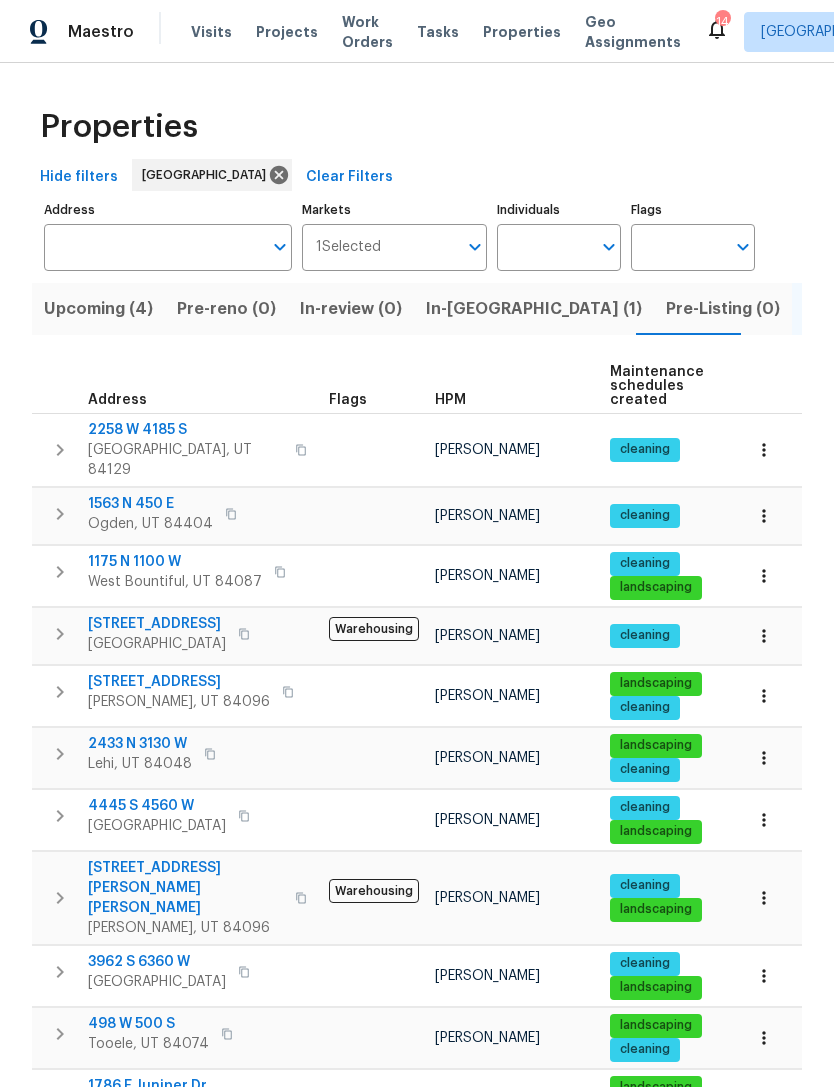 click on "Upcoming (4)" at bounding box center (98, 309) 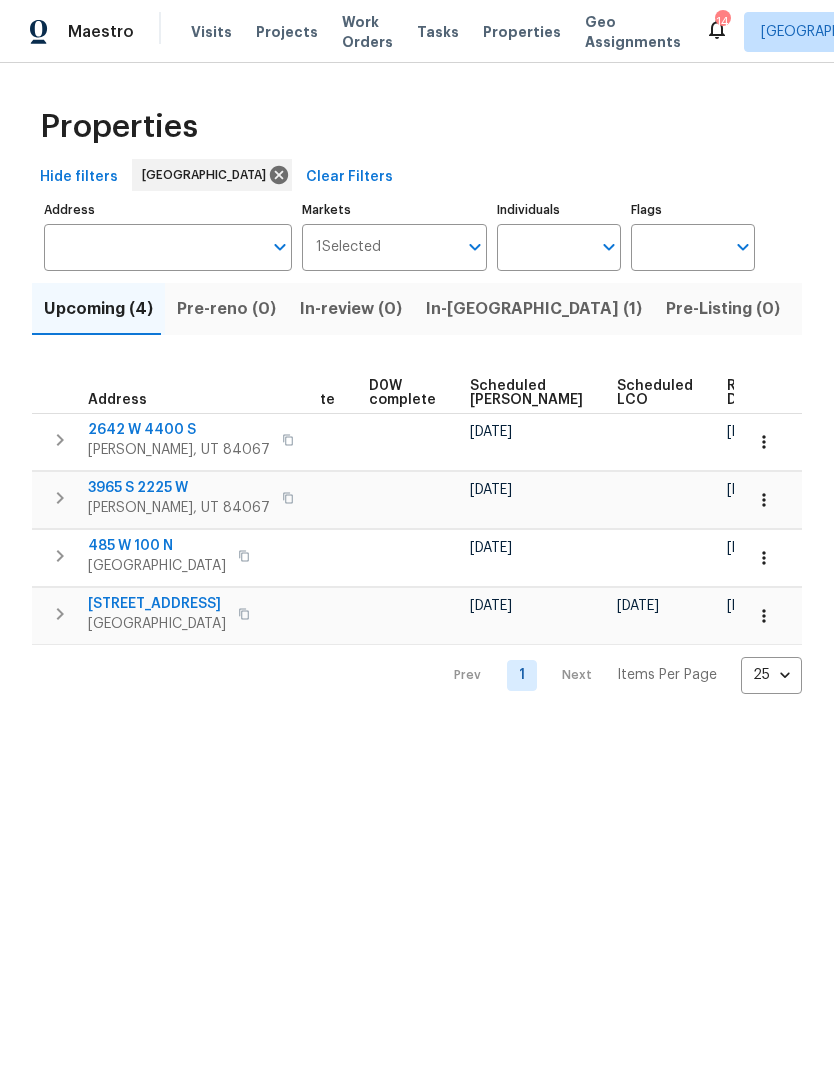 scroll, scrollTop: 0, scrollLeft: 502, axis: horizontal 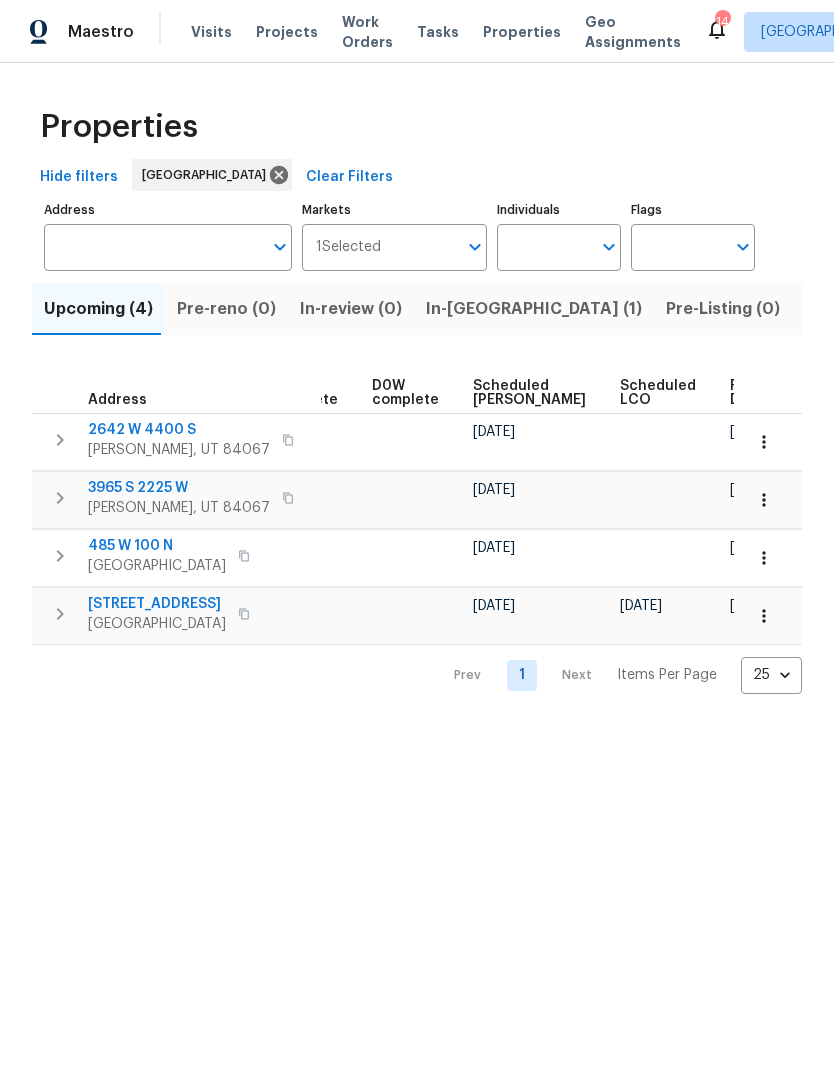 click on "Ready Date" at bounding box center (752, 393) 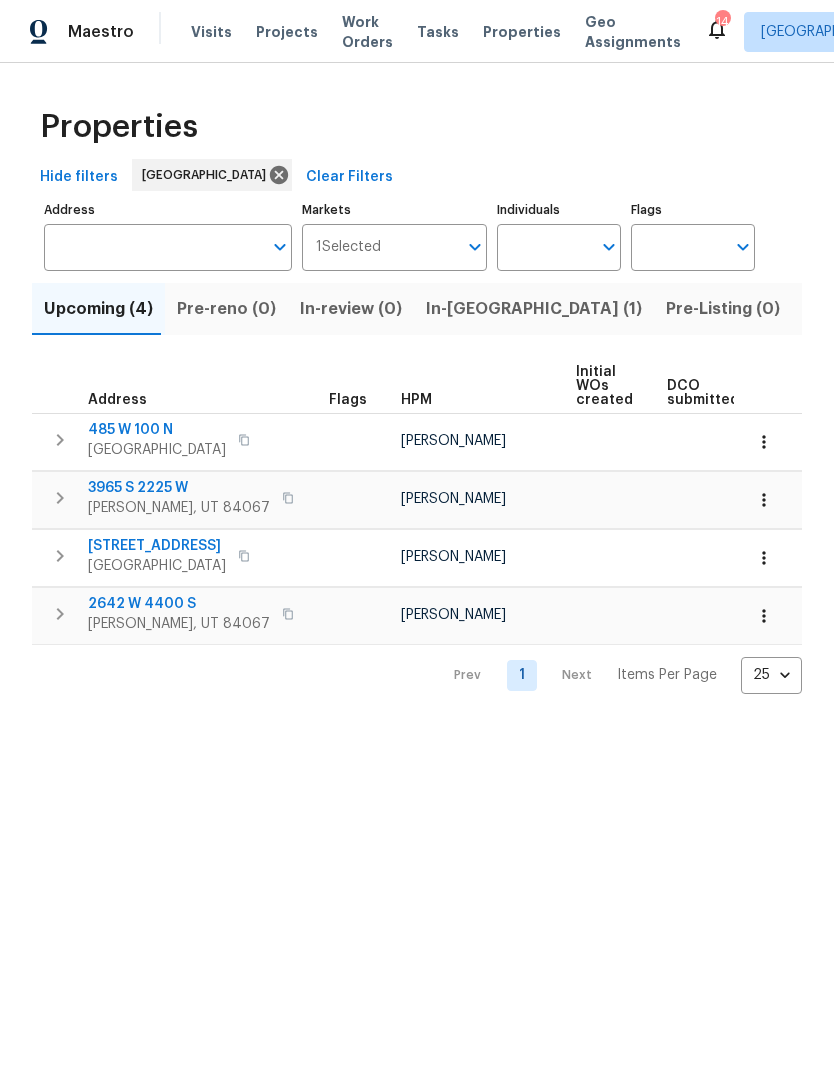 scroll, scrollTop: 0, scrollLeft: 0, axis: both 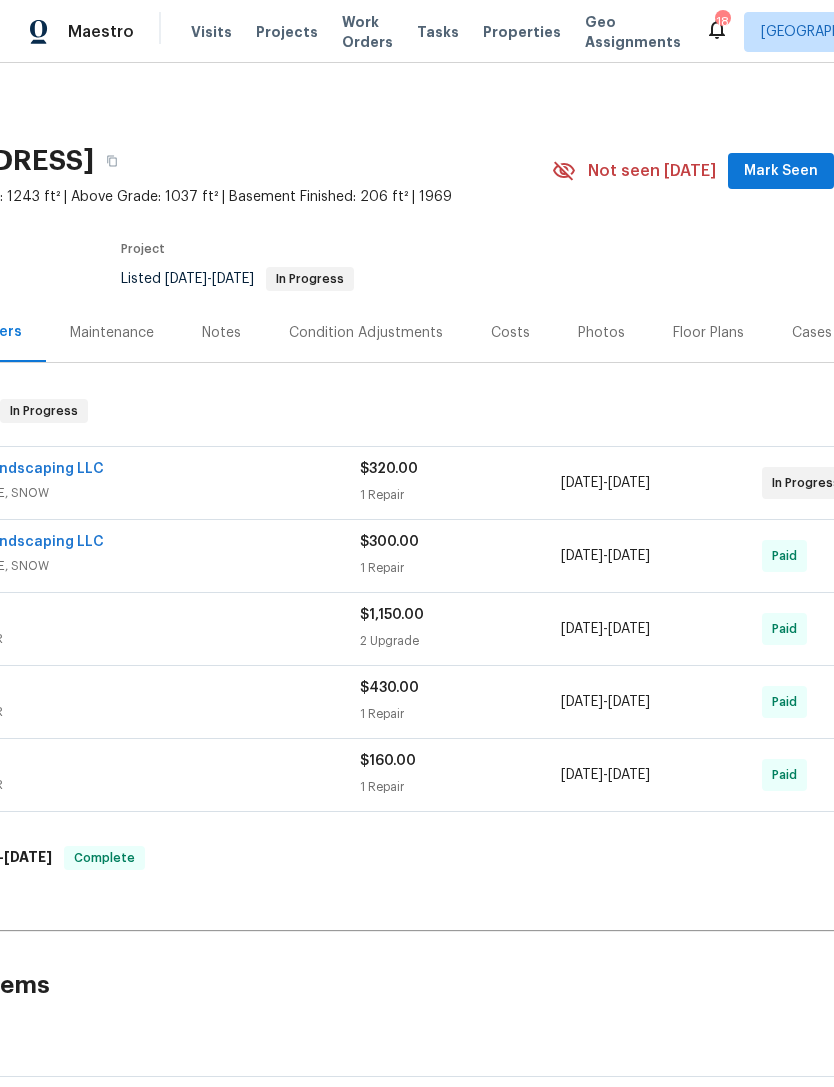 click on "Photos" at bounding box center (601, 333) 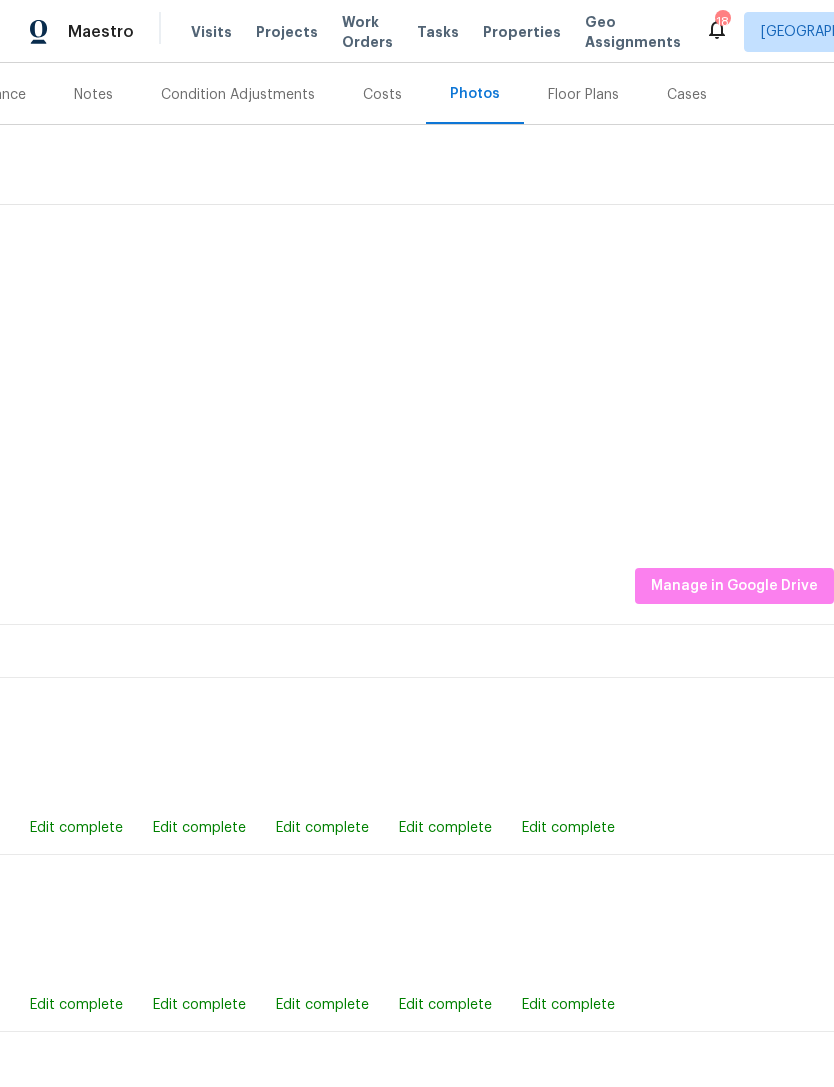 scroll, scrollTop: 238, scrollLeft: 296, axis: both 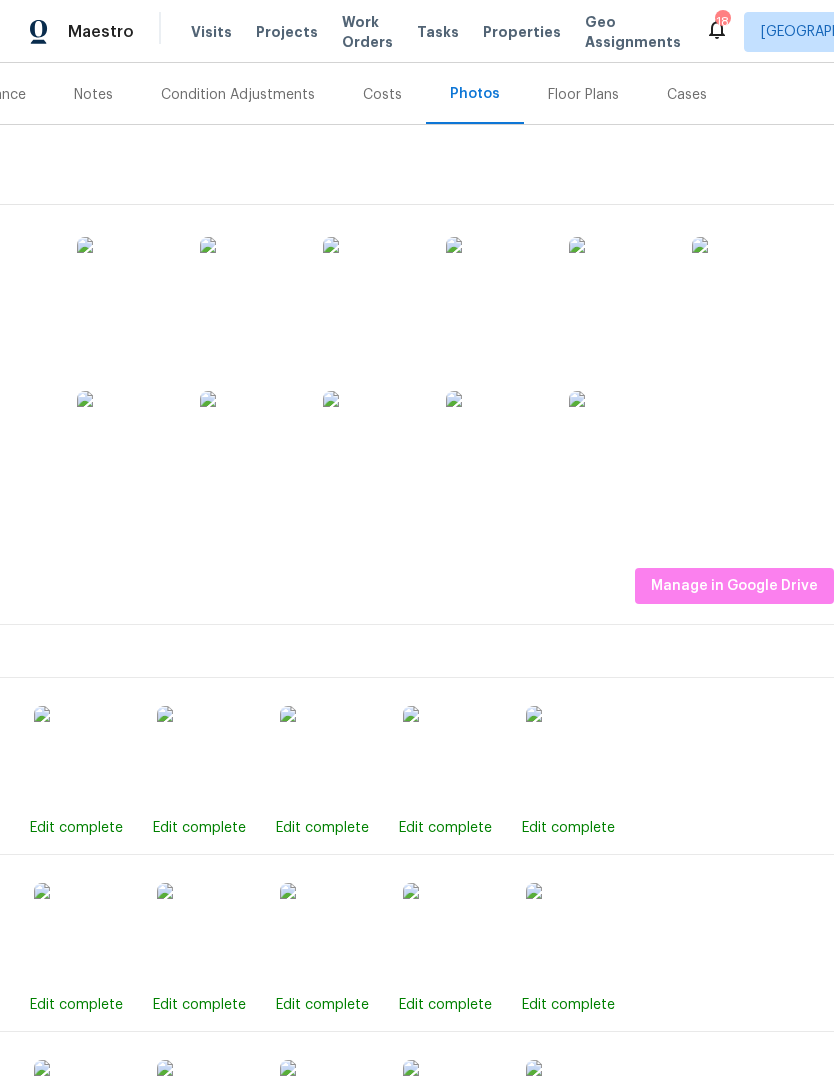 click at bounding box center (250, 441) 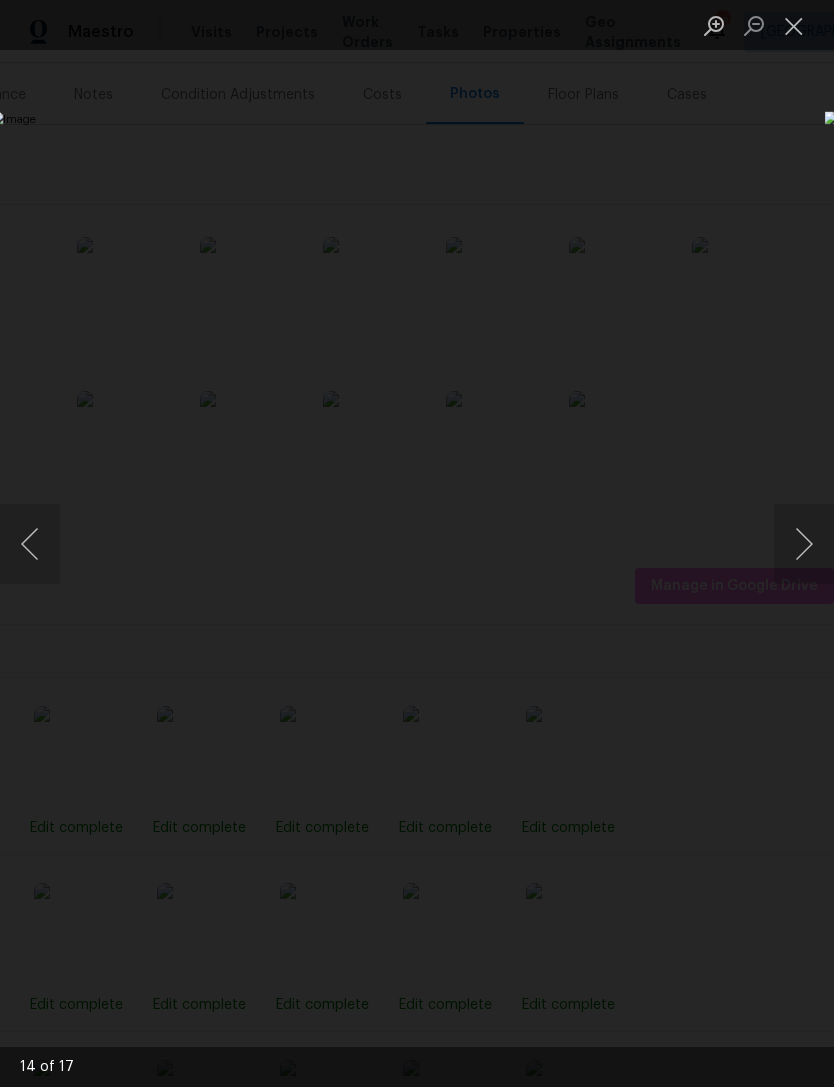 click at bounding box center [804, 544] 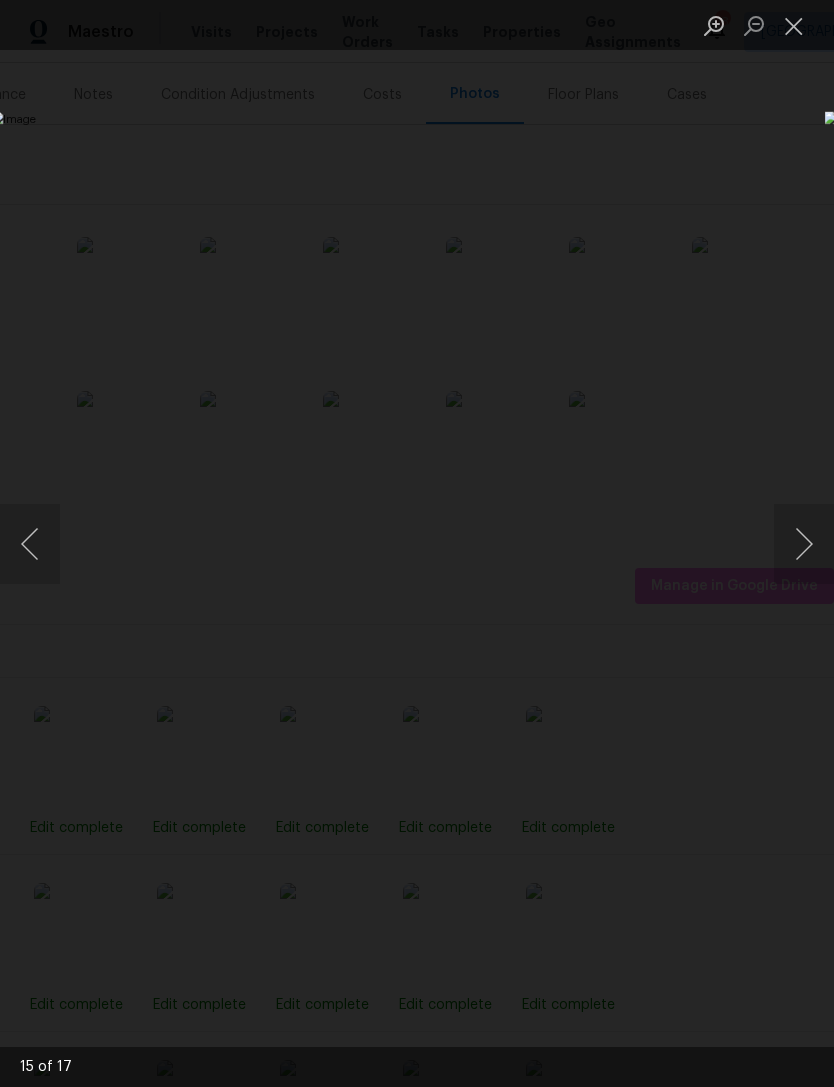 click at bounding box center [804, 544] 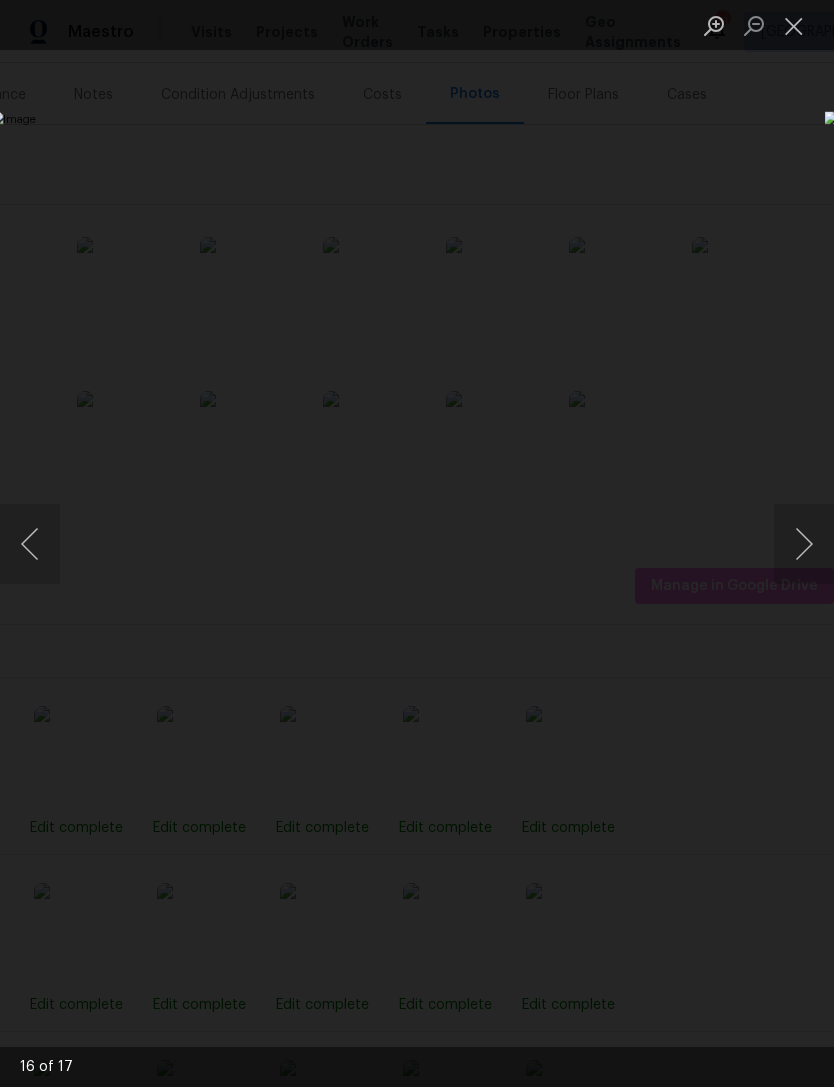 click at bounding box center (30, 544) 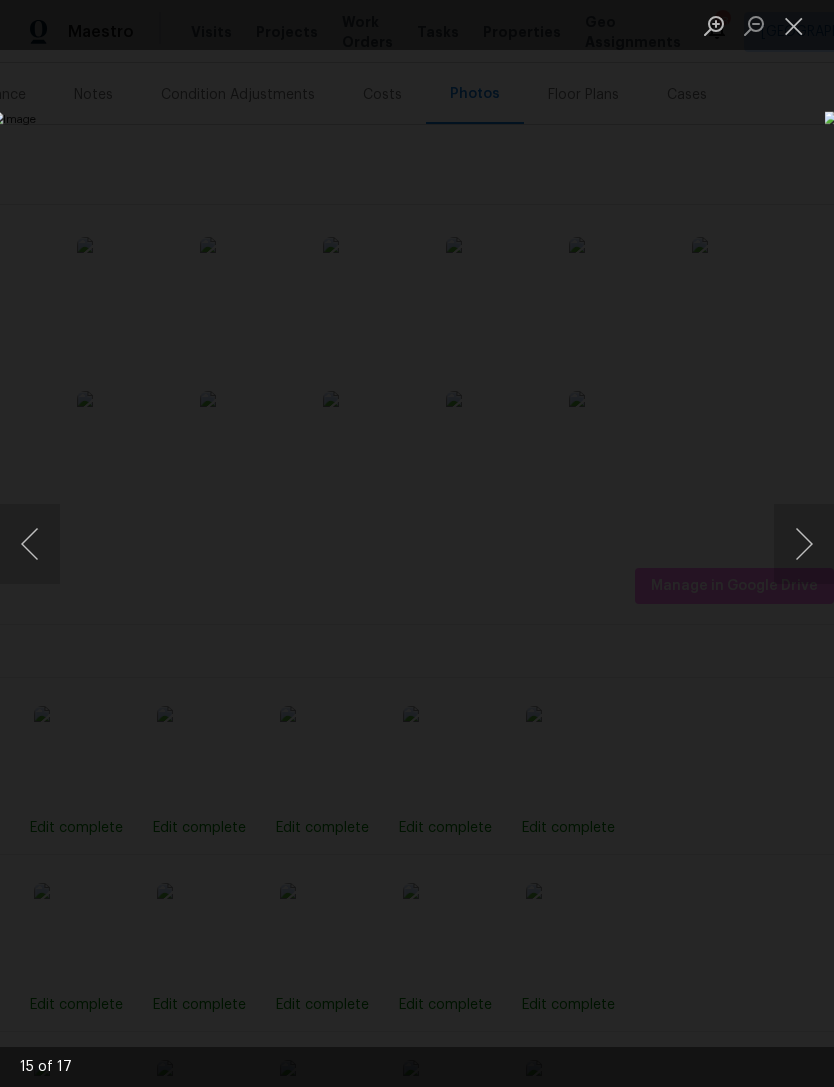 click at bounding box center [804, 544] 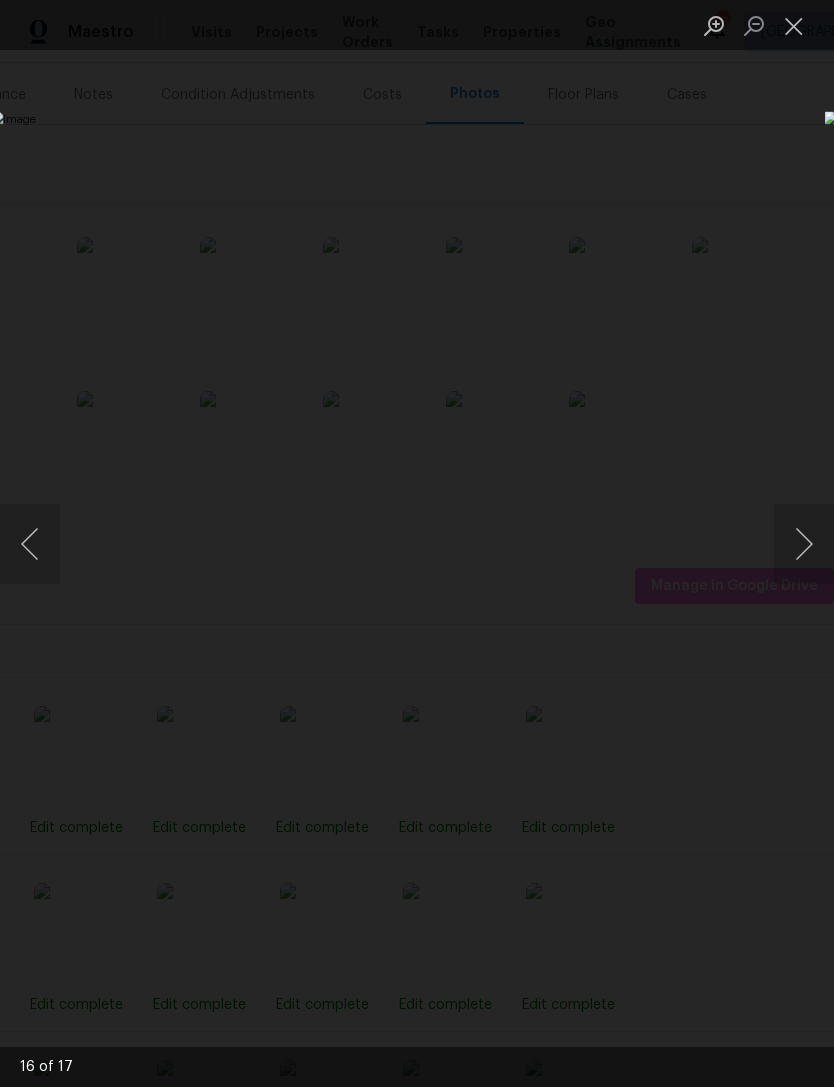 click at bounding box center (804, 544) 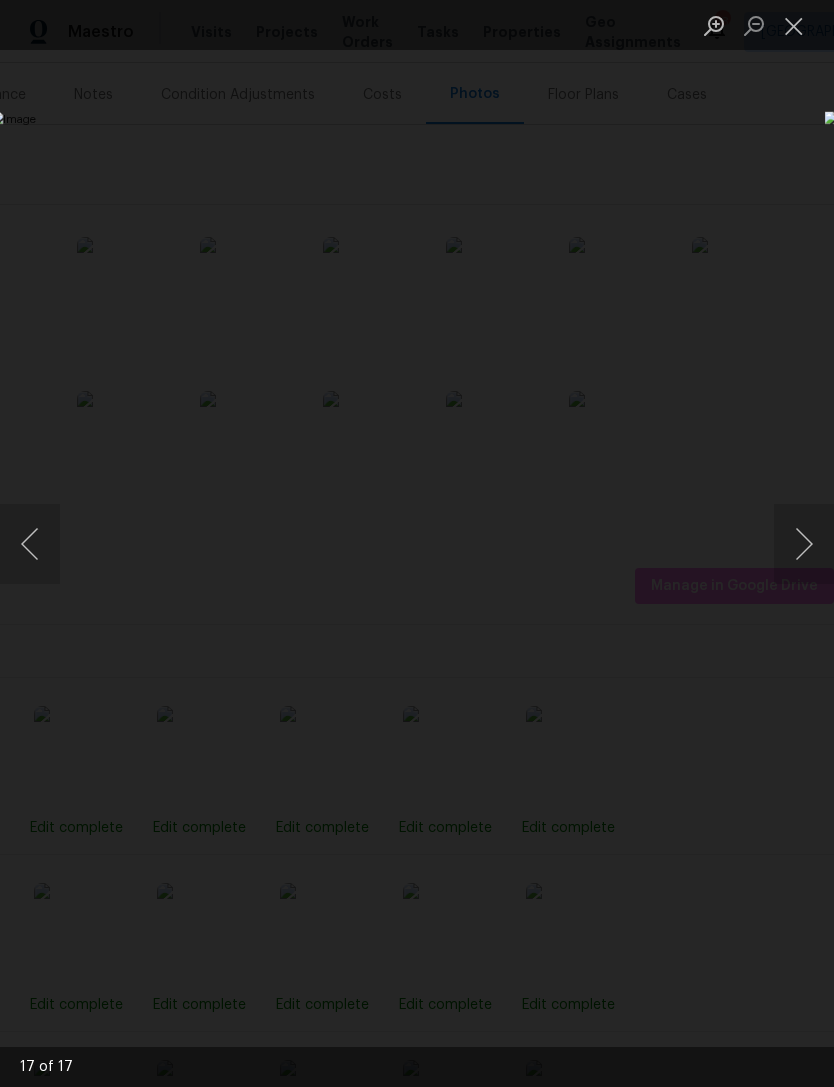 click at bounding box center (804, 544) 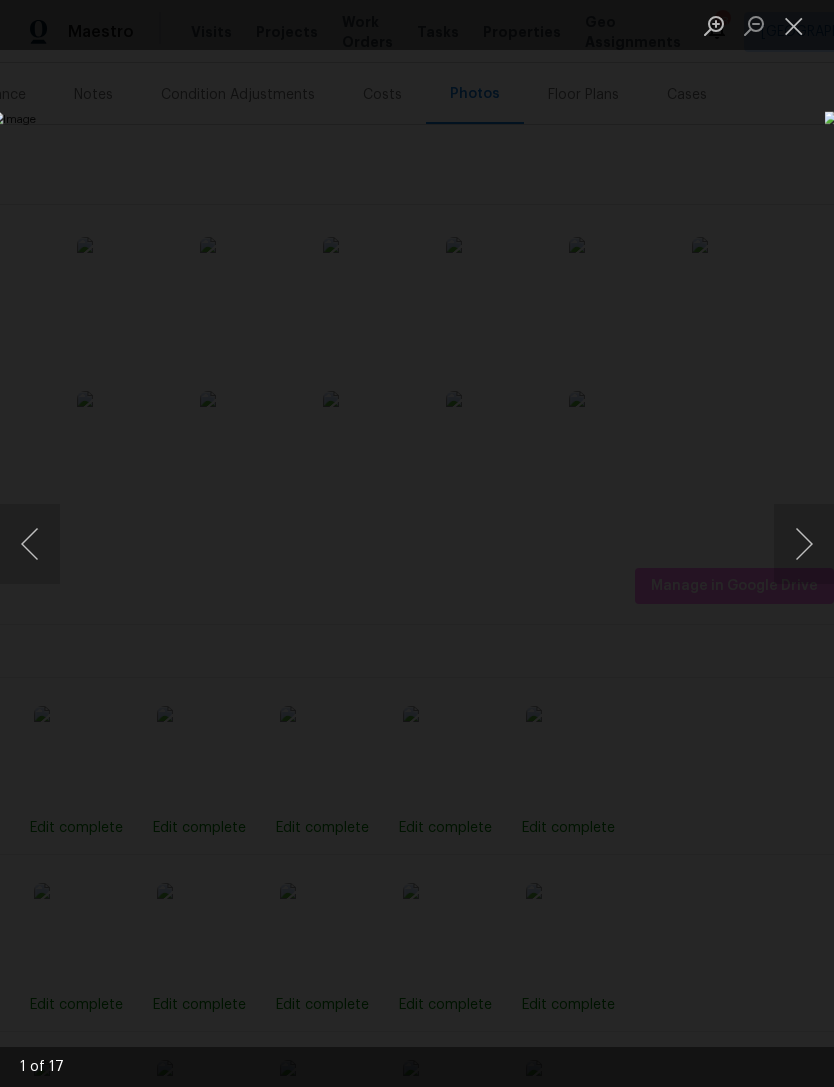 click at bounding box center [804, 544] 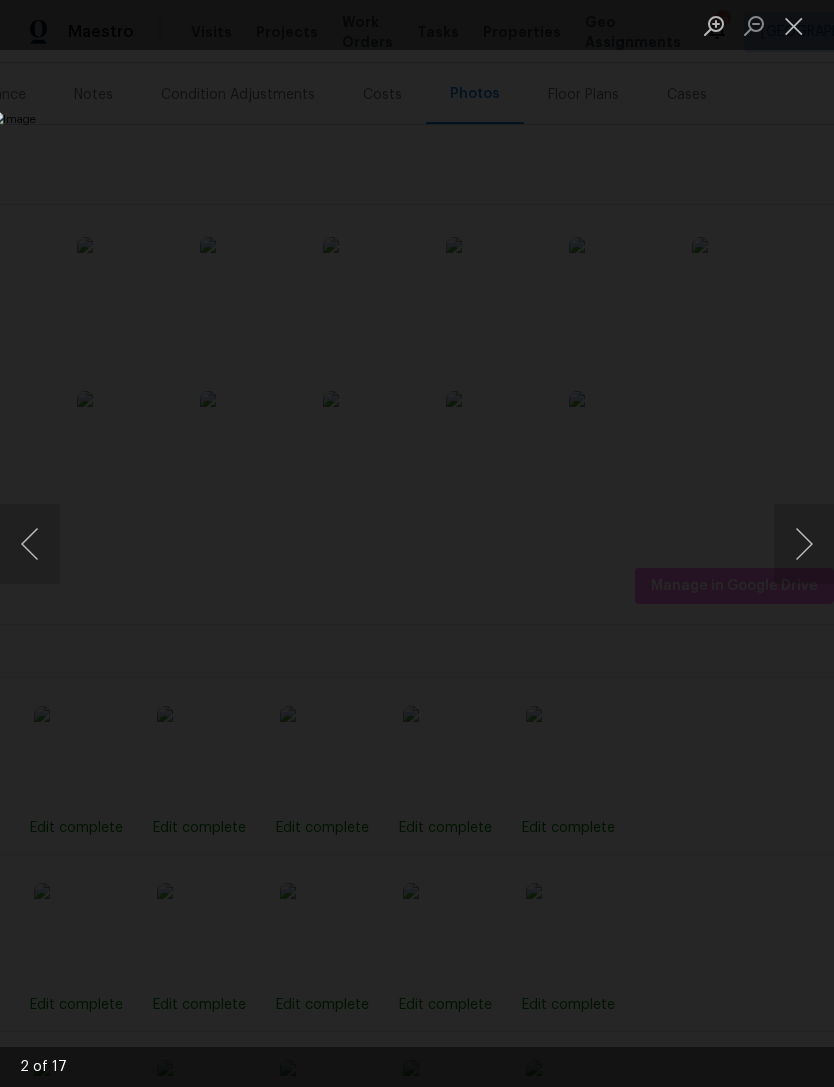 click at bounding box center (804, 544) 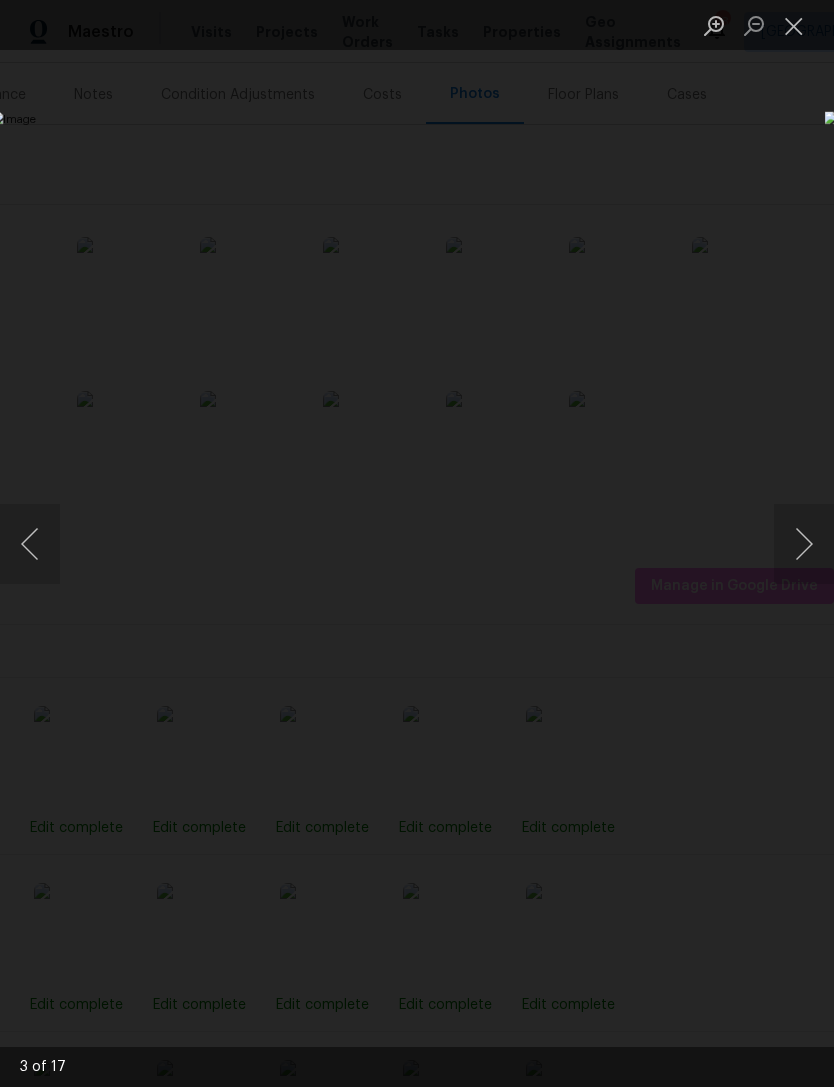 click at bounding box center [30, 544] 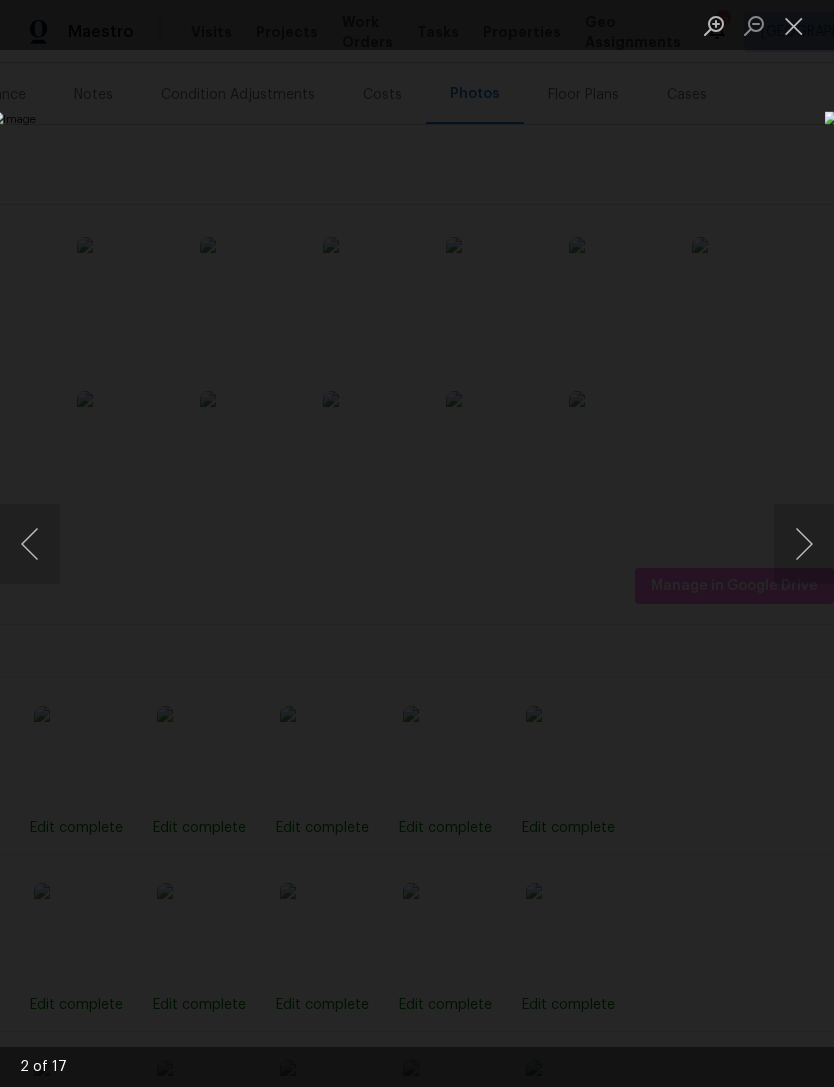 click at bounding box center (804, 544) 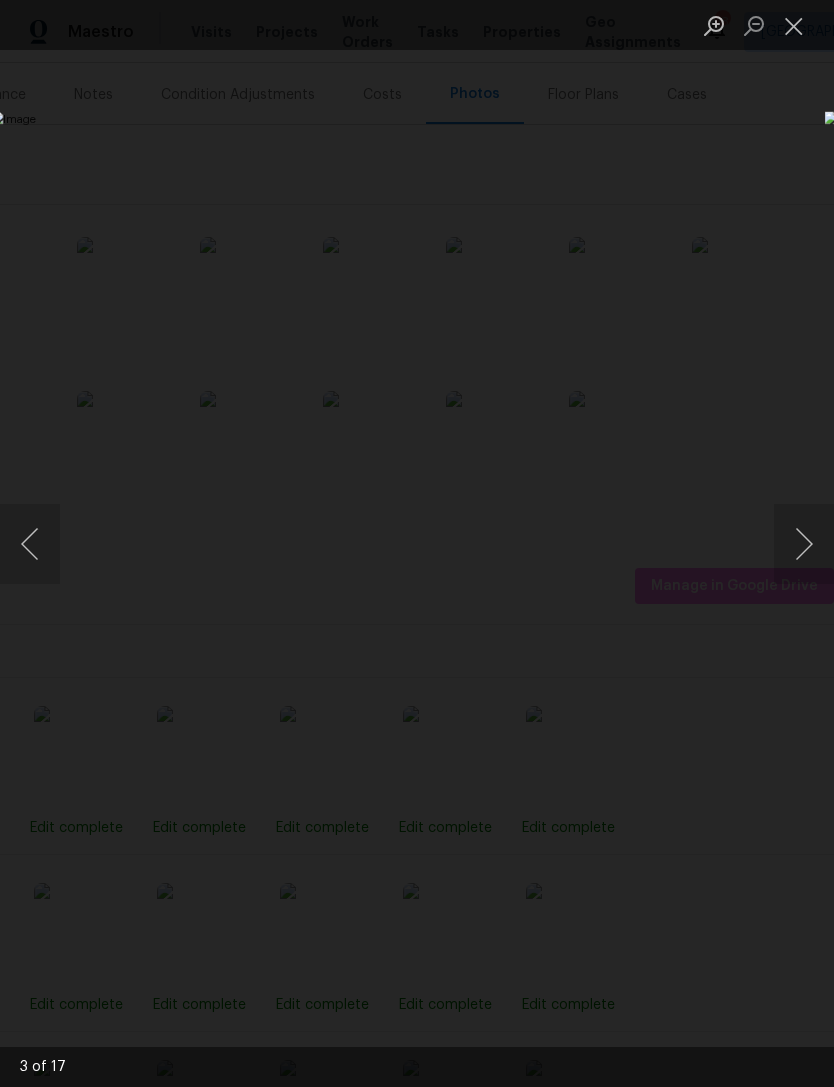 click at bounding box center [804, 544] 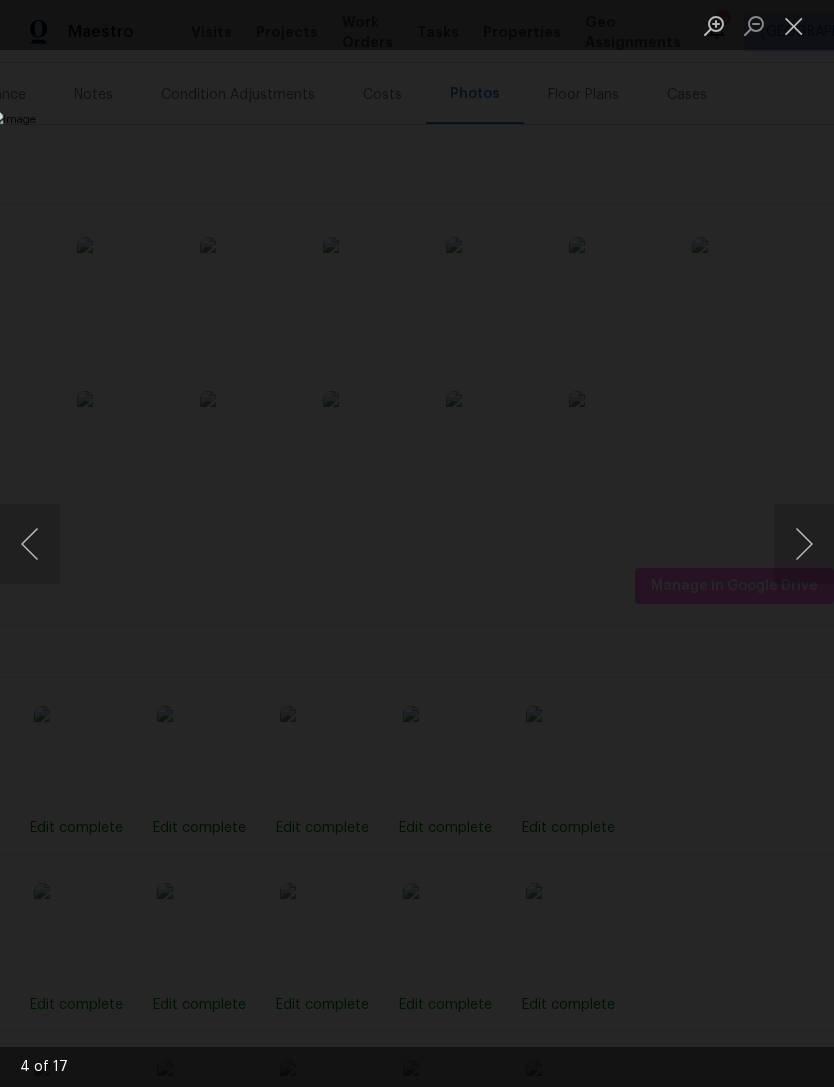 click at bounding box center [804, 544] 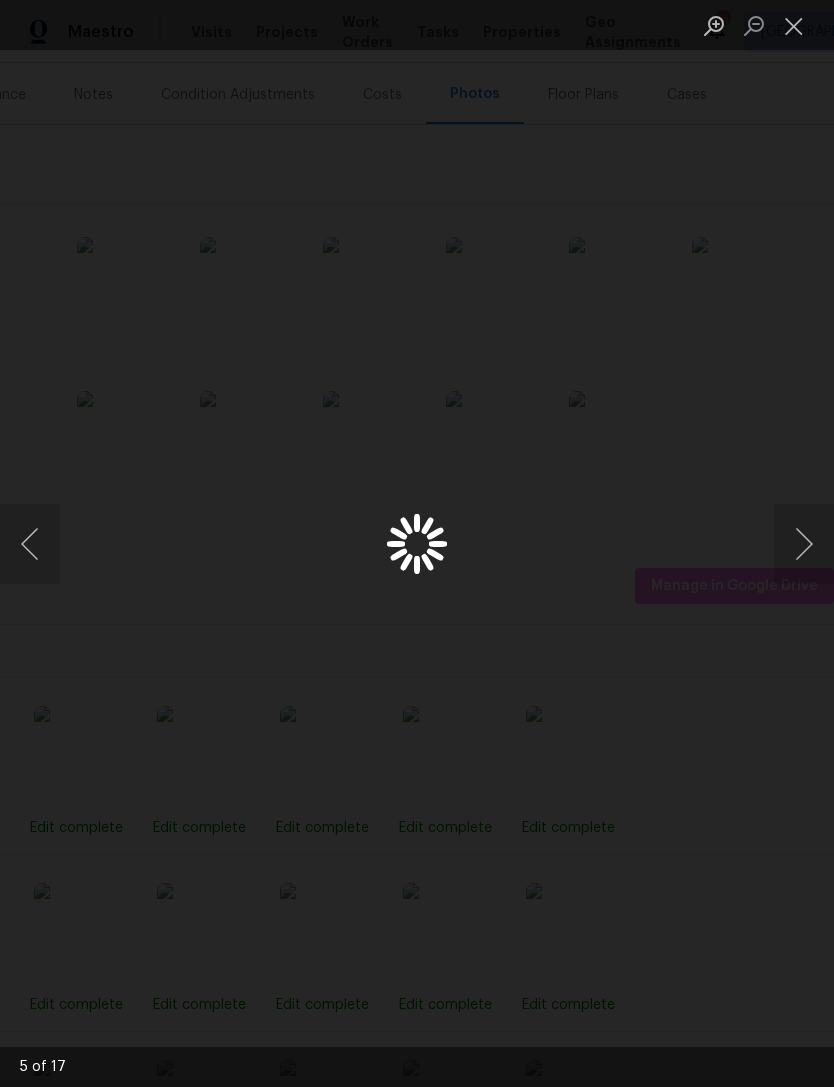 click at bounding box center [804, 544] 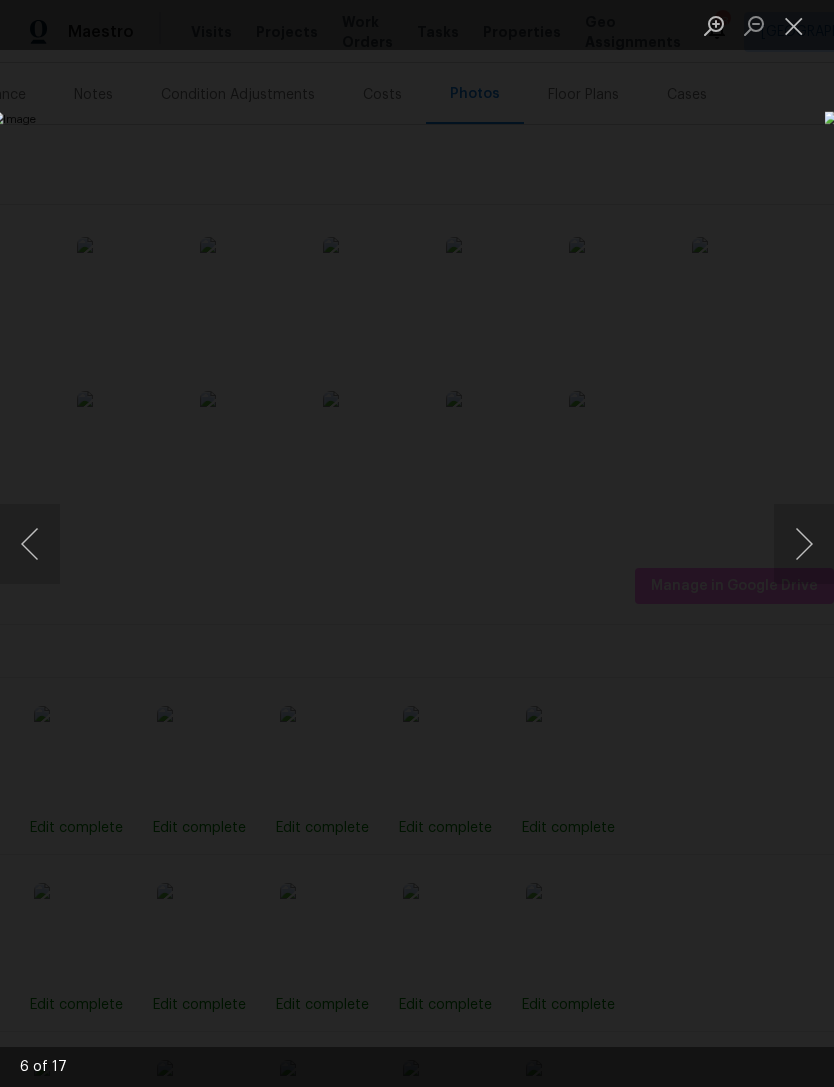 click at bounding box center (30, 544) 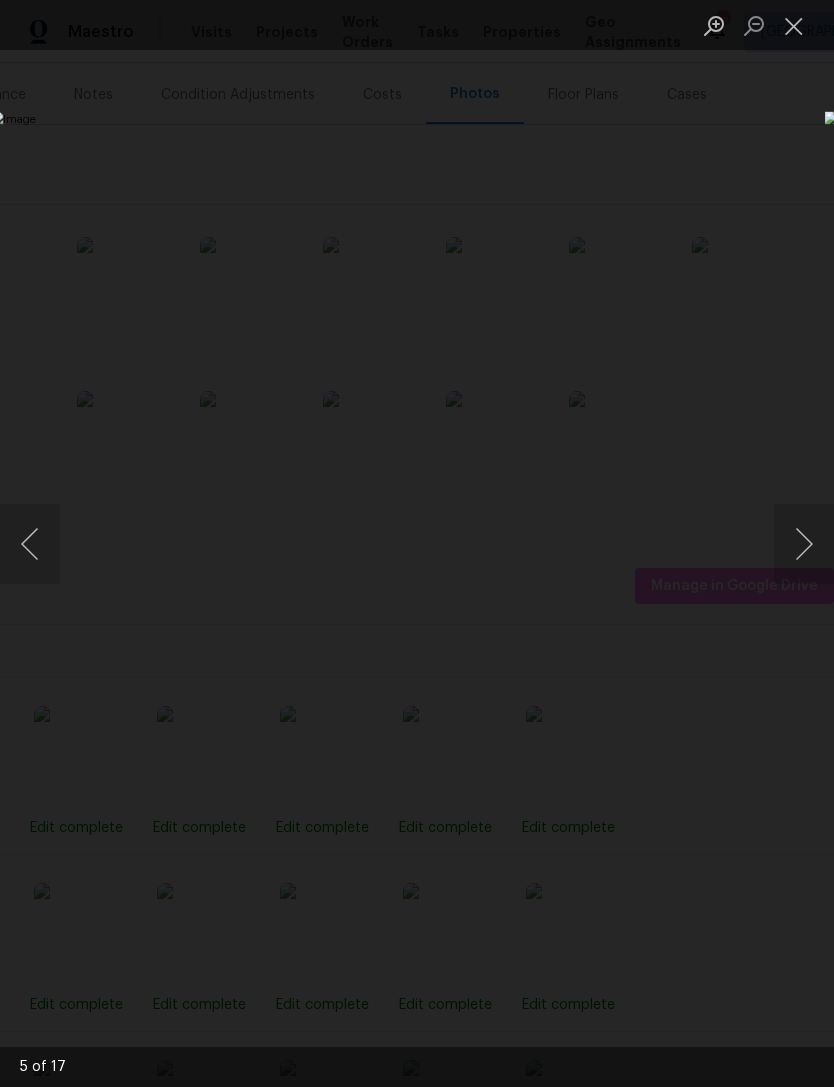 click at bounding box center [804, 544] 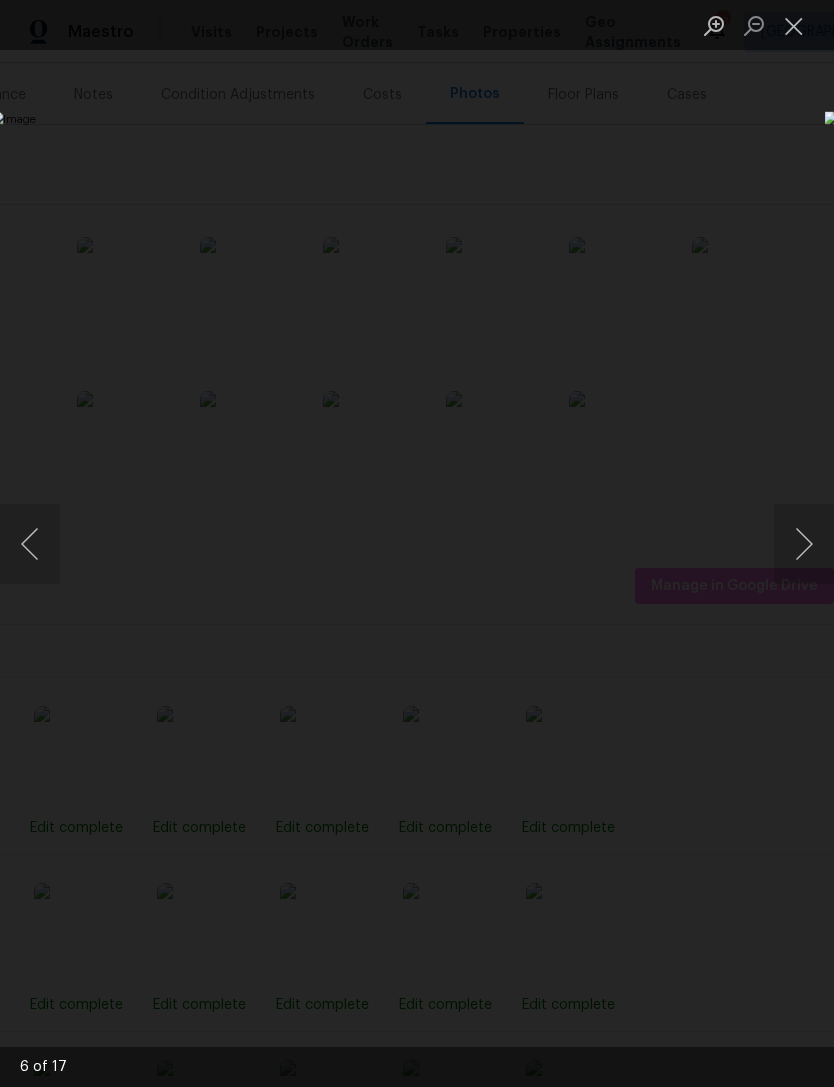 click at bounding box center (804, 544) 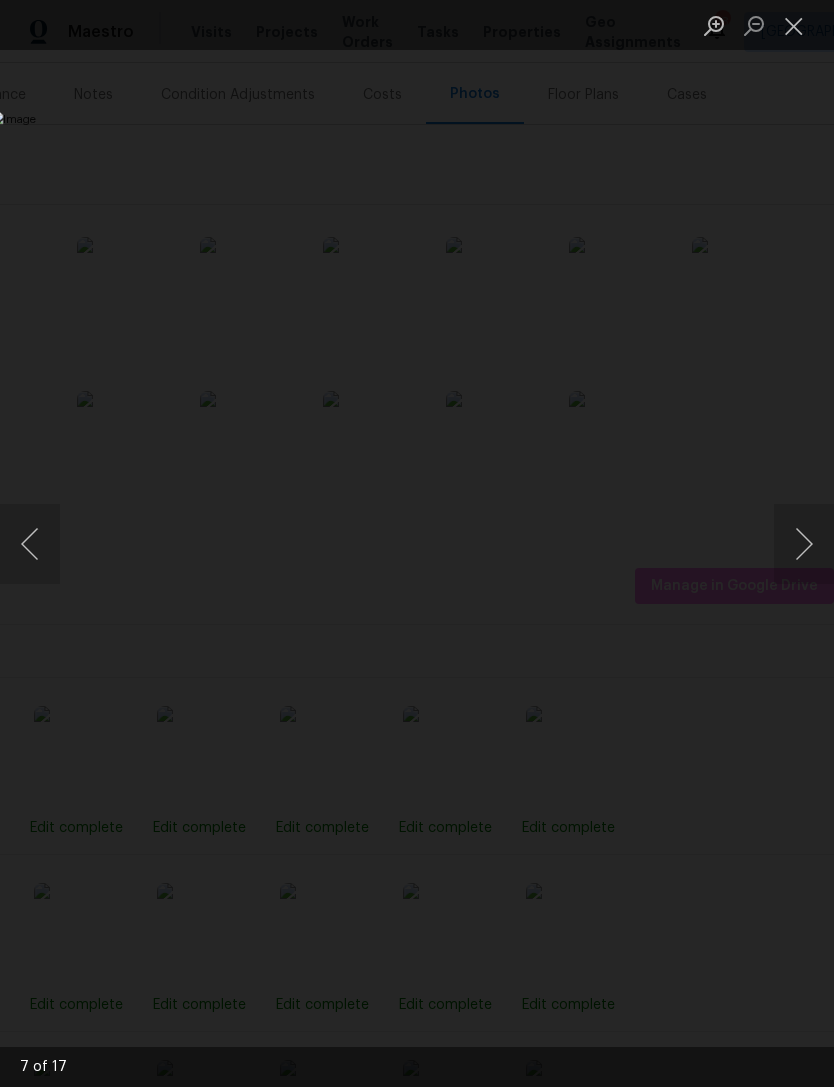 click at bounding box center [804, 544] 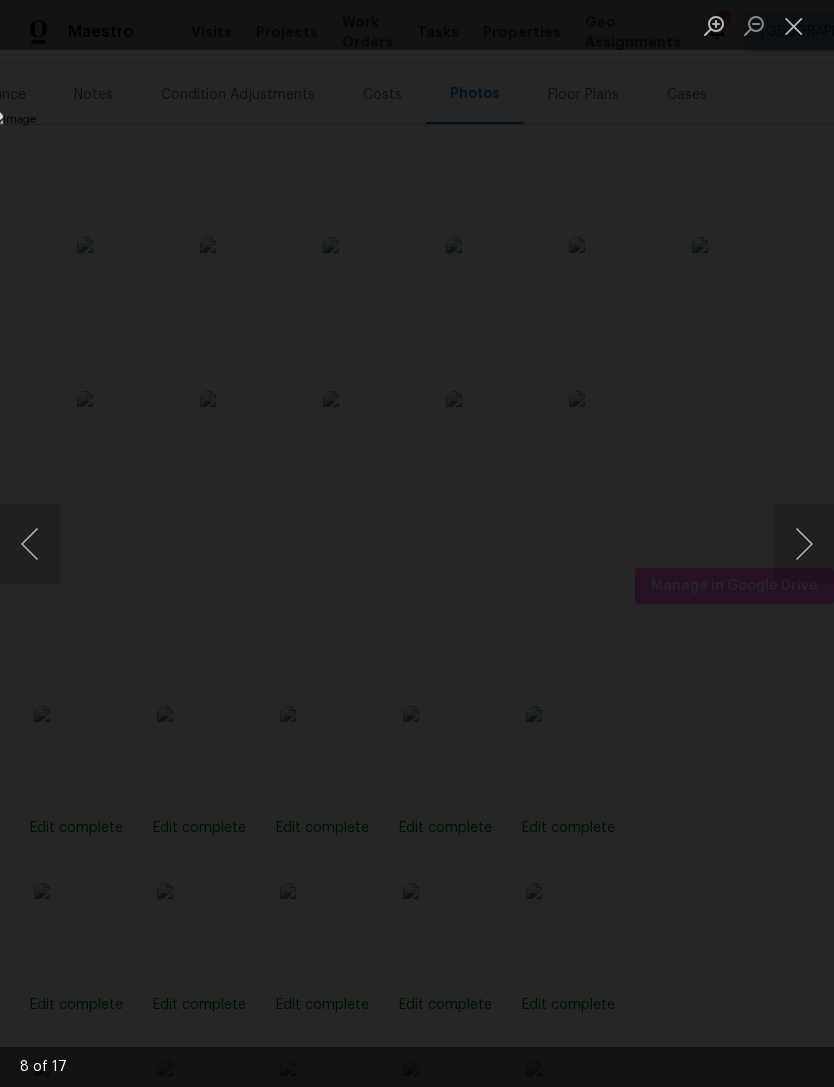 click at bounding box center [804, 544] 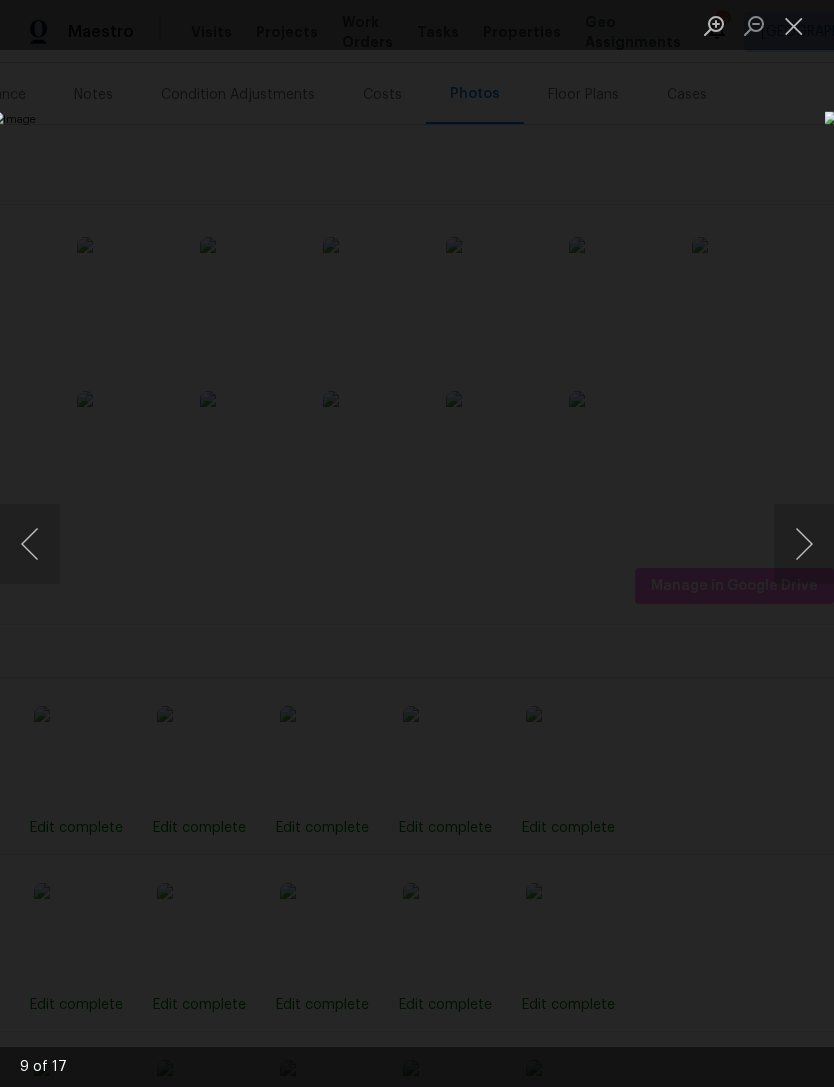 click at bounding box center [30, 544] 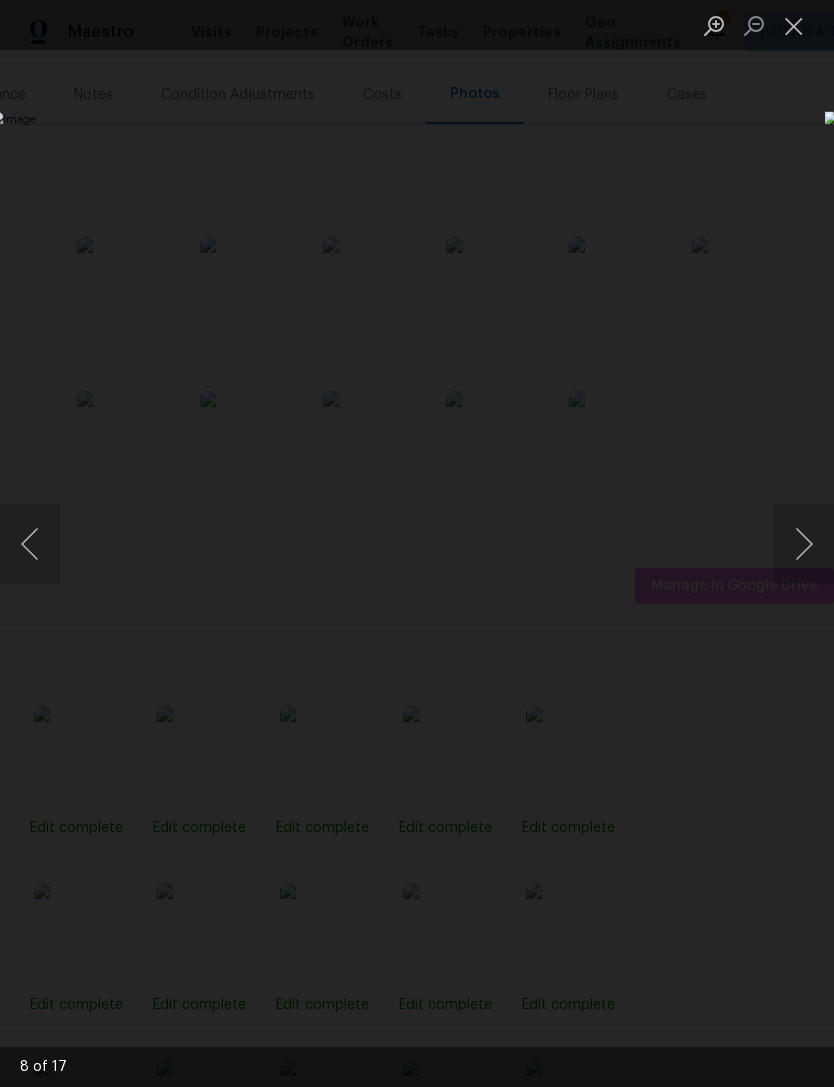 click at bounding box center [804, 544] 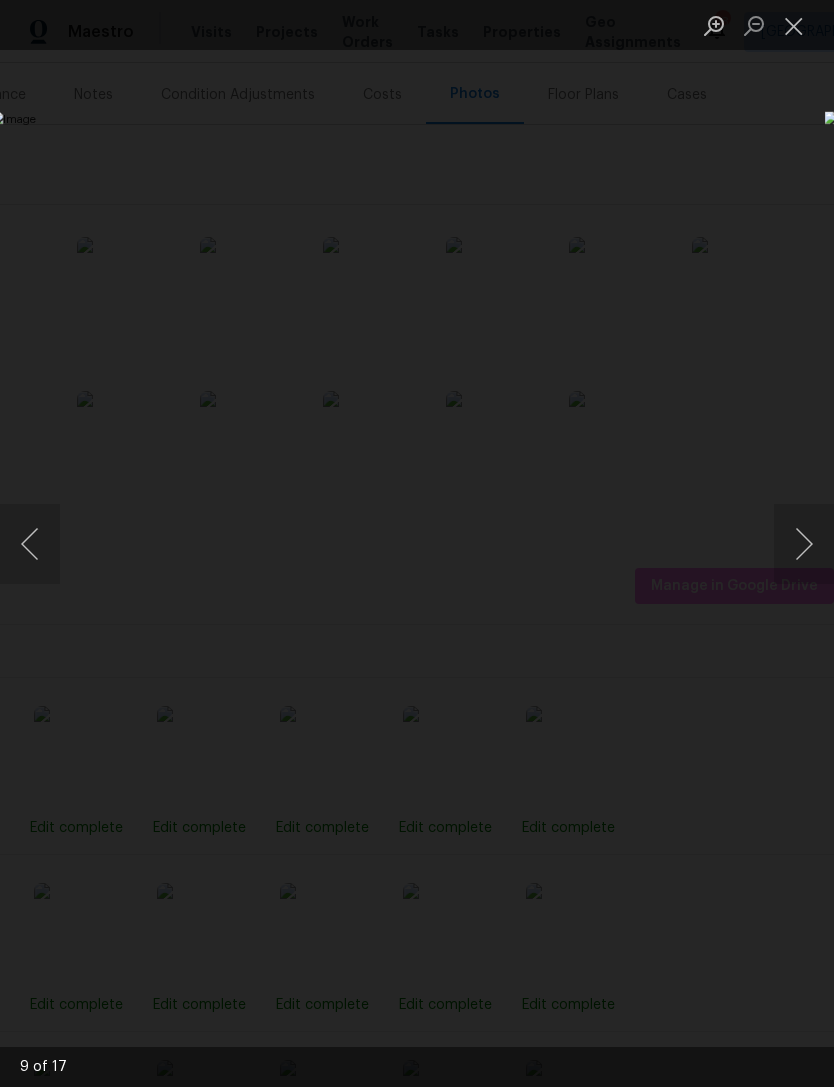 click at bounding box center [804, 544] 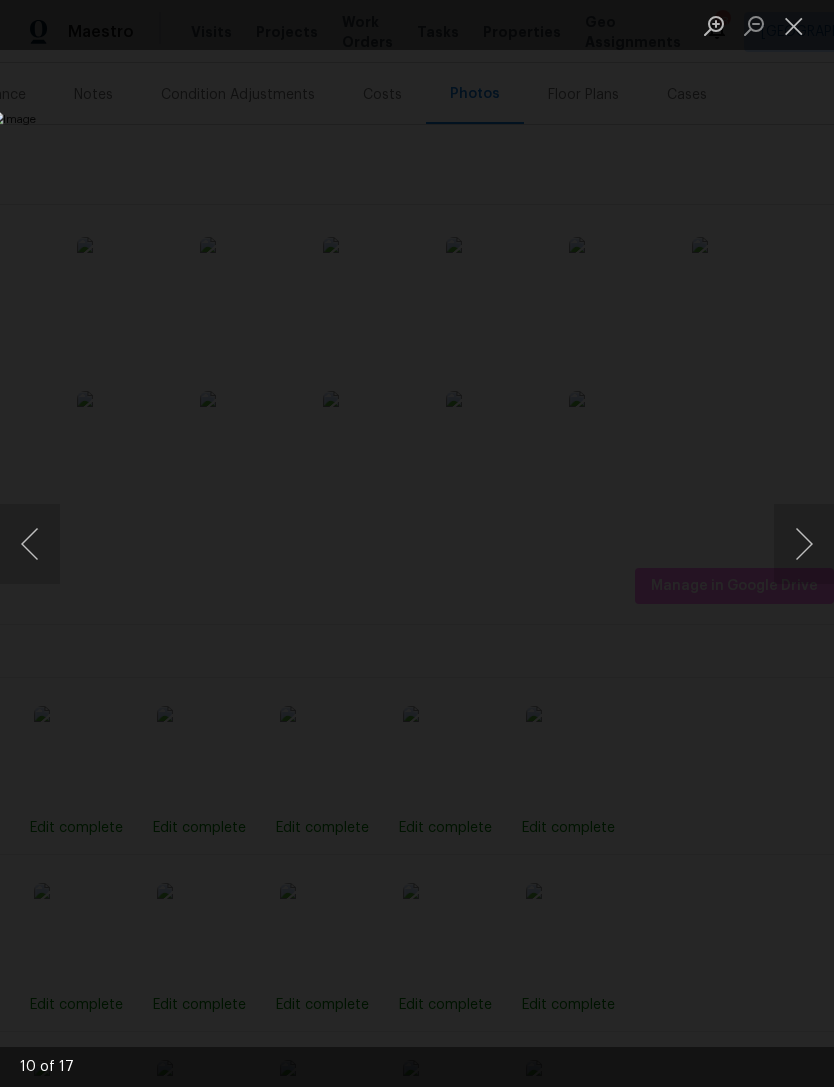 click at bounding box center [804, 544] 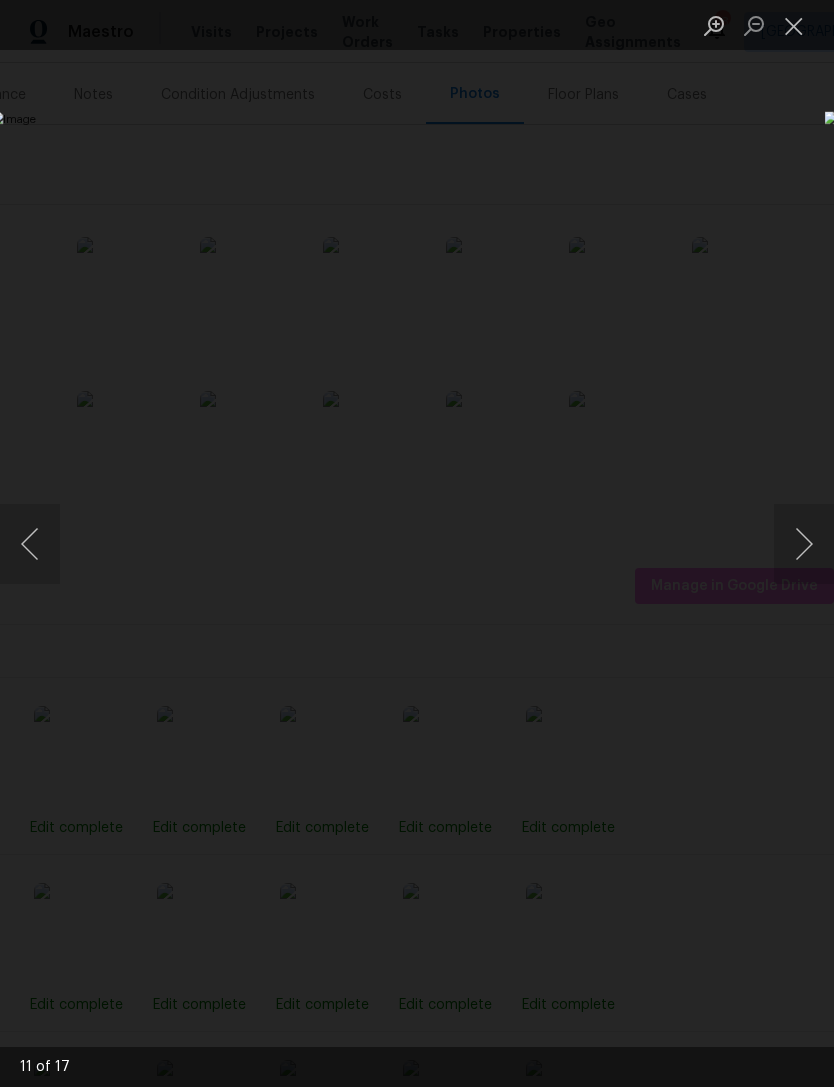 click at bounding box center (30, 544) 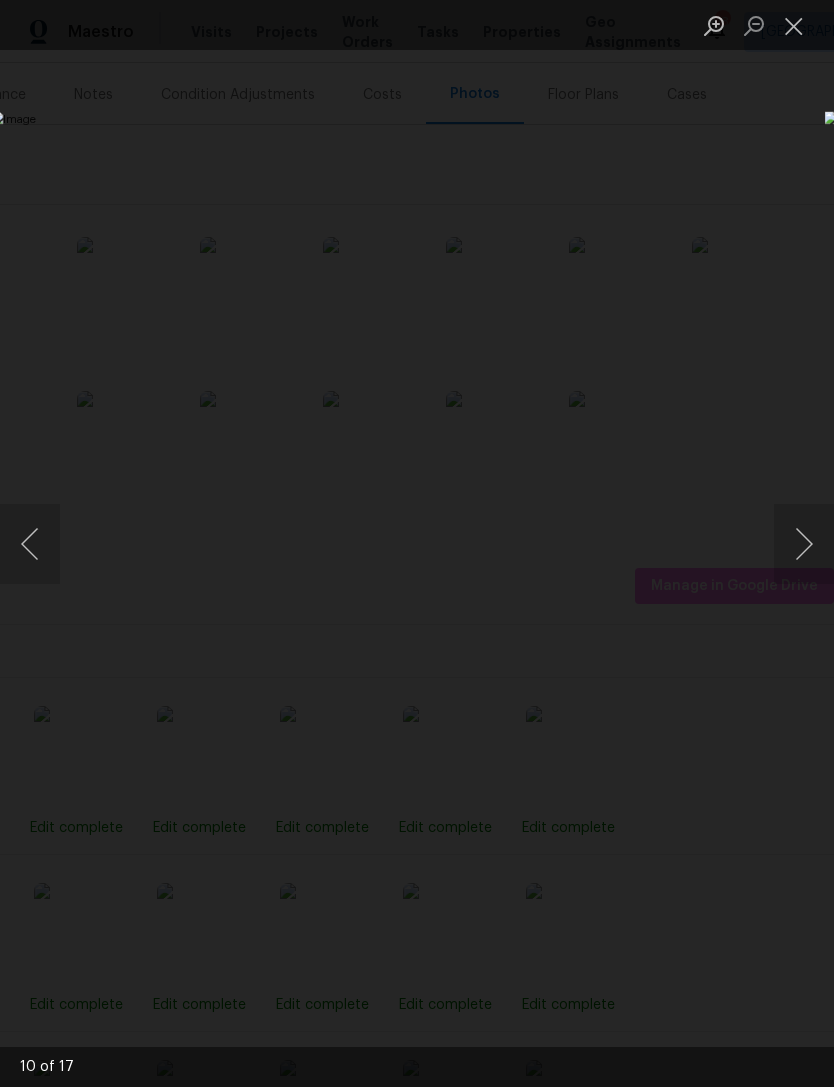 click at bounding box center (30, 544) 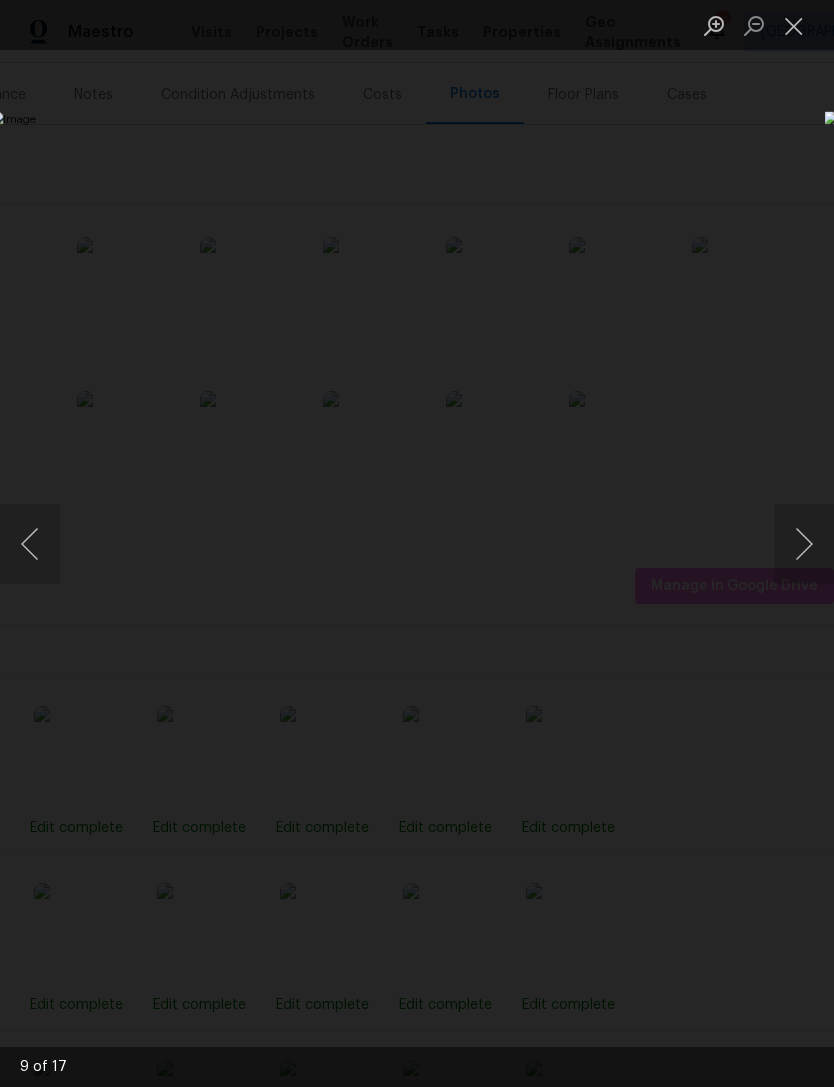 click at bounding box center (30, 544) 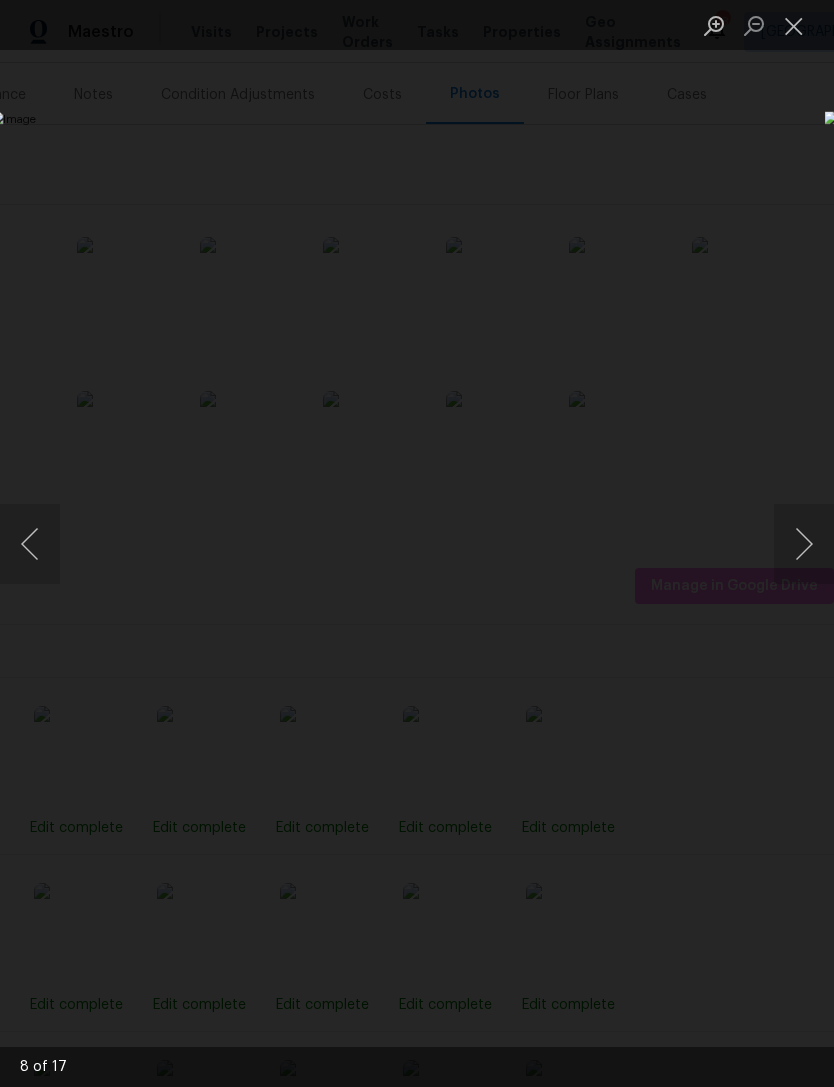 click at bounding box center [30, 544] 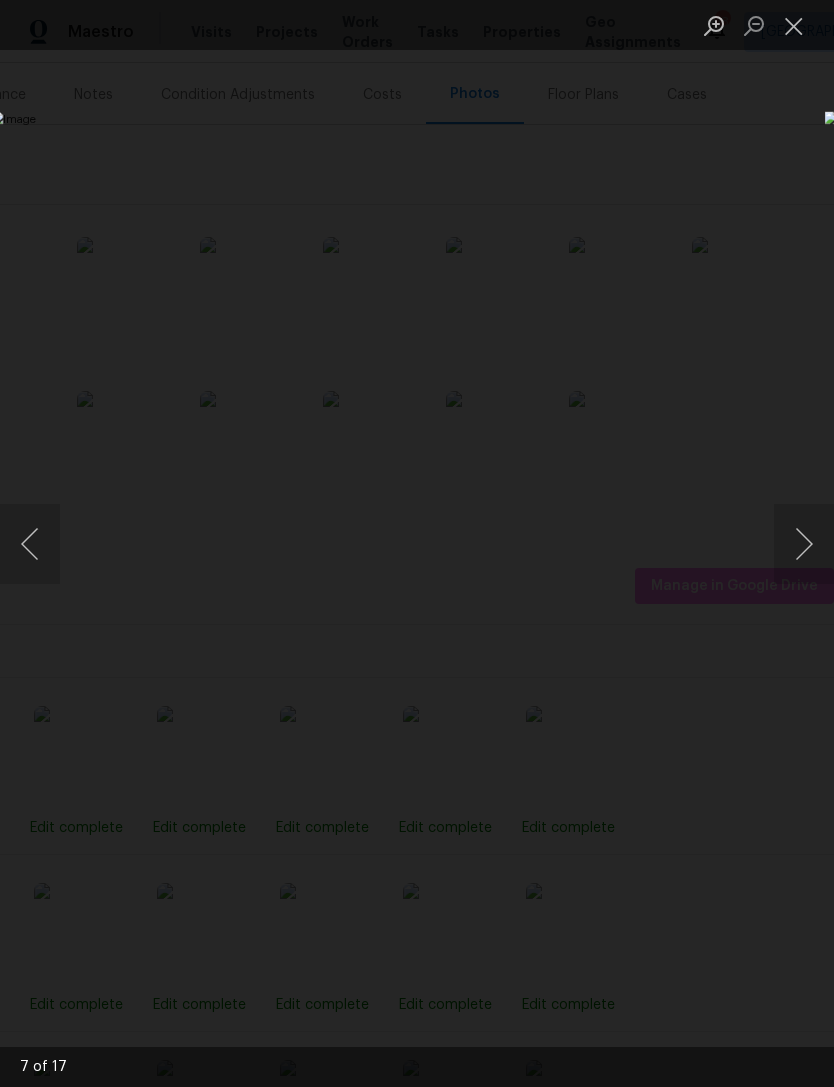 click at bounding box center (30, 544) 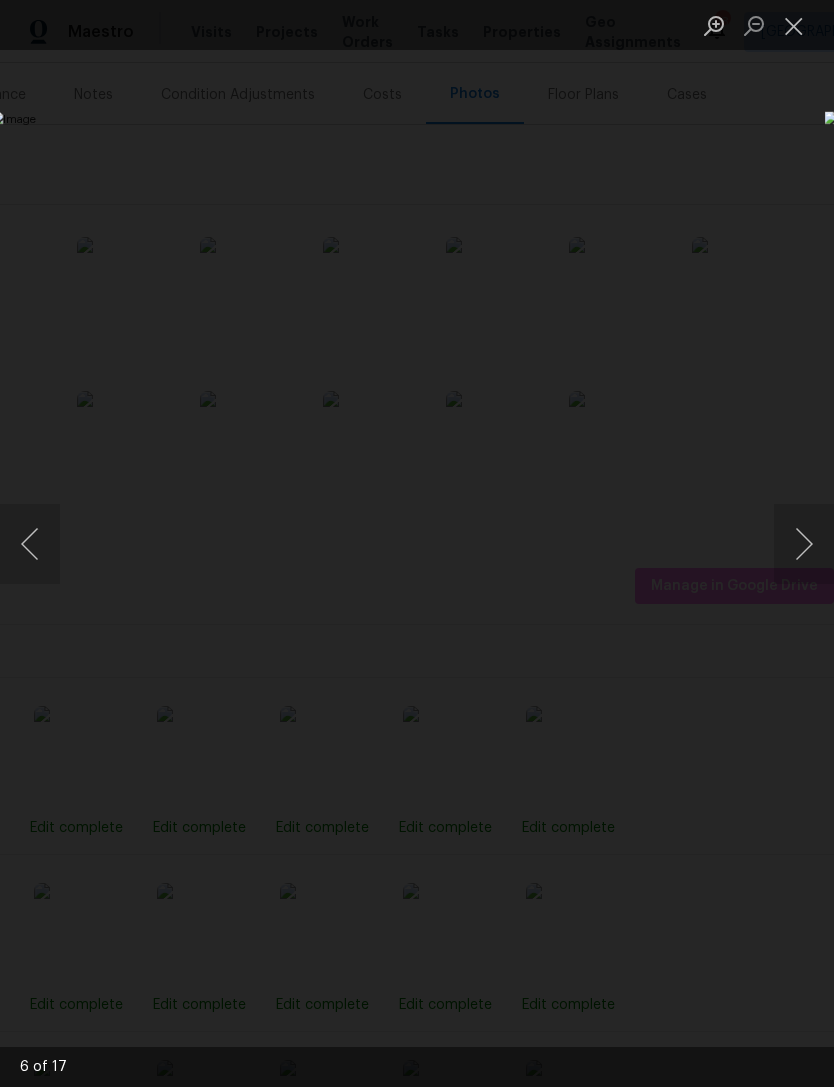 click at bounding box center [30, 544] 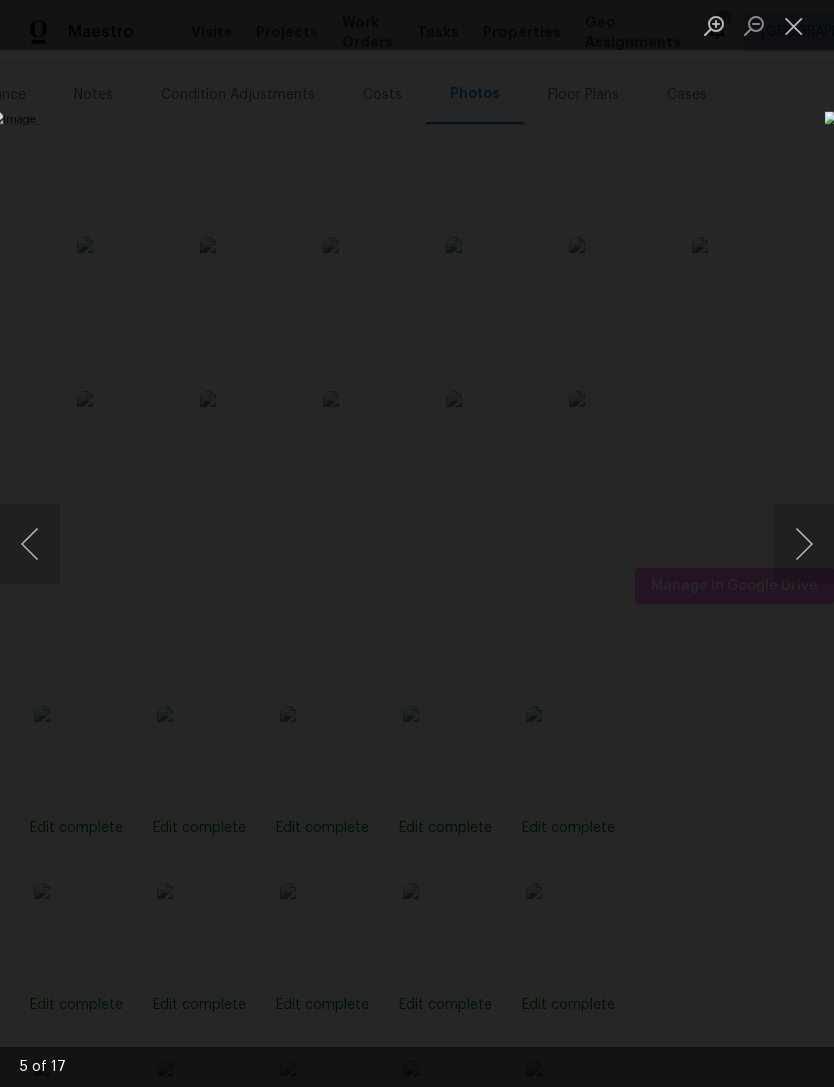 click at bounding box center [30, 544] 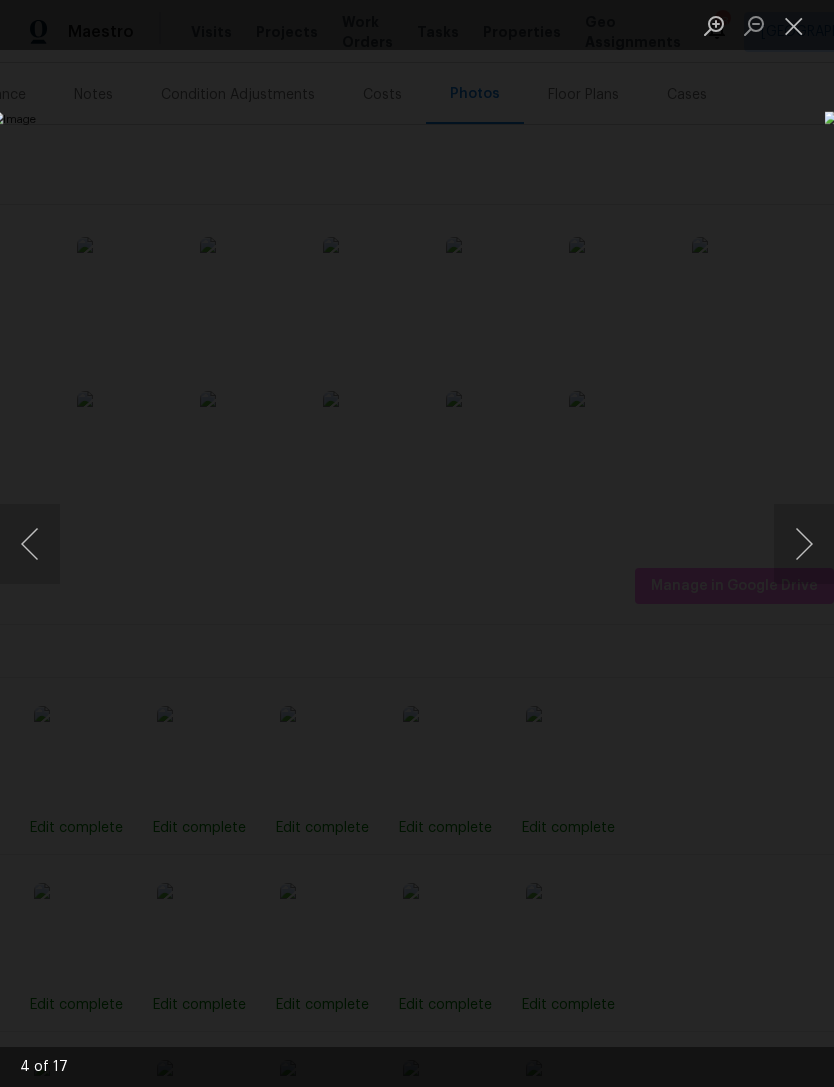 click at bounding box center (30, 544) 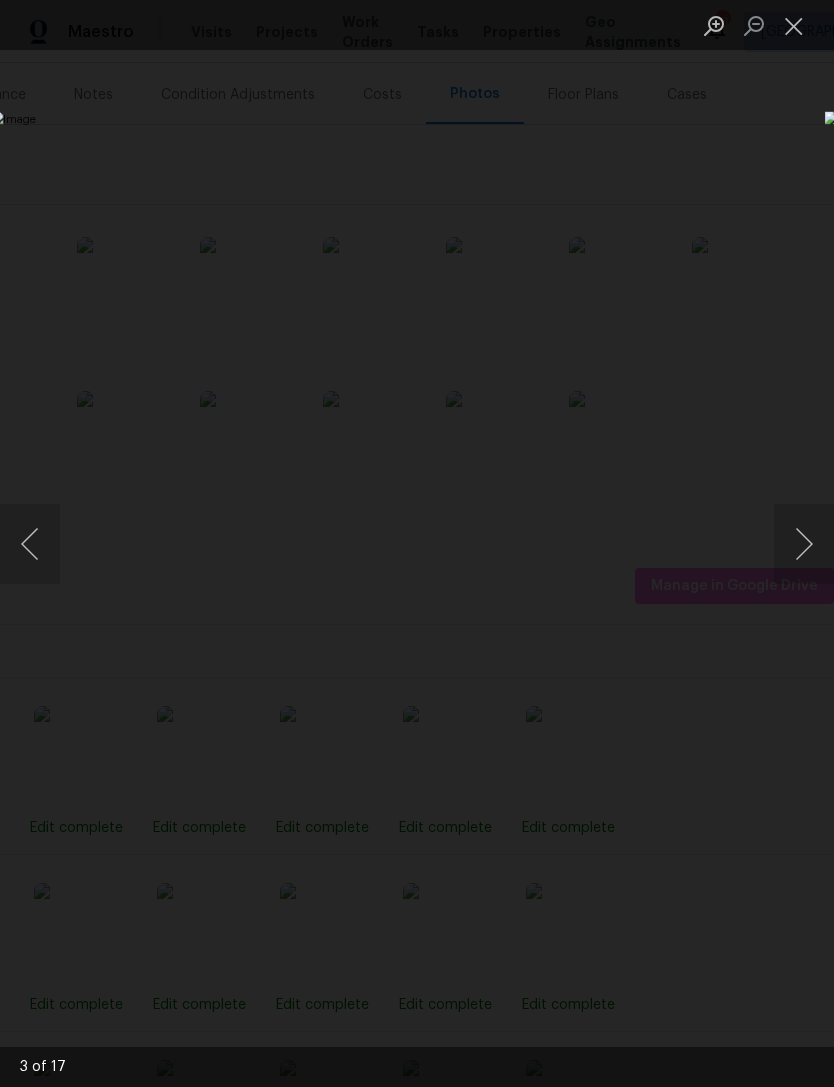 click at bounding box center (30, 544) 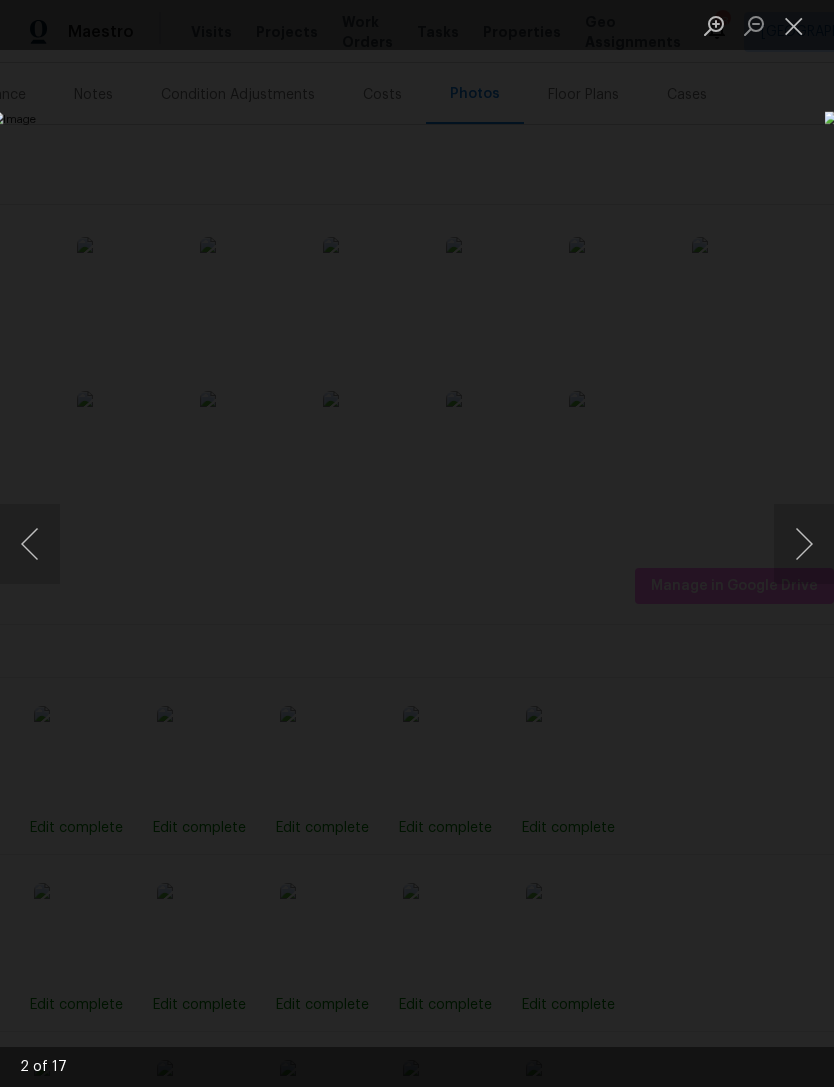 click at bounding box center [30, 544] 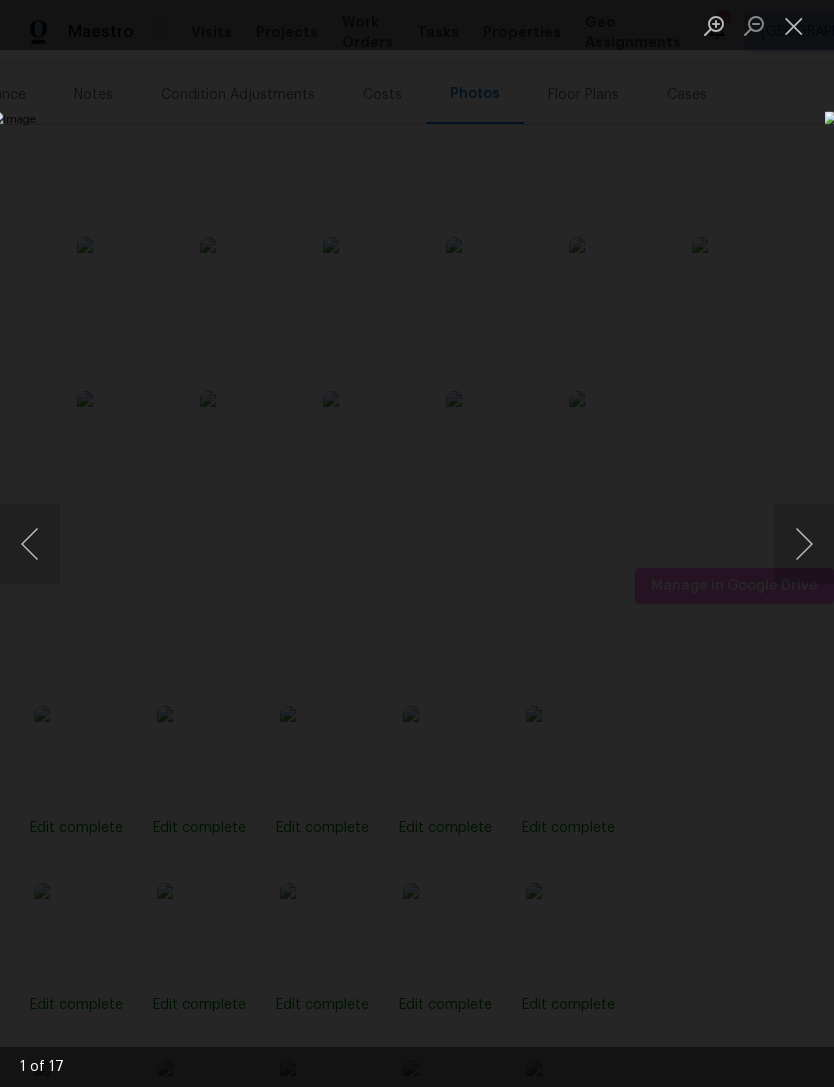 click at bounding box center (804, 544) 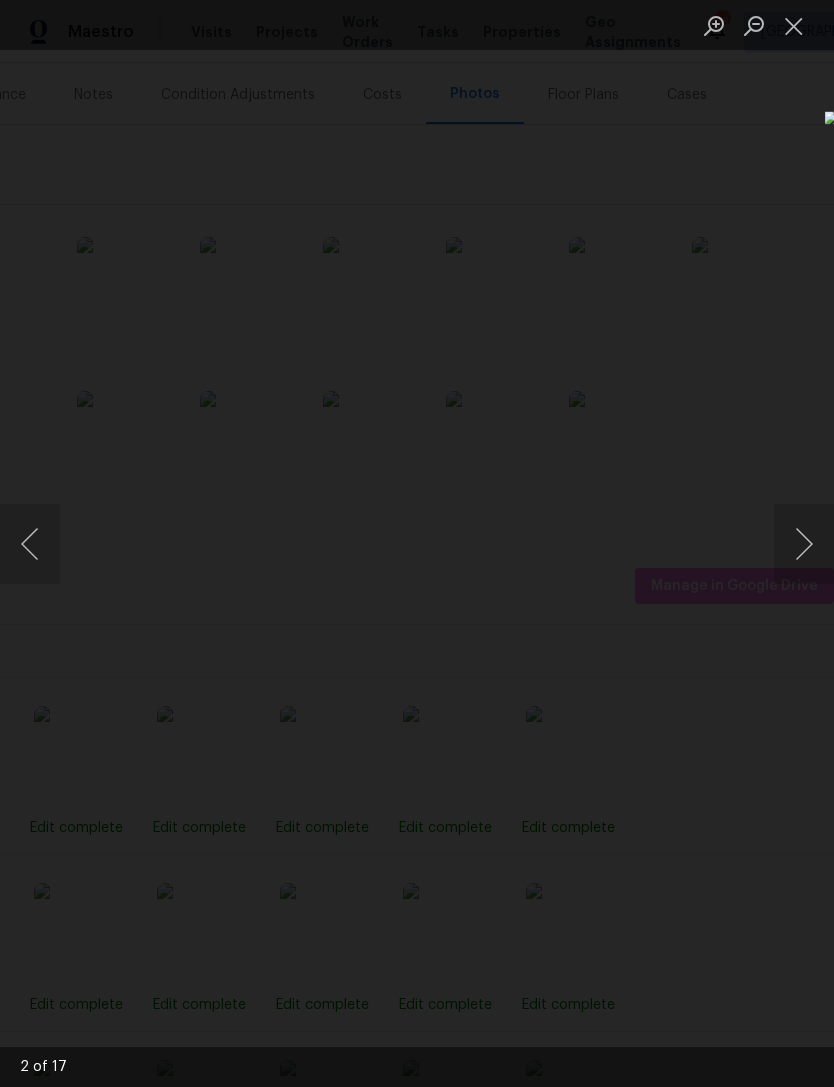 click at bounding box center [794, 25] 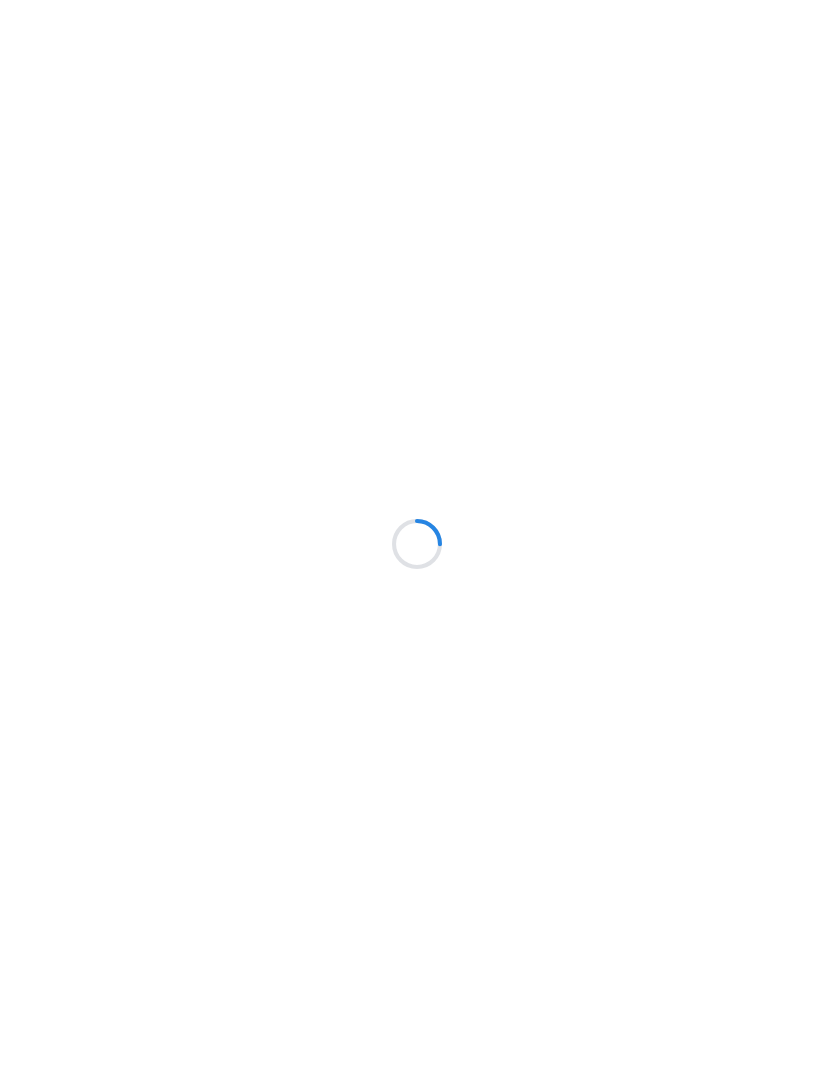 scroll, scrollTop: 0, scrollLeft: 0, axis: both 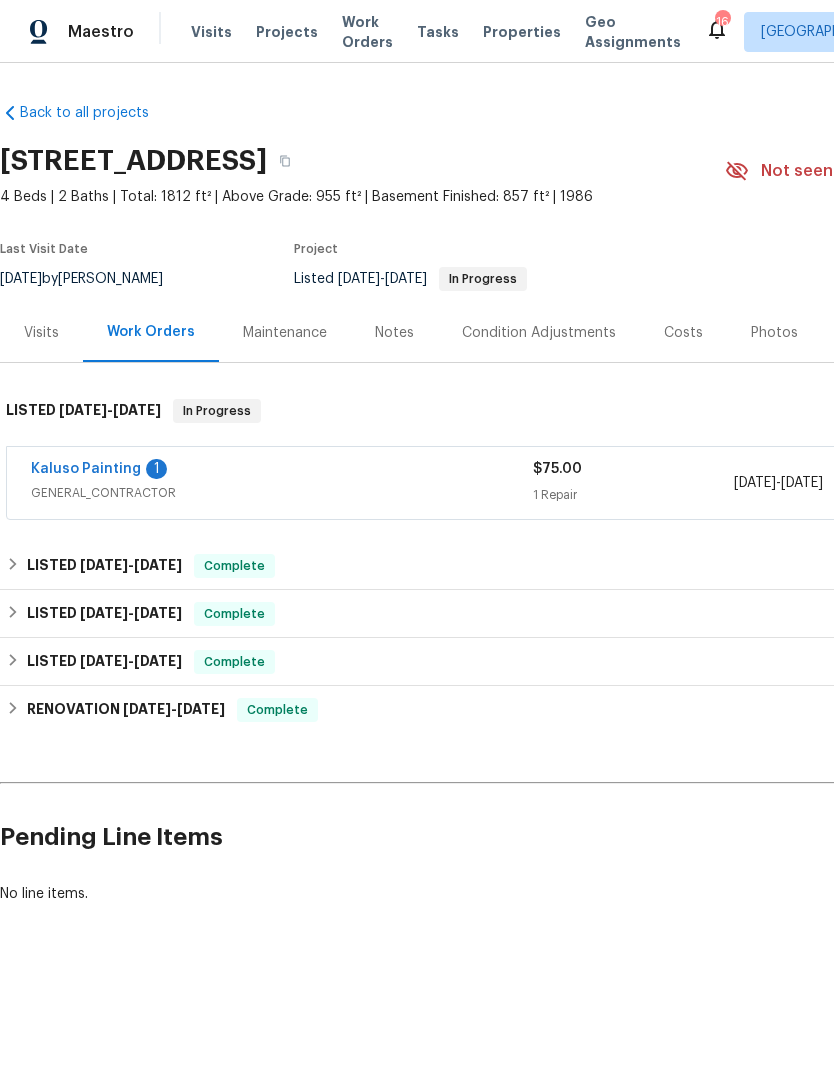 click on "Kaluso Painting" at bounding box center (86, 469) 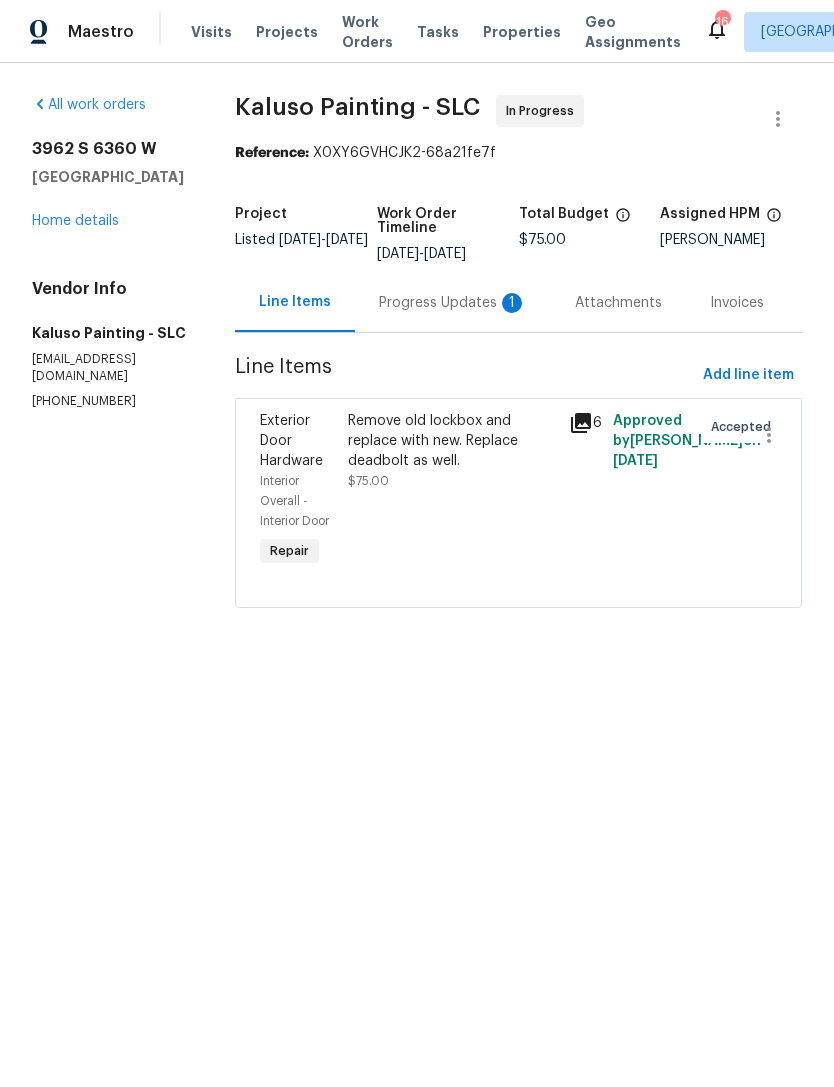click on "Progress Updates 1" at bounding box center (453, 303) 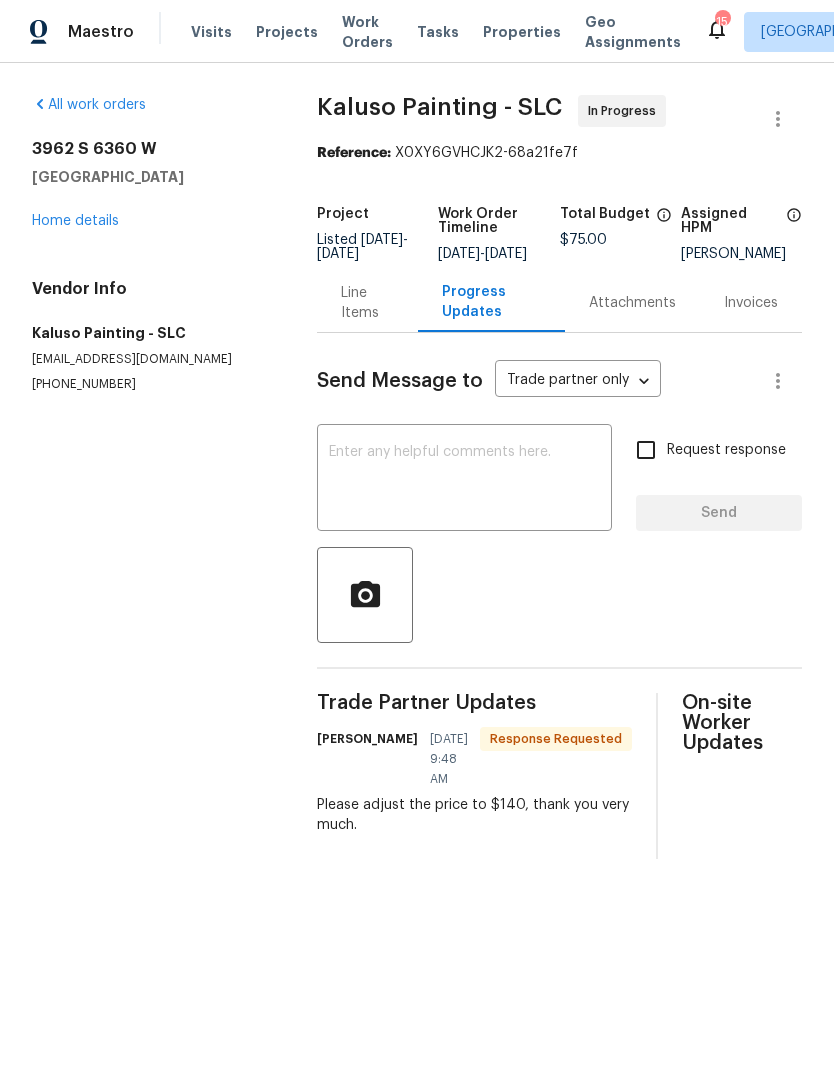 click on "3962 S 6360 W West Valley City, UT 84128 Home details" at bounding box center [150, 185] 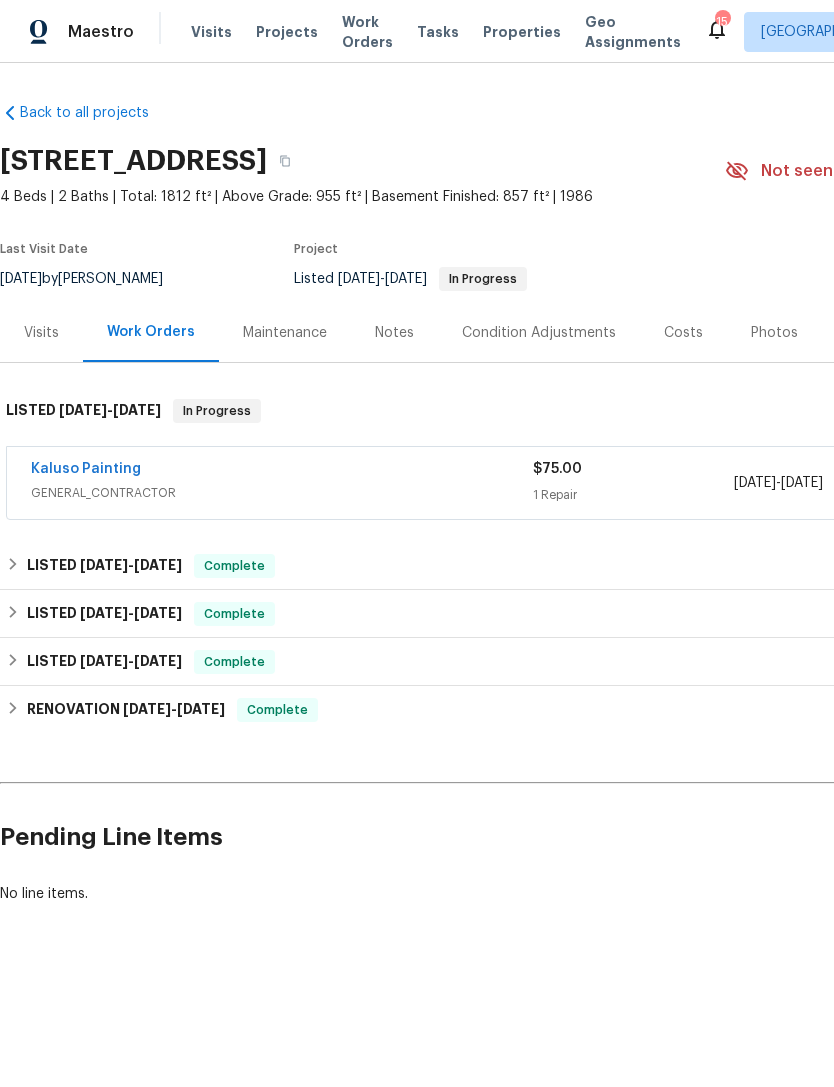 click on "GENERAL_CONTRACTOR" at bounding box center [282, 493] 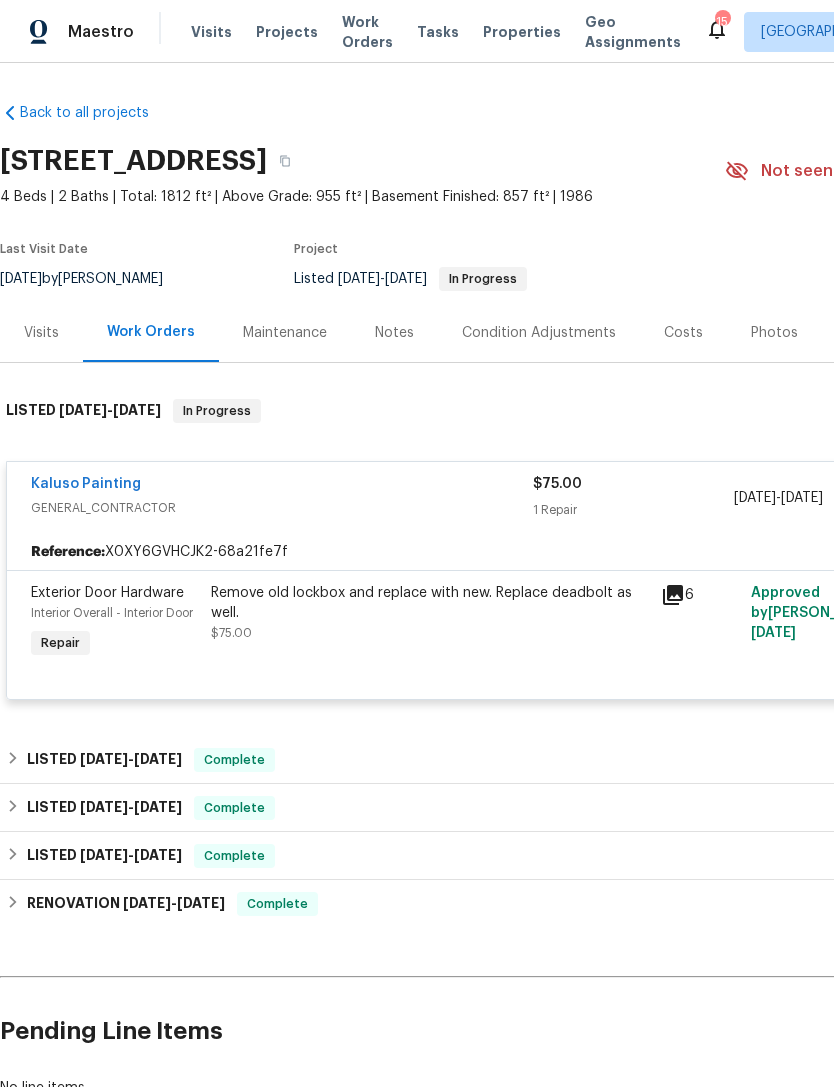 click on "Remove old lockbox and replace with new. Replace deadbolt as well." at bounding box center [430, 603] 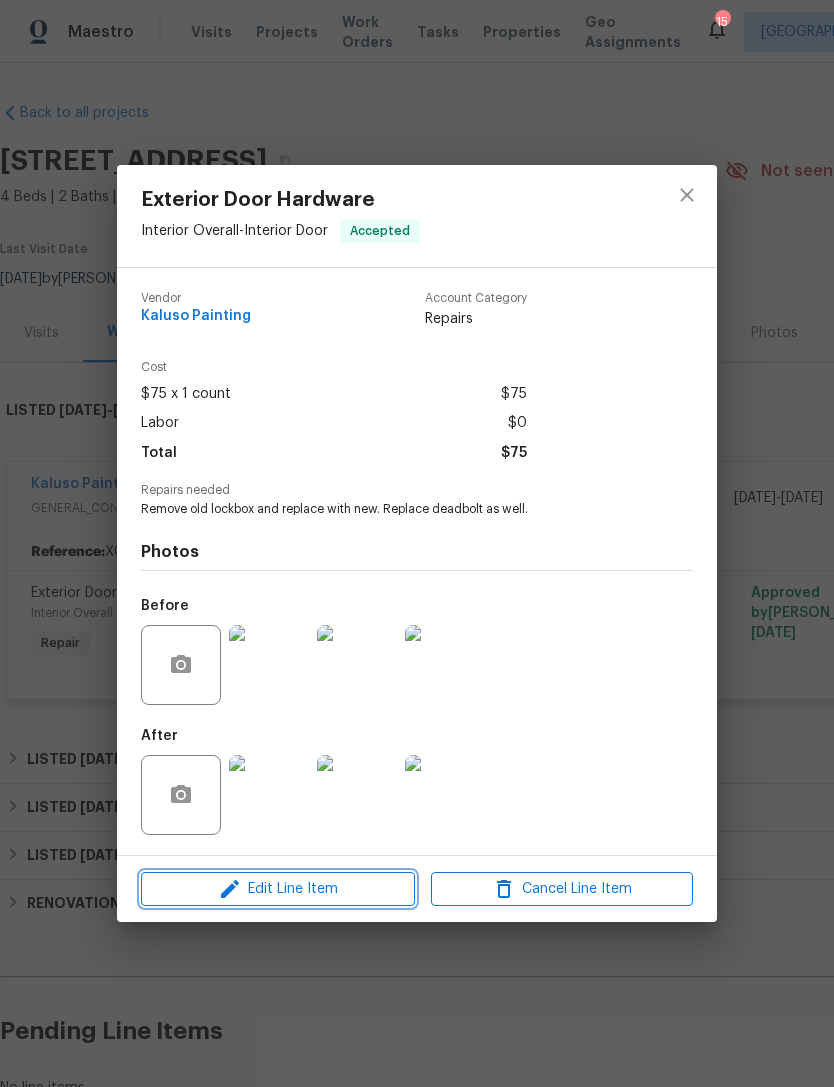 click on "Edit Line Item" at bounding box center (278, 889) 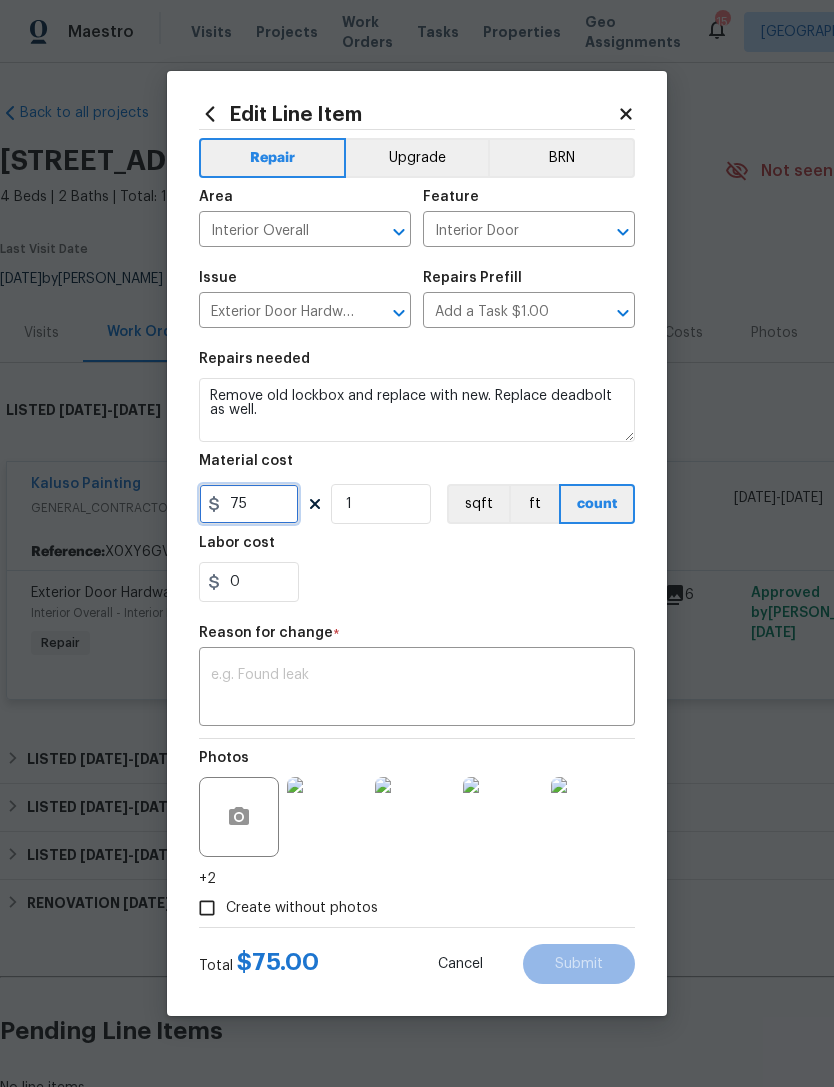 click on "75" at bounding box center (249, 504) 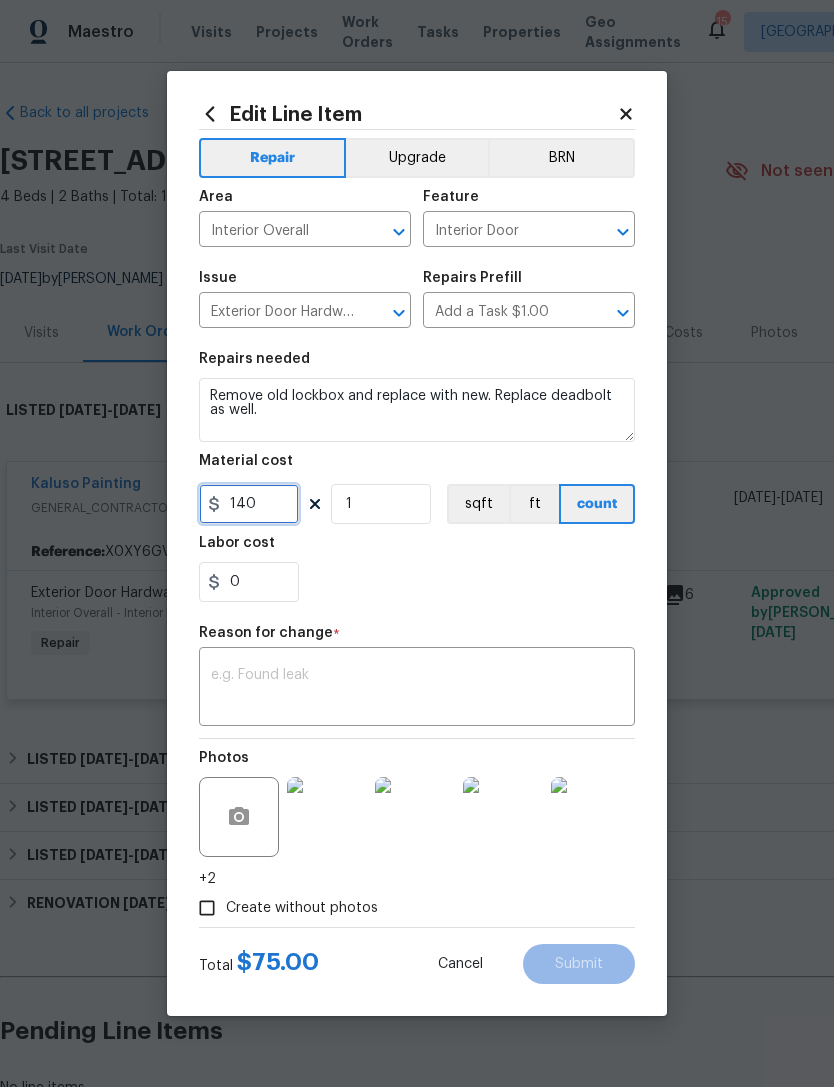type on "140" 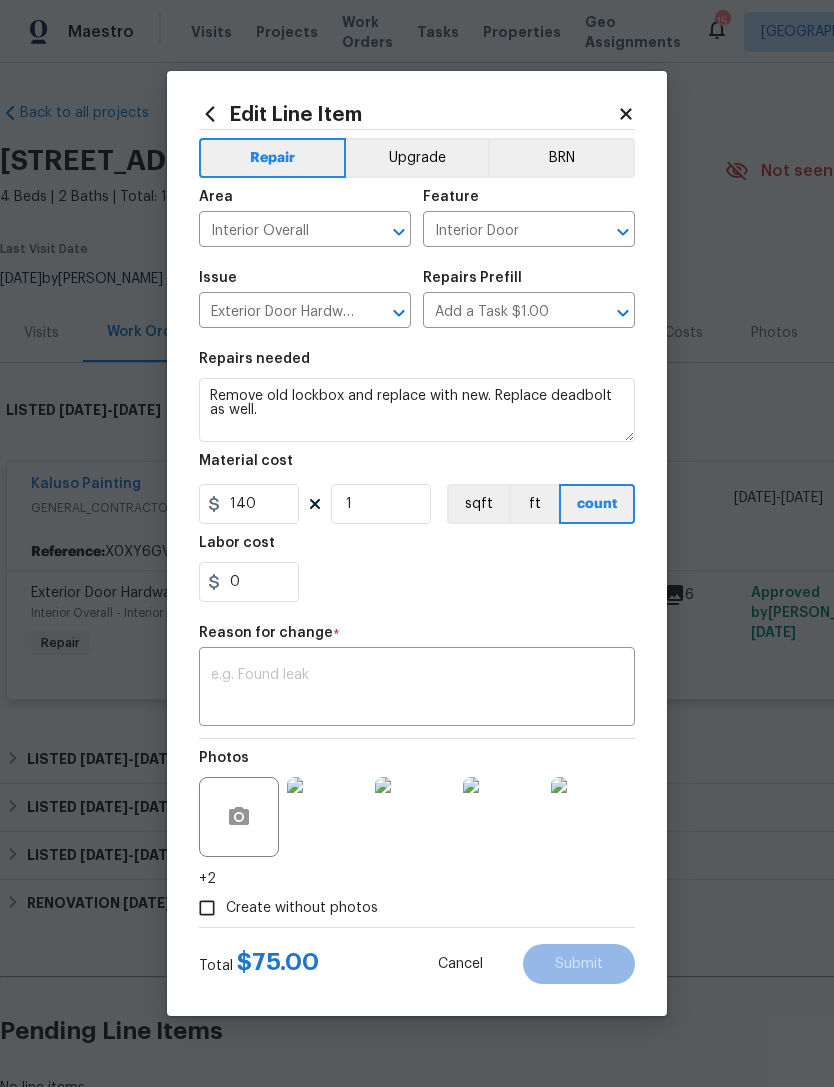 click at bounding box center [417, 689] 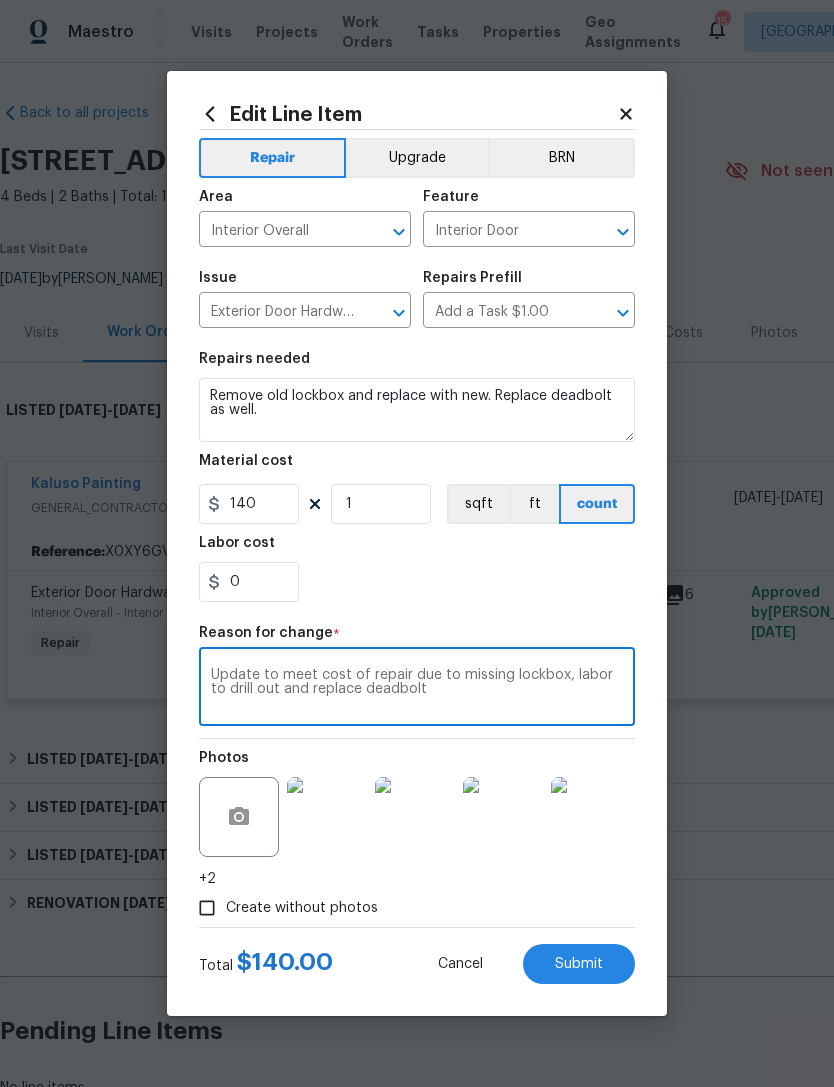 type on "Update to meet cost of repair due to missing lockbox, labor to drill out and replace deadbolt" 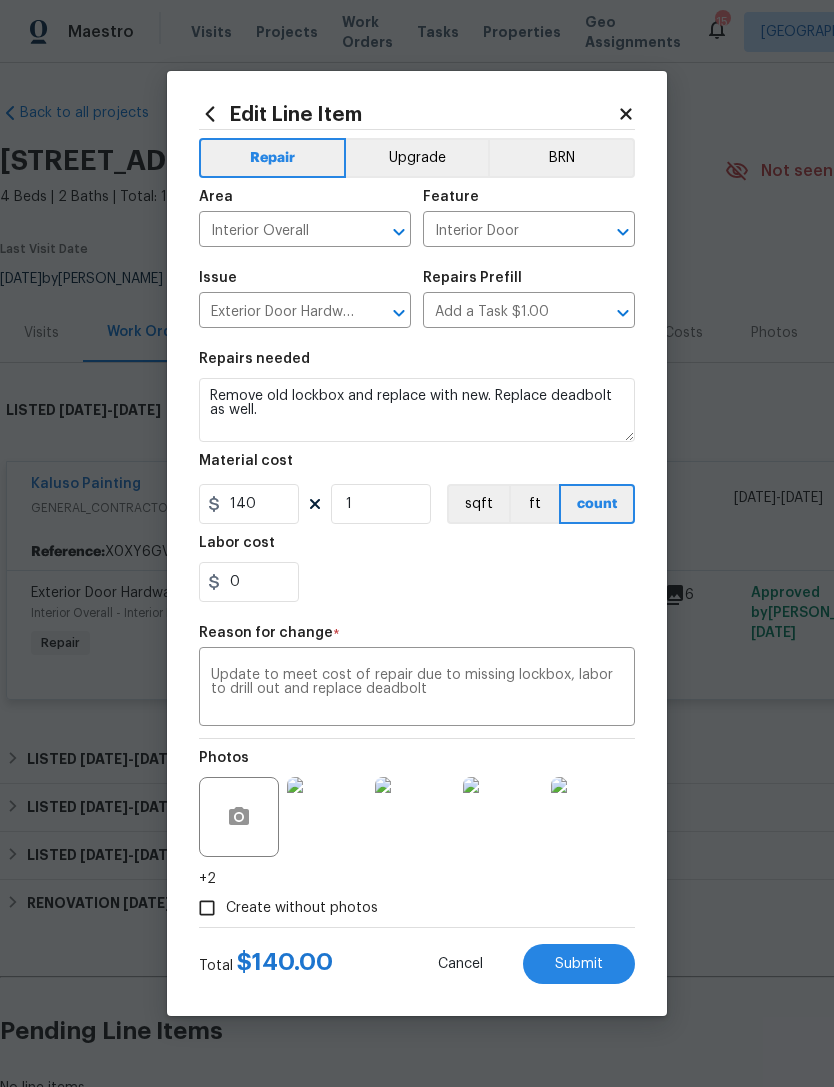 click on "Submit" at bounding box center [579, 964] 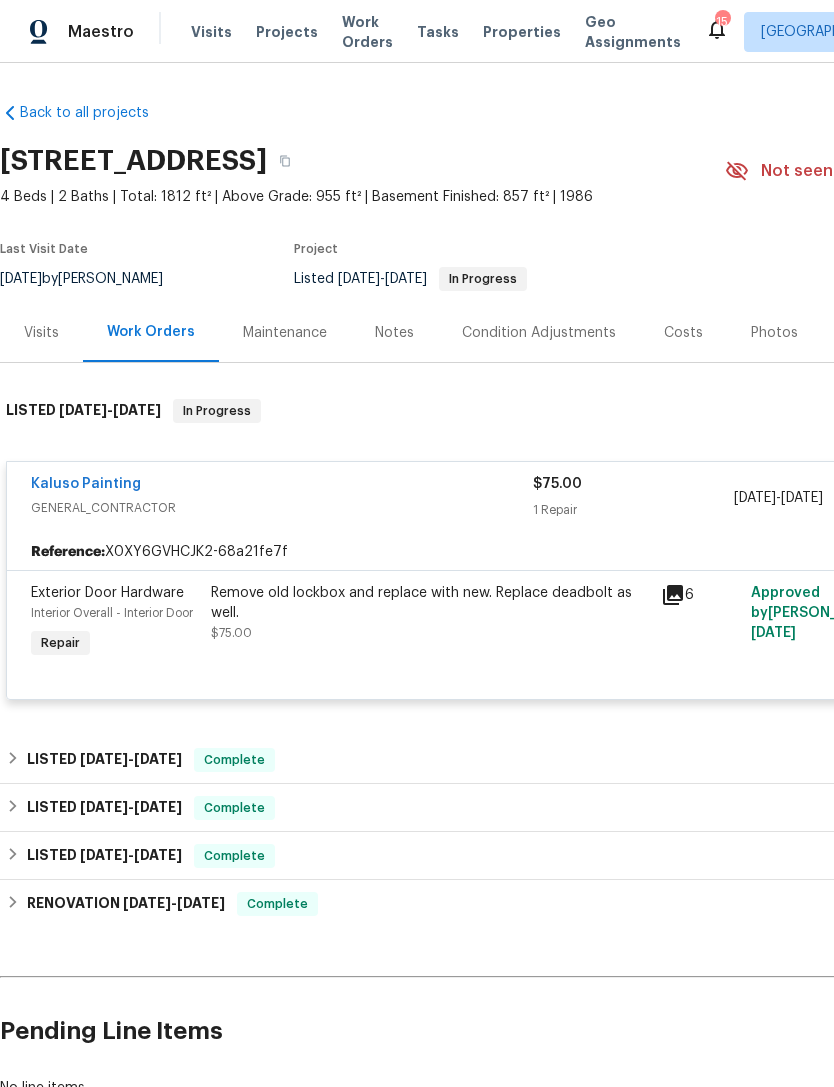 scroll, scrollTop: 0, scrollLeft: 0, axis: both 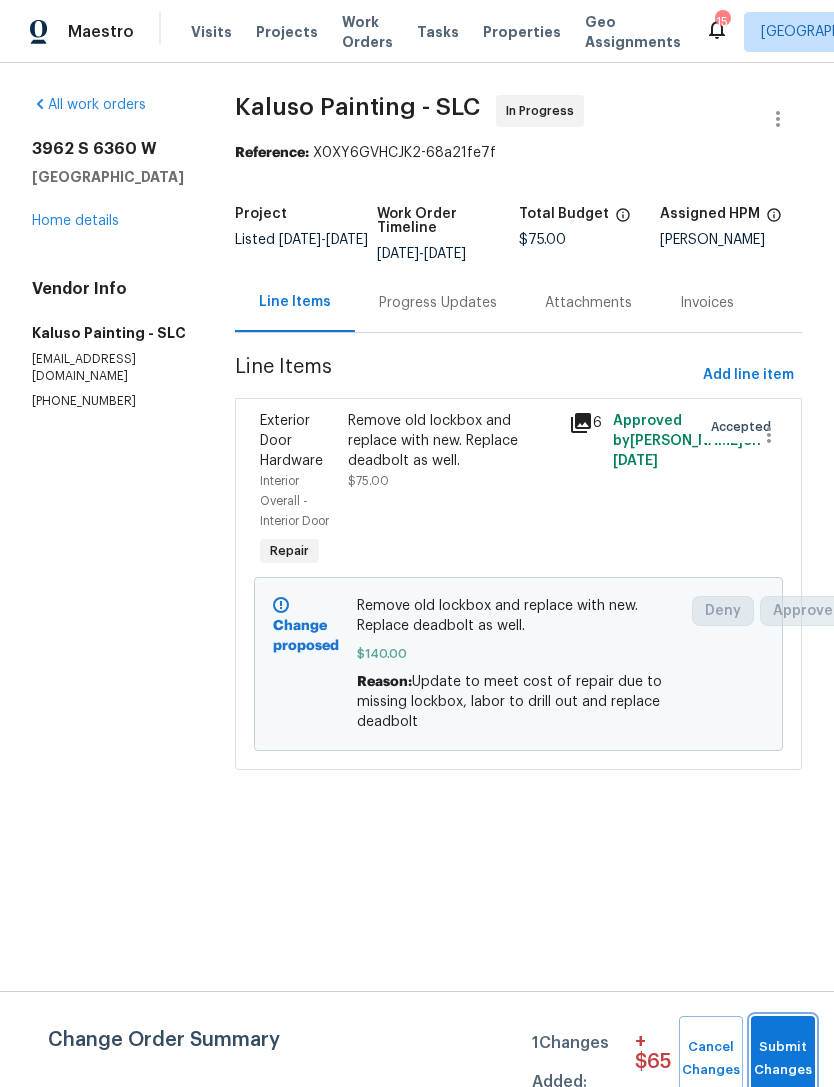 click on "Submit Changes" at bounding box center [783, 1059] 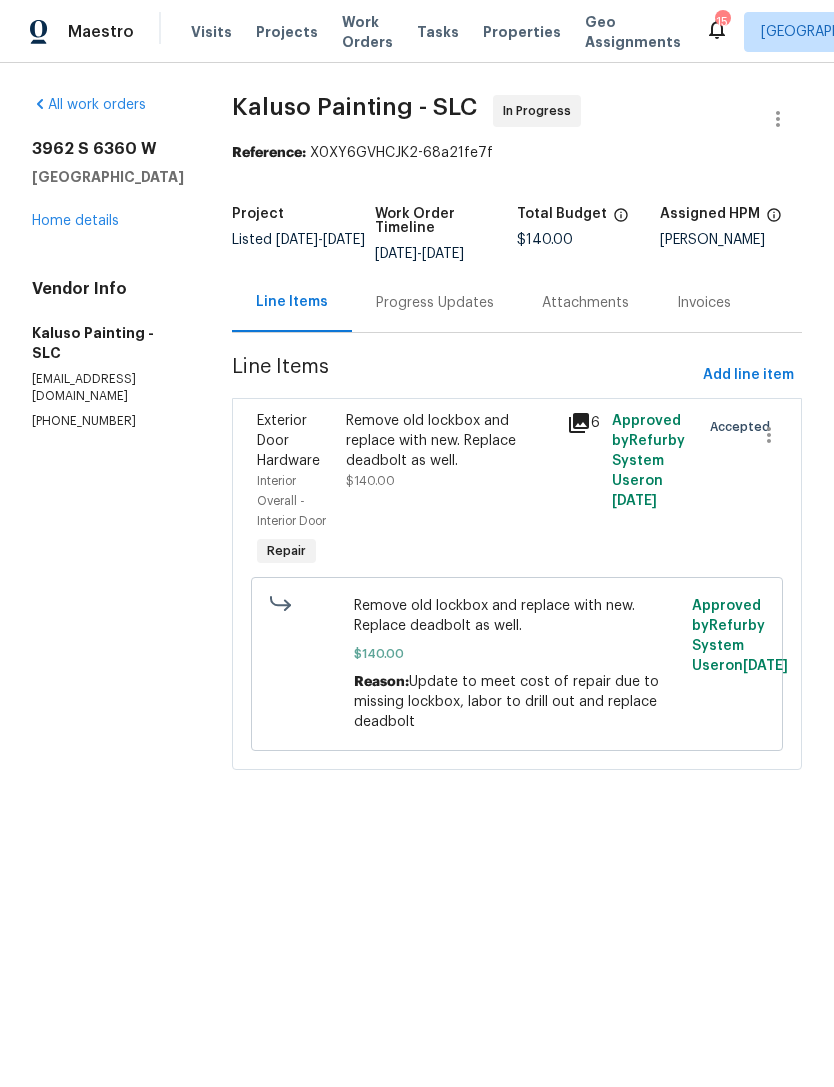 click on "Home details" at bounding box center [75, 221] 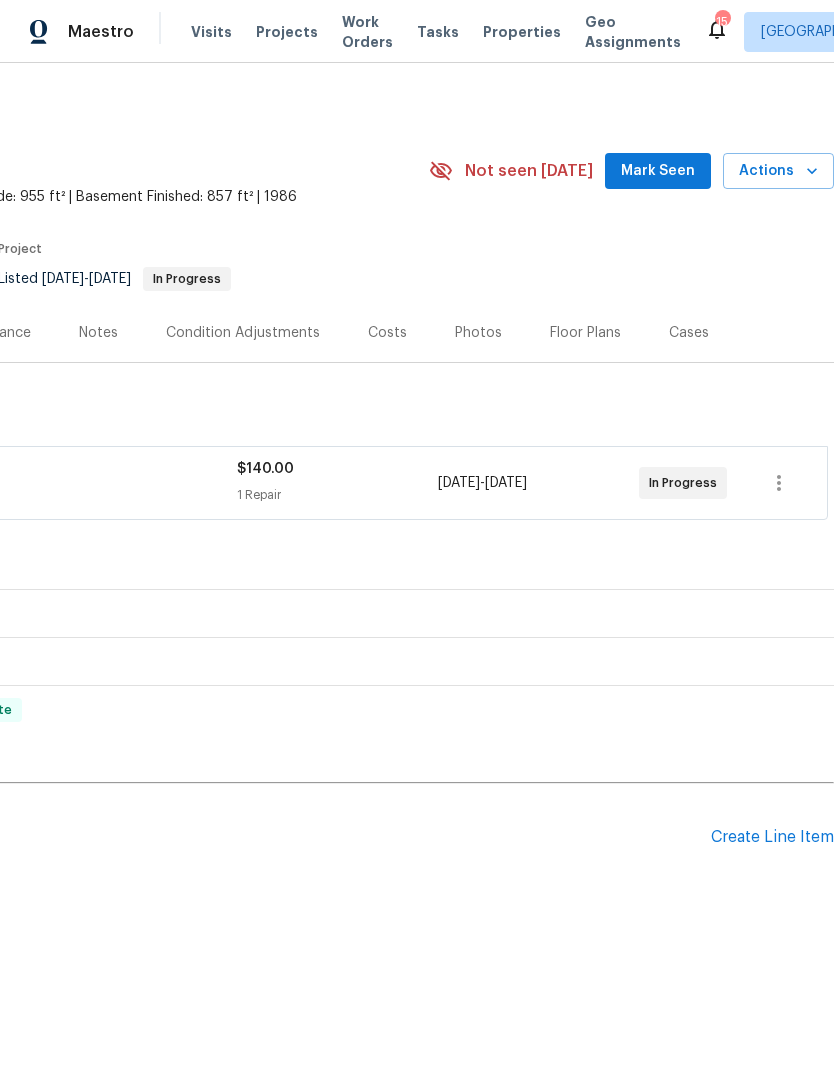 scroll, scrollTop: 0, scrollLeft: 296, axis: horizontal 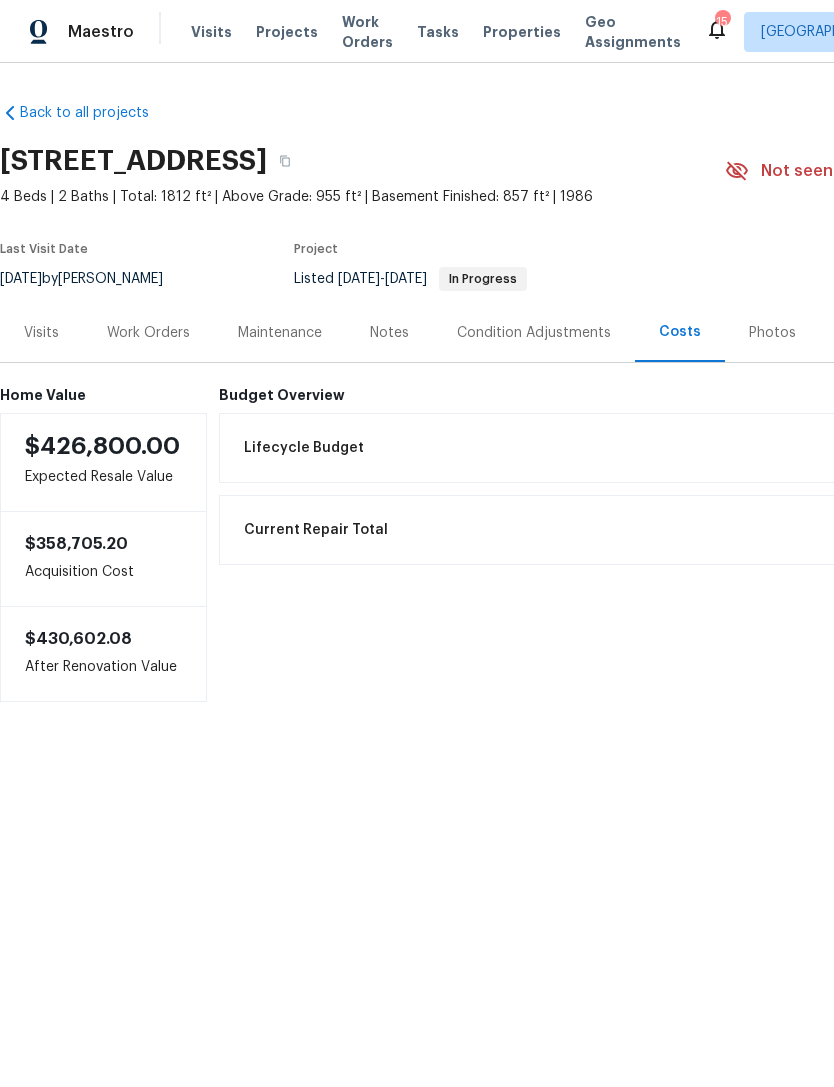 click on "Work Orders" at bounding box center [148, 333] 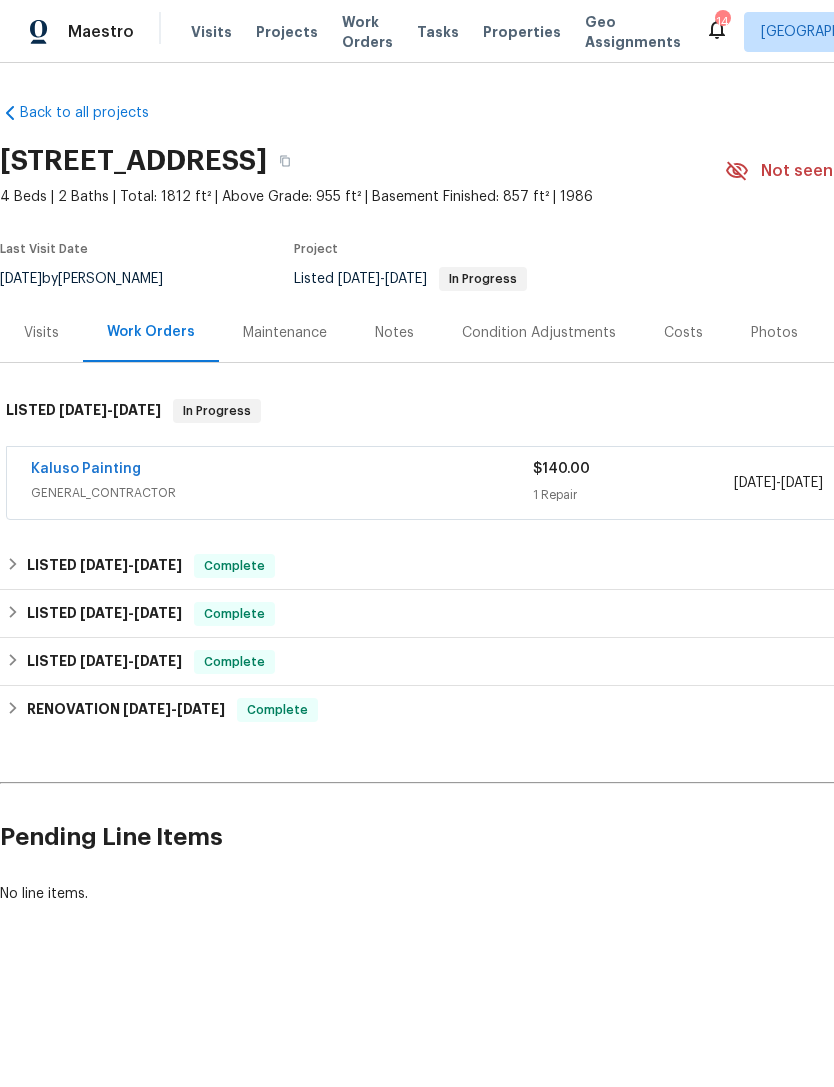 scroll, scrollTop: 0, scrollLeft: 0, axis: both 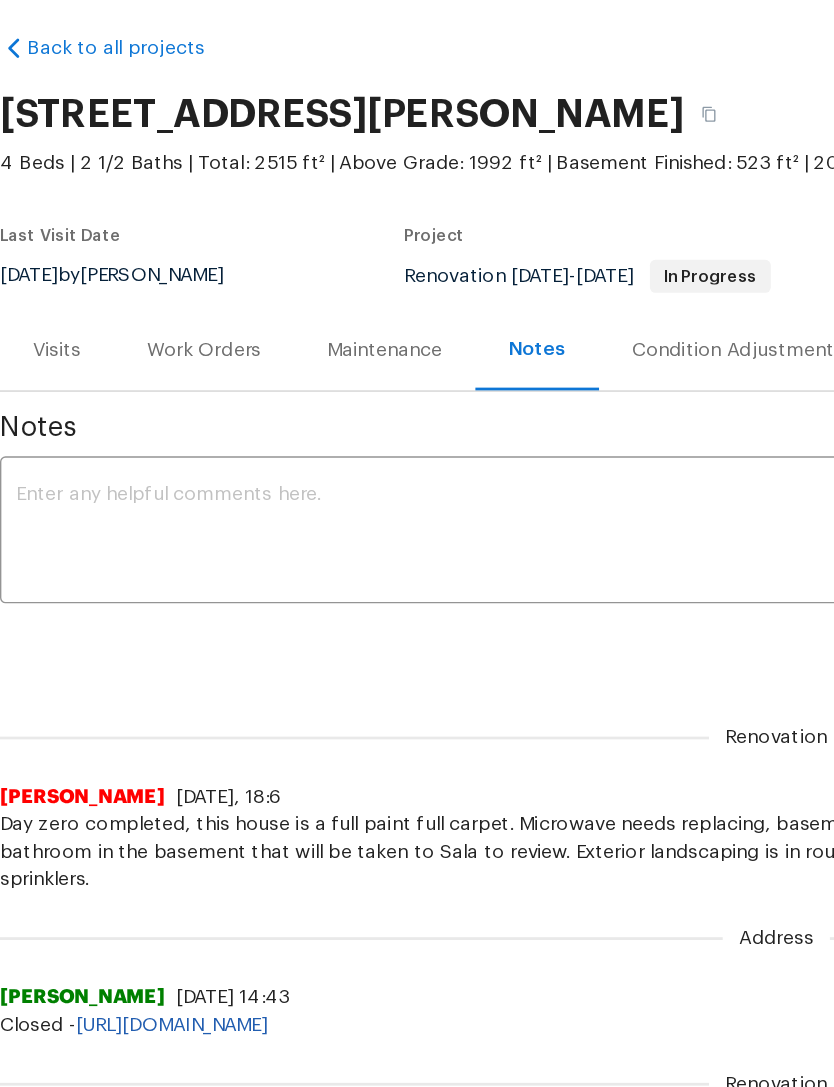 click on "Work Orders" at bounding box center [148, 333] 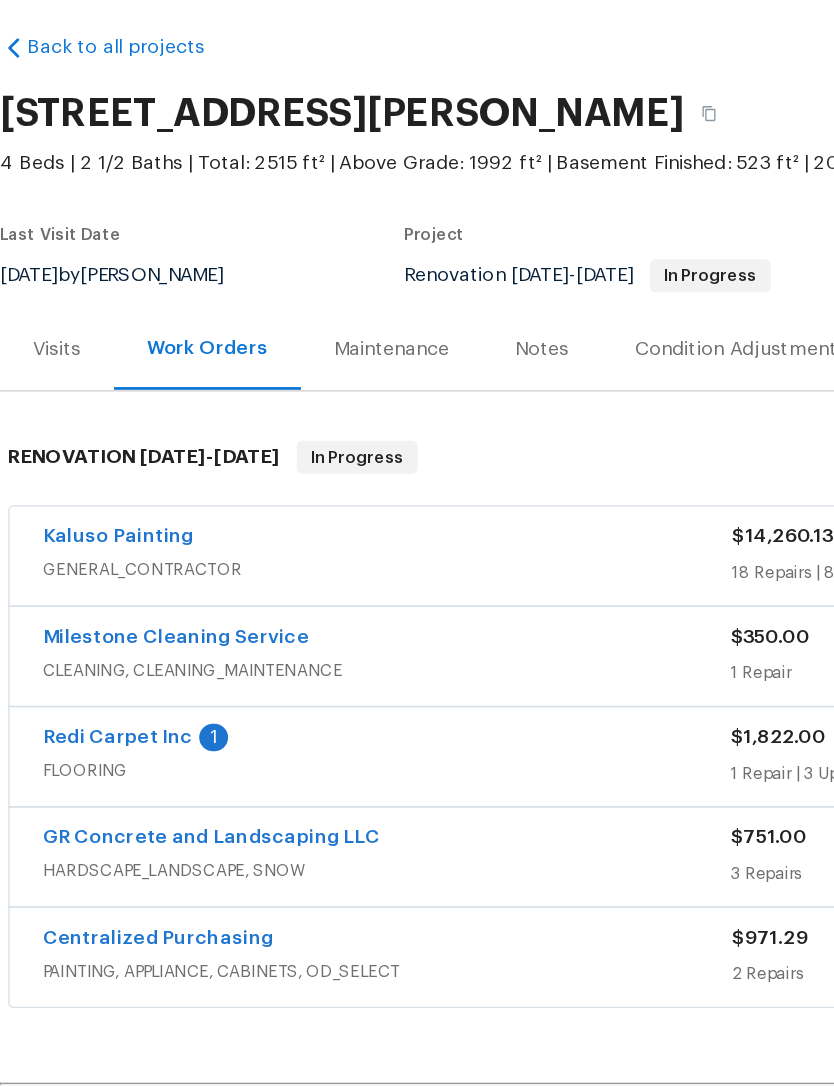 click on "1" at bounding box center (155, 615) 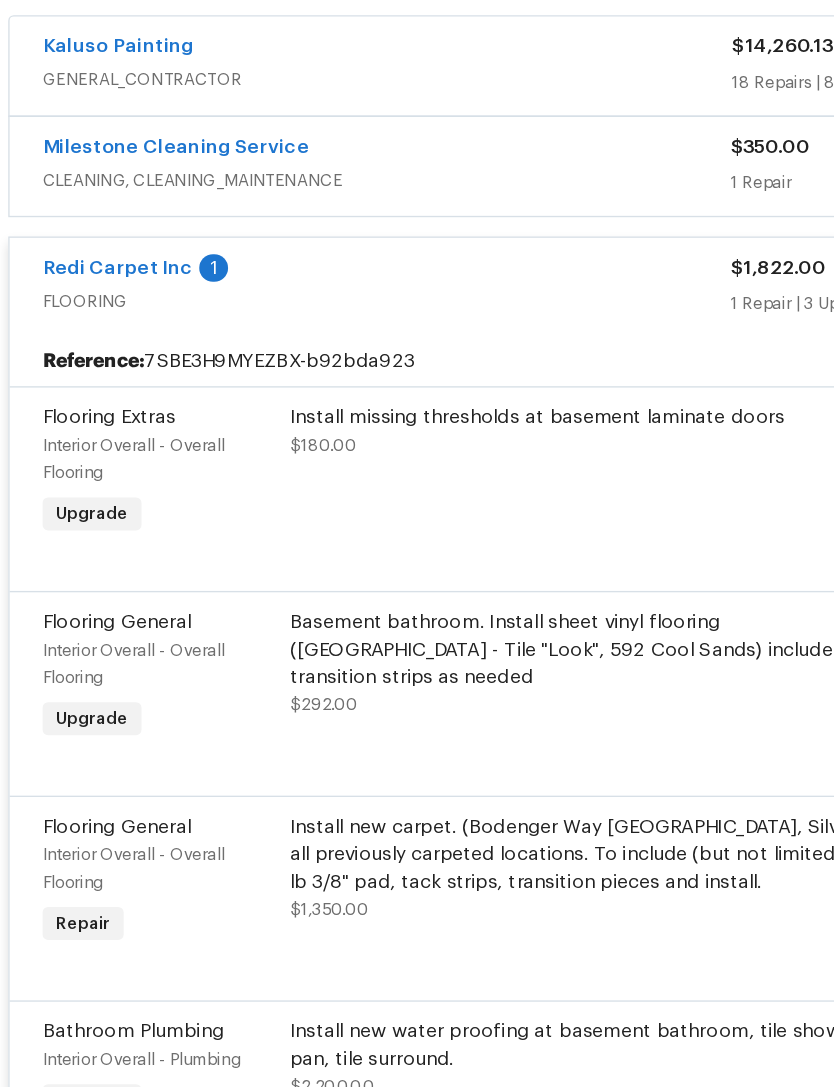 scroll, scrollTop: 357, scrollLeft: 0, axis: vertical 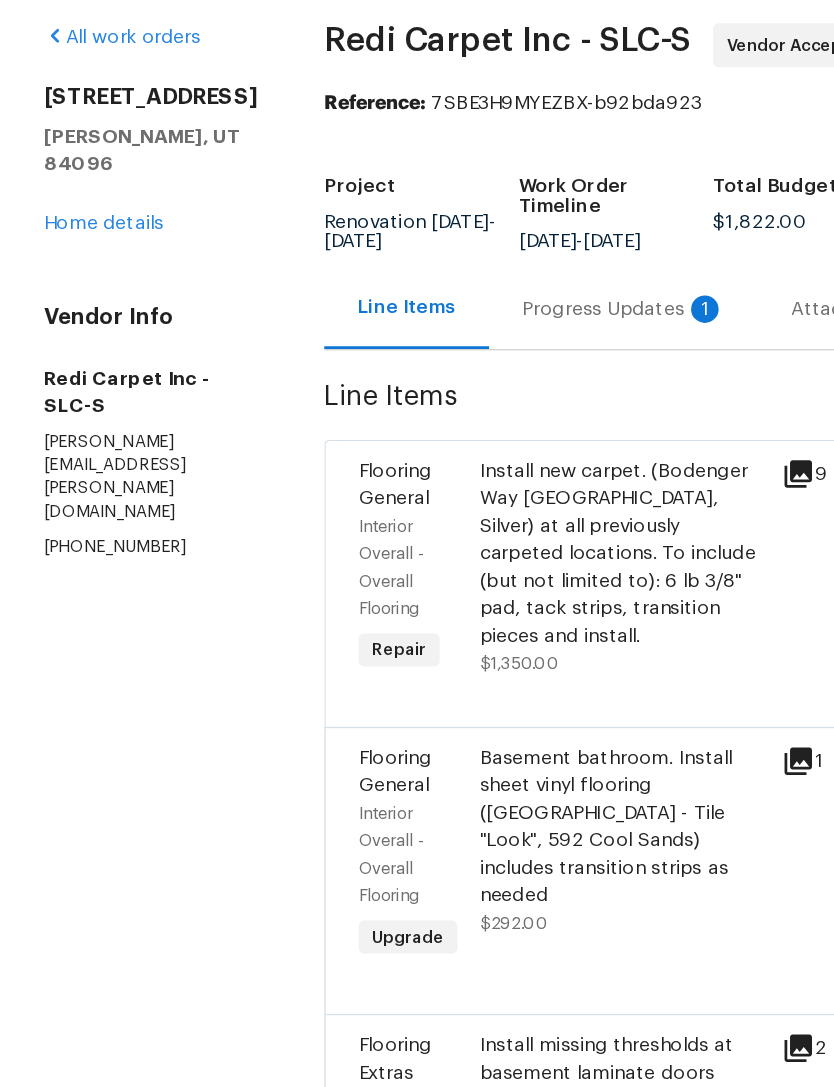 click on "Progress Updates 1" at bounding box center [454, 303] 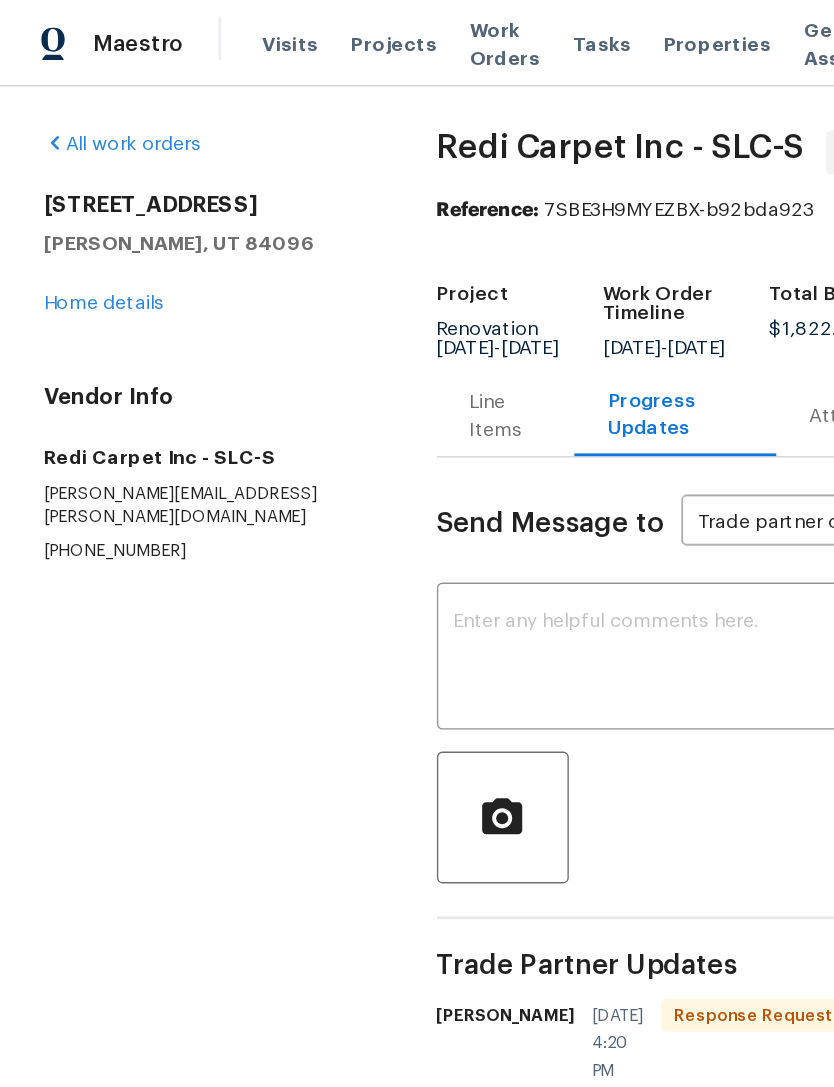 click on "Home details" at bounding box center [75, 221] 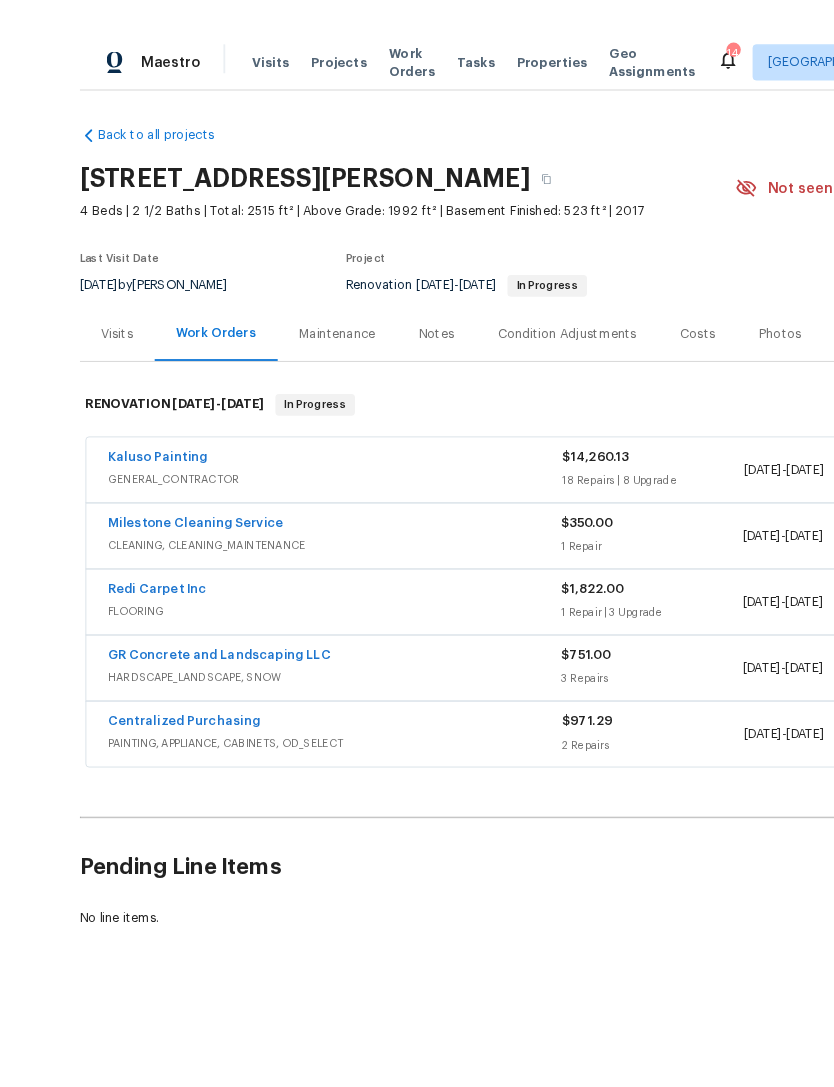 scroll, scrollTop: 36, scrollLeft: 0, axis: vertical 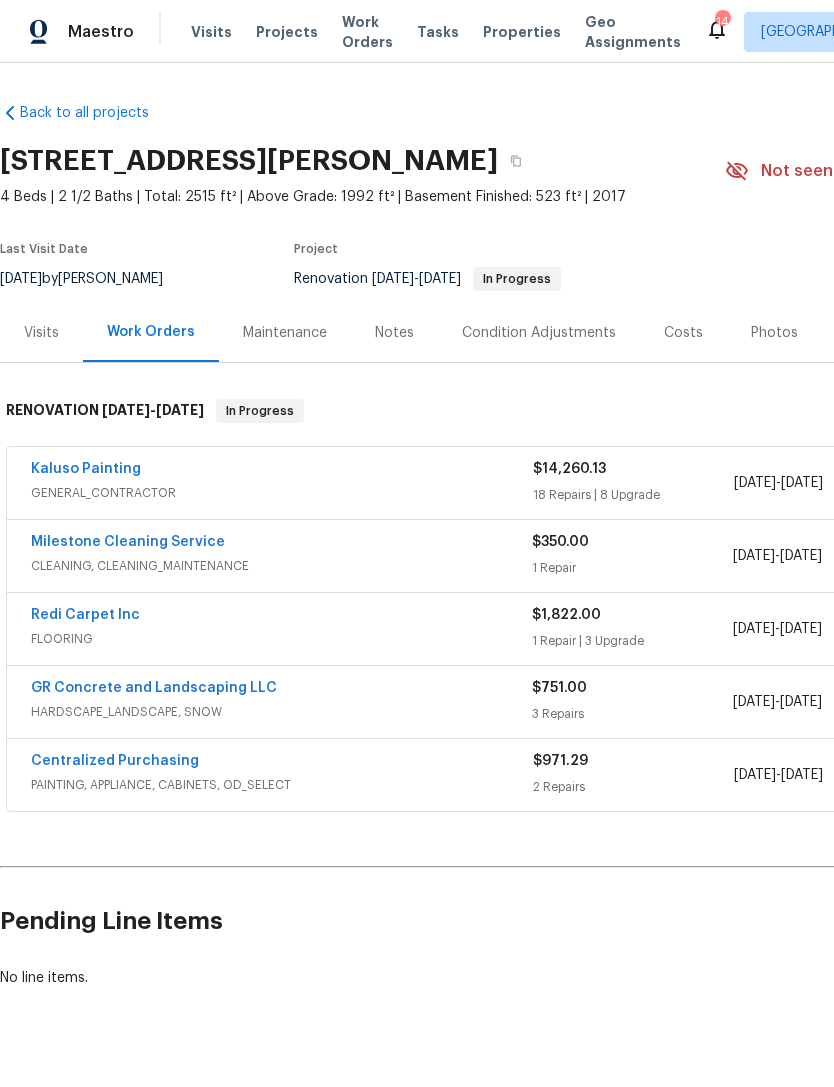 click on "Redi Carpet Inc" at bounding box center [85, 615] 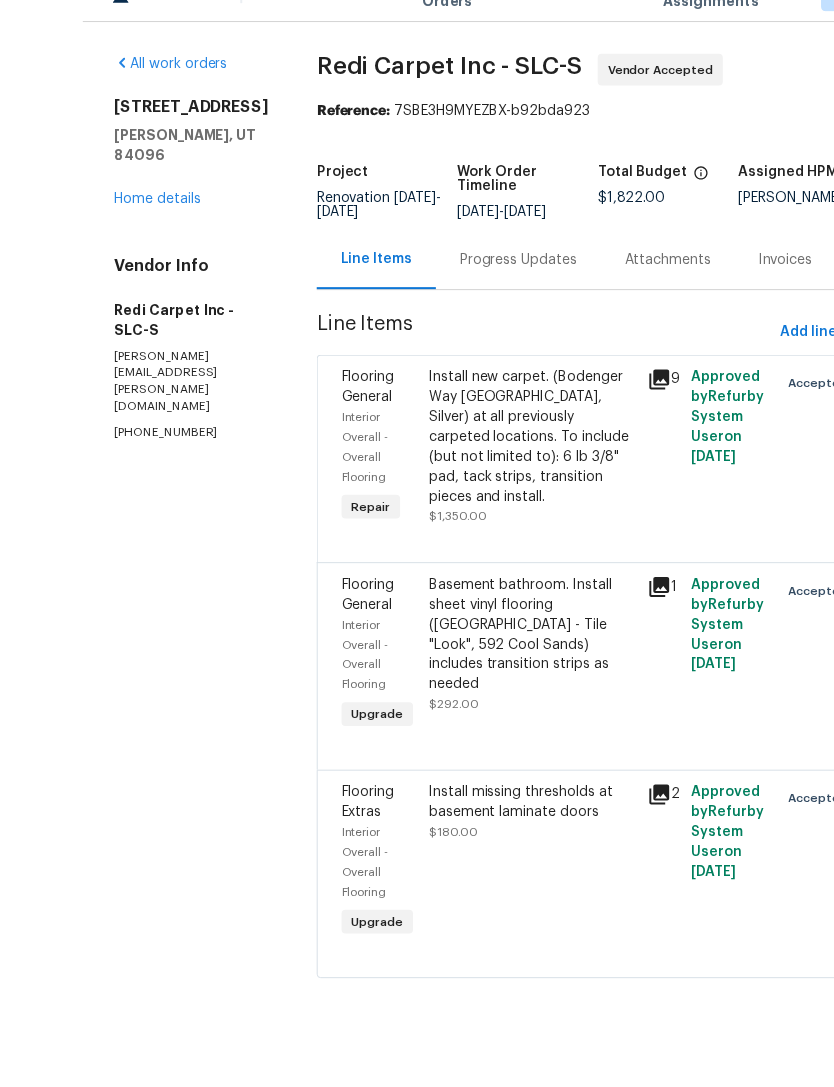 scroll, scrollTop: 6, scrollLeft: 0, axis: vertical 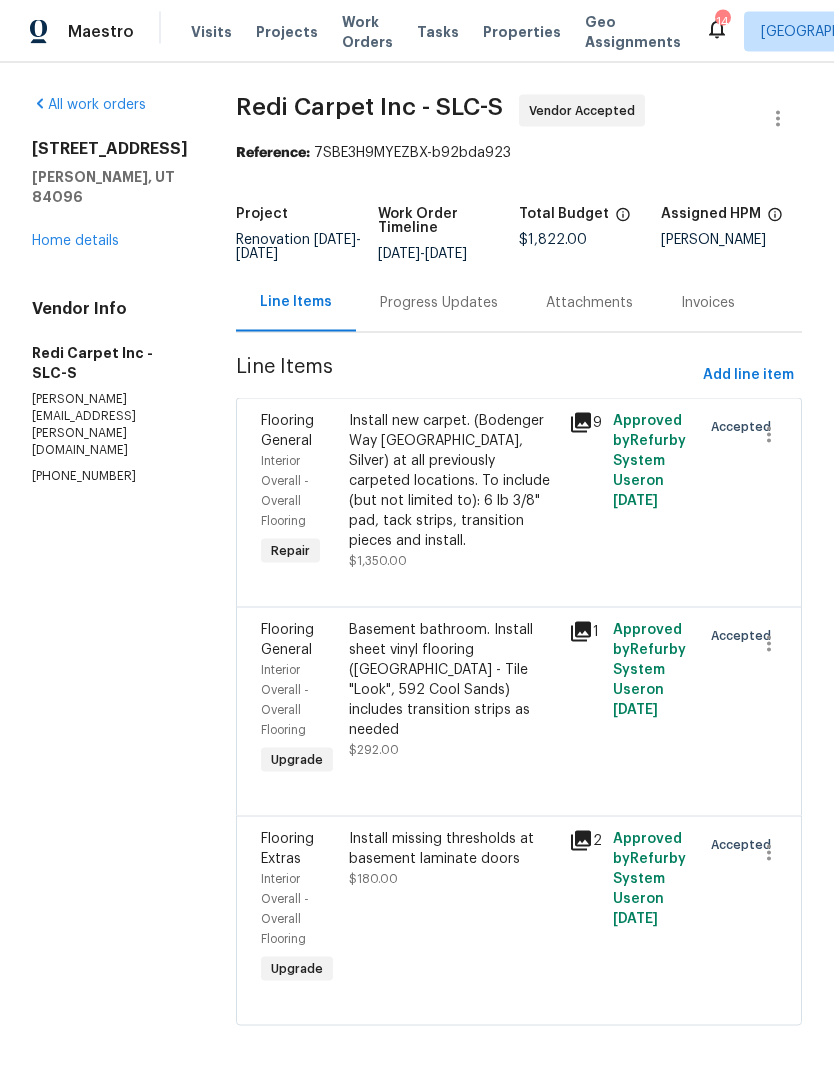 click on "Install new carpet. (Bodenger Way [GEOGRAPHIC_DATA], Silver) at all previously carpeted locations. To include (but not limited to): 6 lb 3/8" pad, tack strips, transition pieces and install." at bounding box center (453, 481) 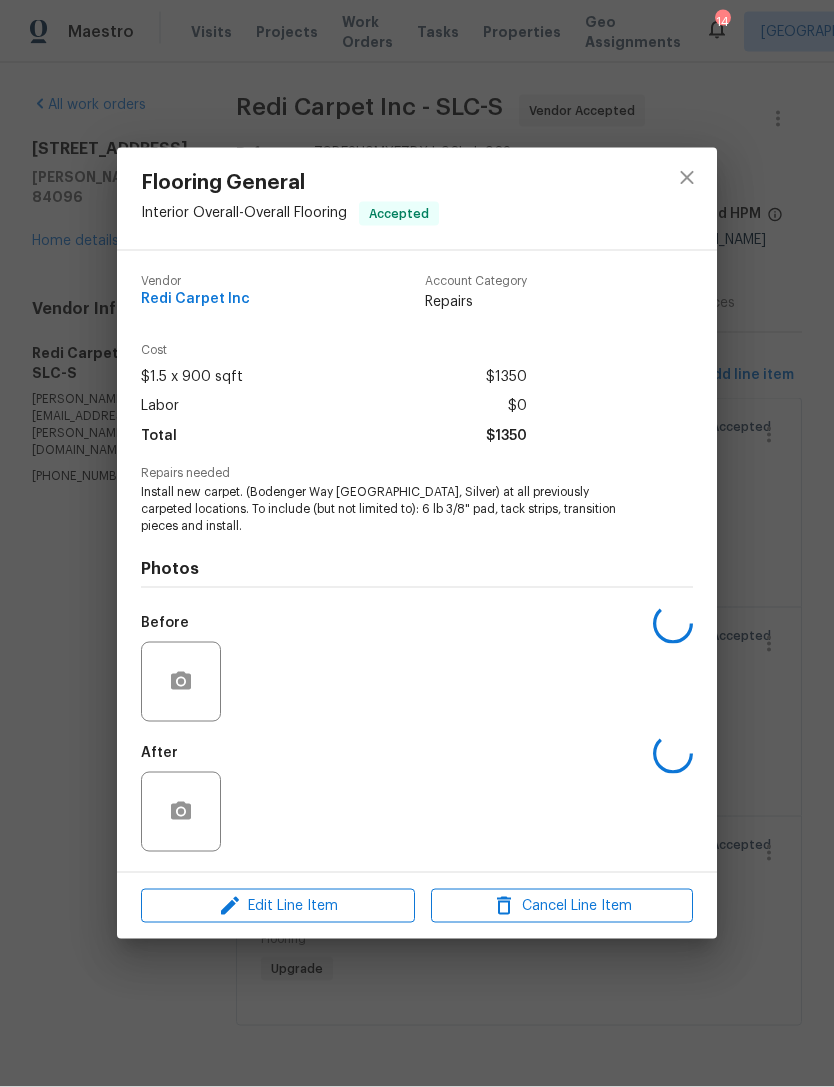 scroll, scrollTop: 7, scrollLeft: 0, axis: vertical 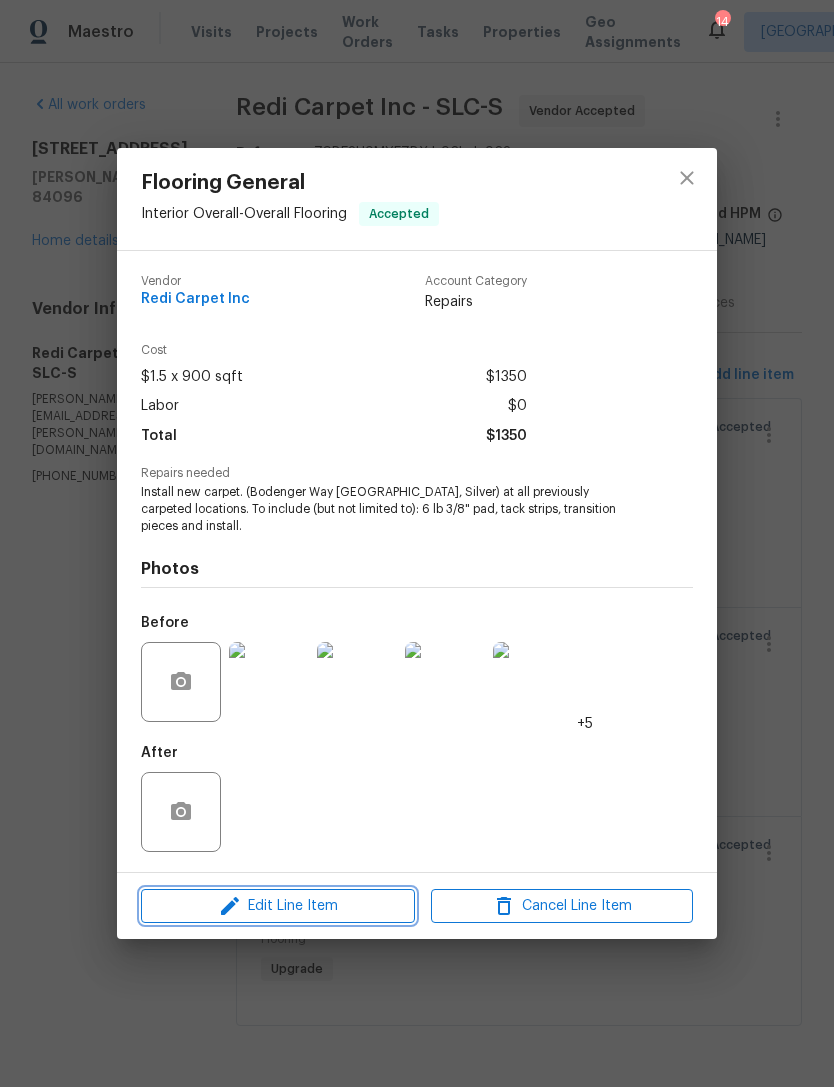 click on "Edit Line Item" at bounding box center (278, 906) 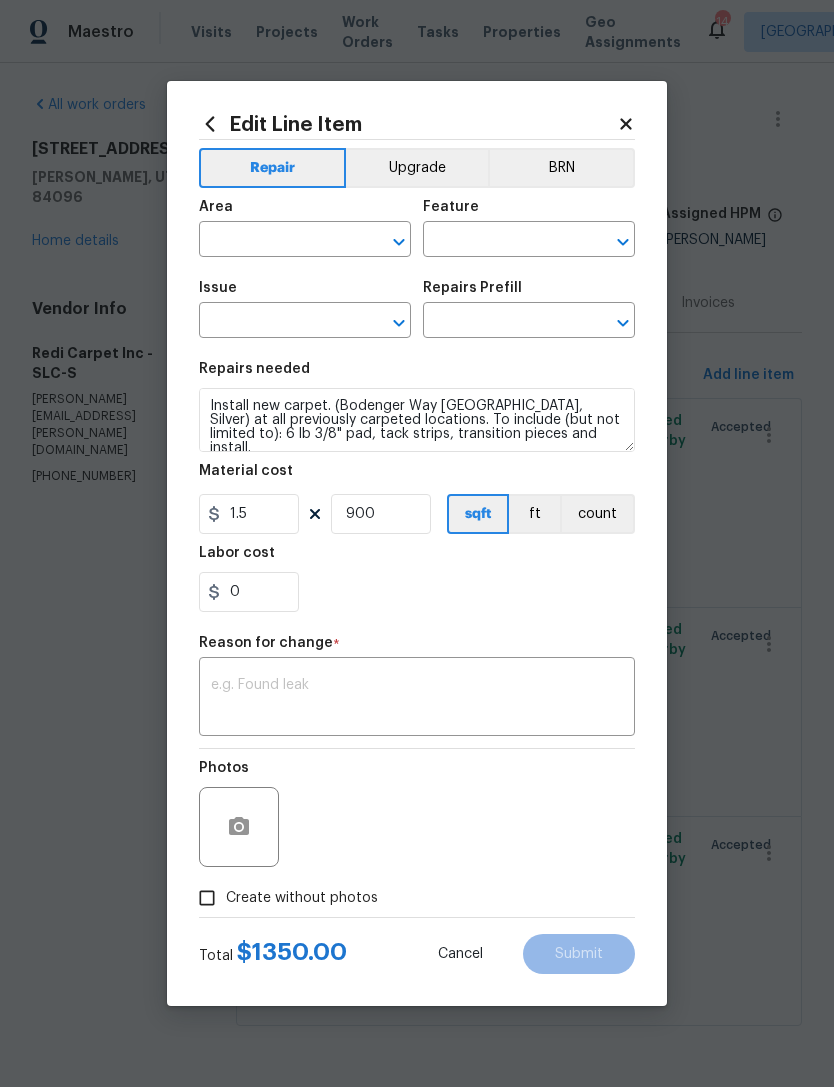 type on "Interior Overall" 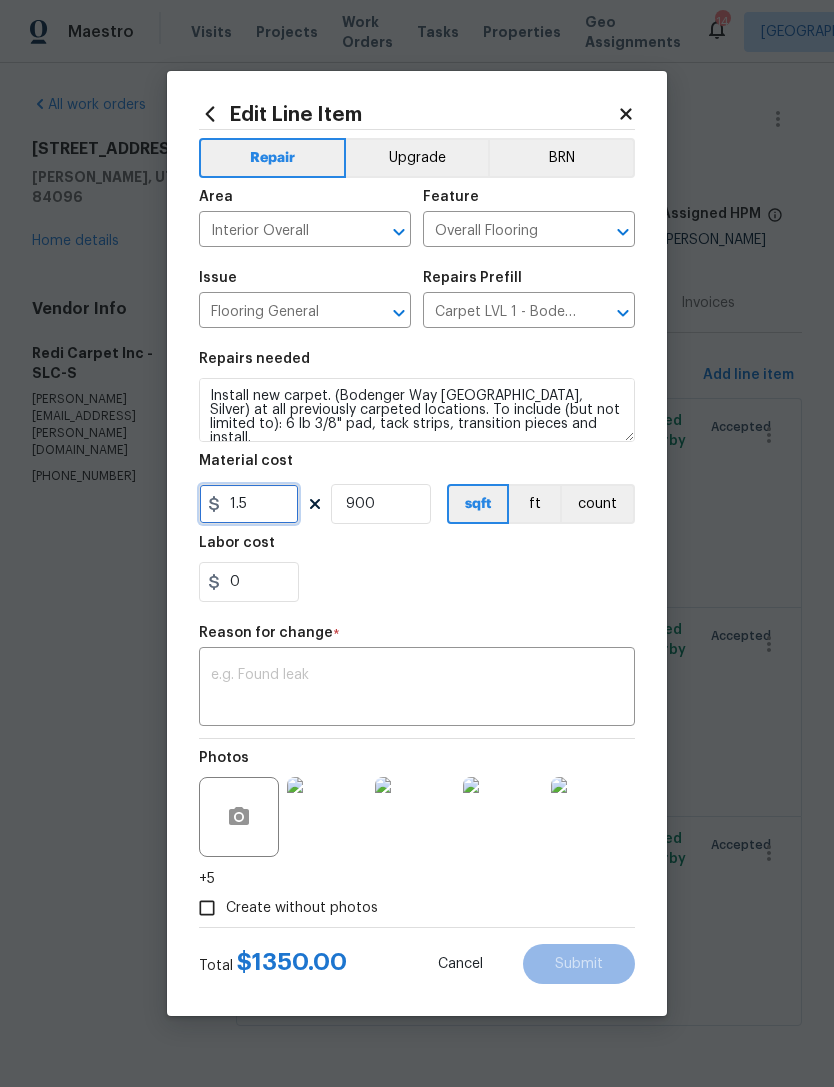 click on "1.5" at bounding box center [249, 504] 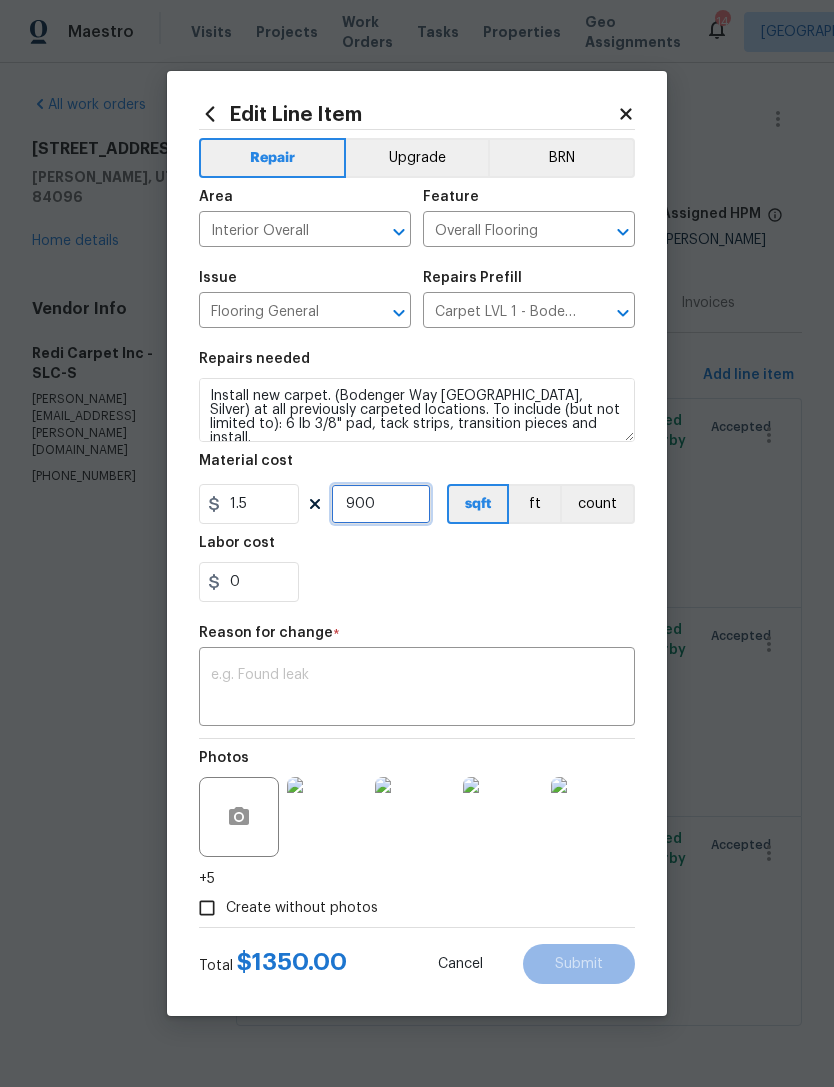 click on "900" at bounding box center [381, 504] 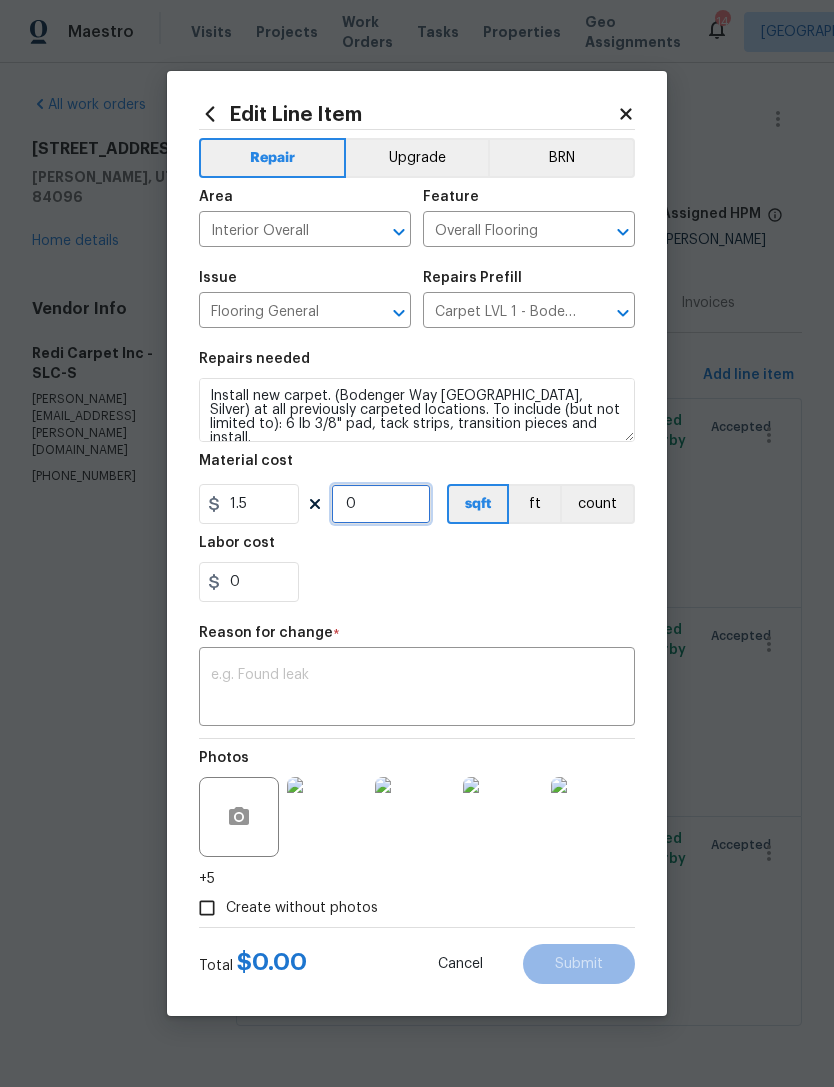 type on "1" 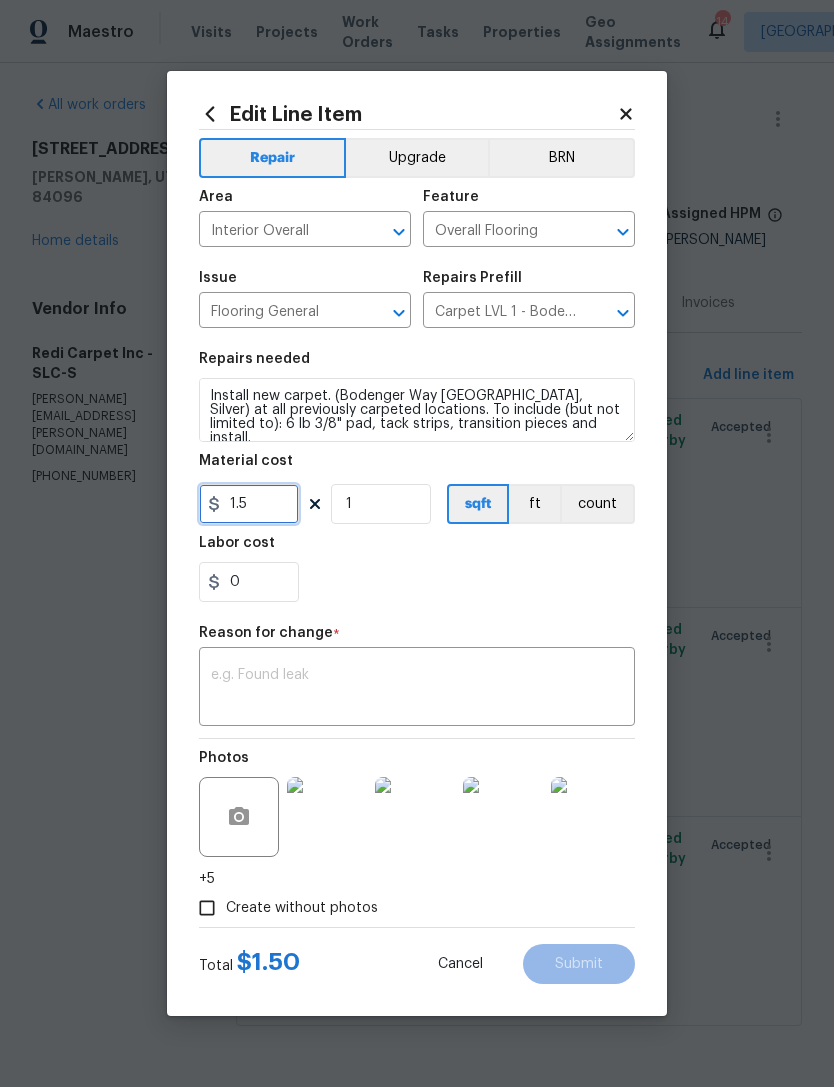 click on "1.5" at bounding box center [249, 504] 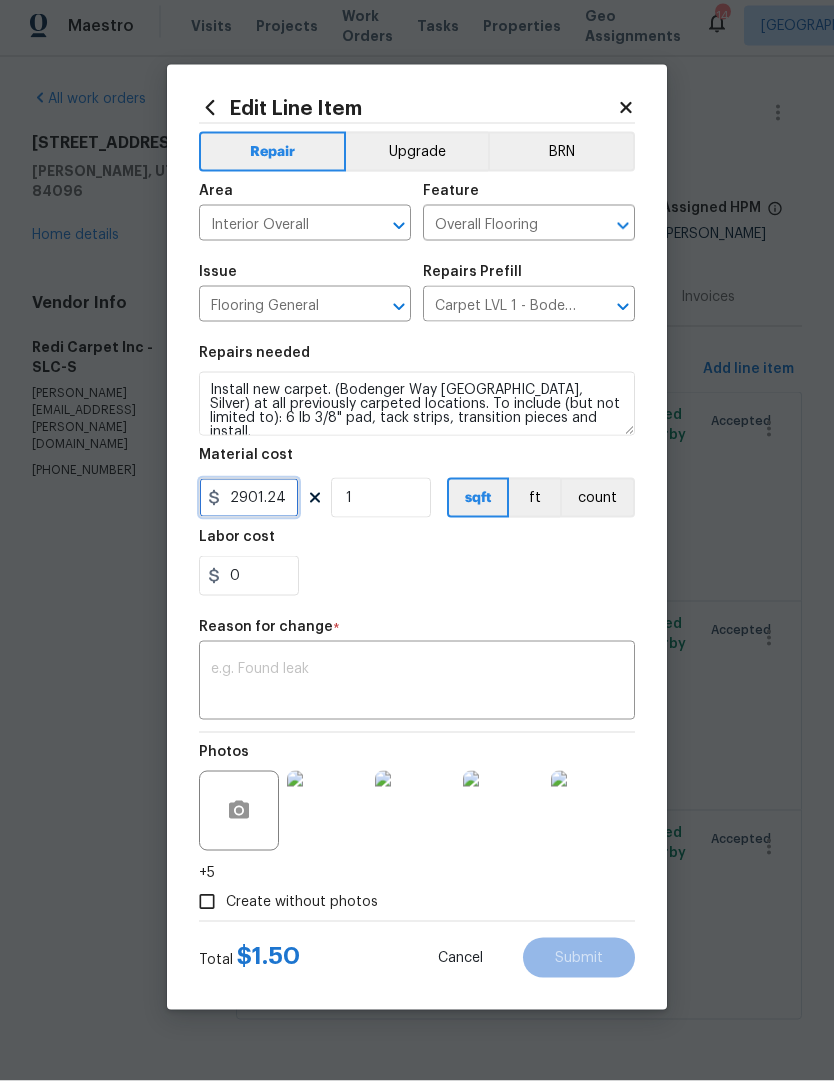 scroll, scrollTop: 6, scrollLeft: 0, axis: vertical 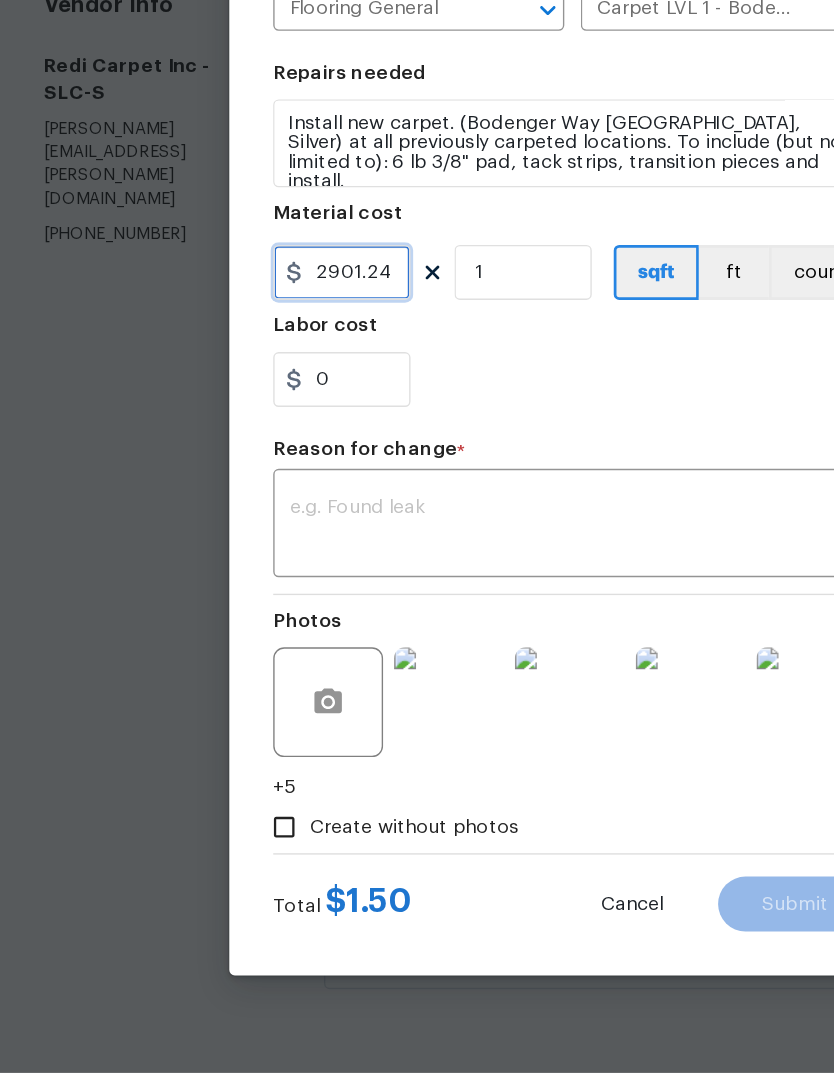 type on "2901.24" 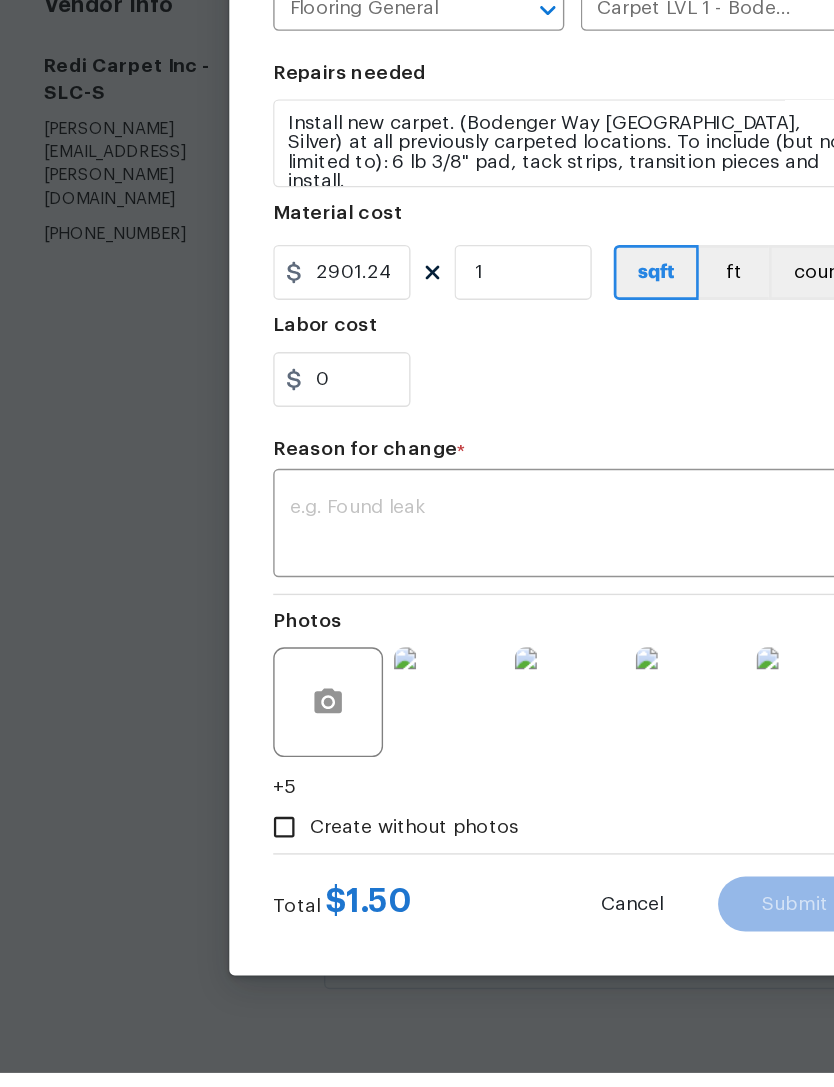 click on "x ​" at bounding box center [417, 689] 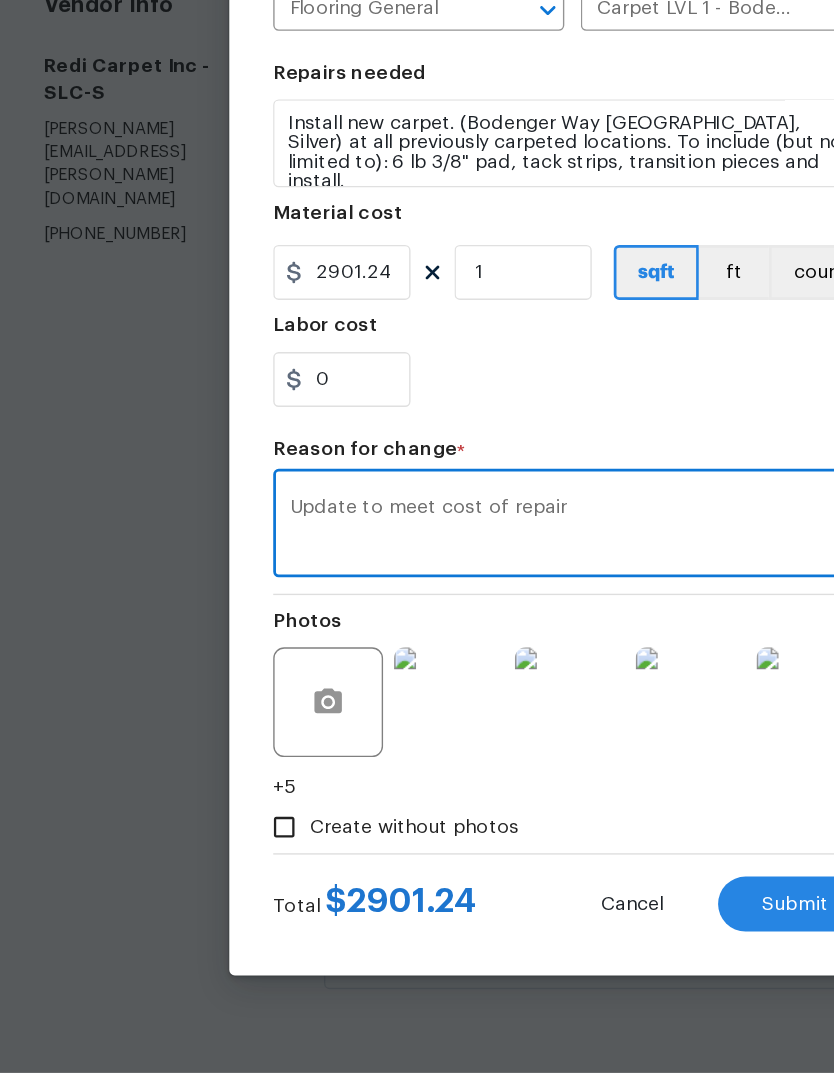 type on "Update to meet cost of repair" 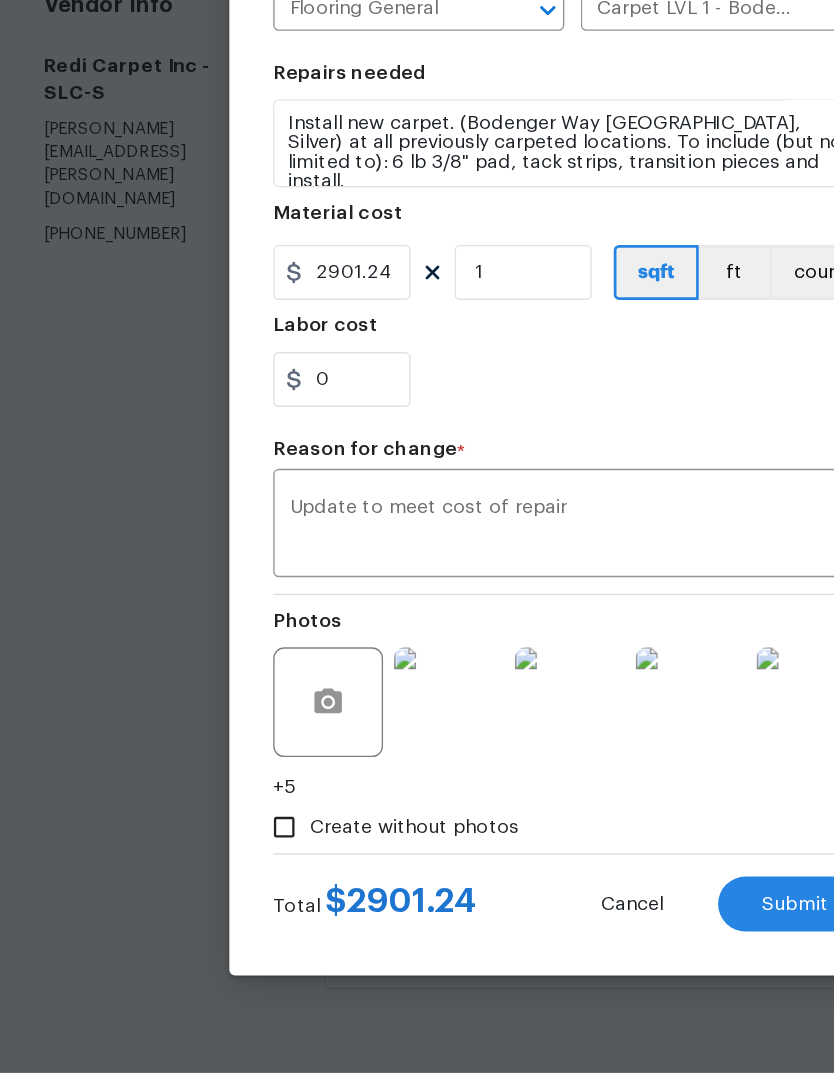 scroll, scrollTop: 63, scrollLeft: 0, axis: vertical 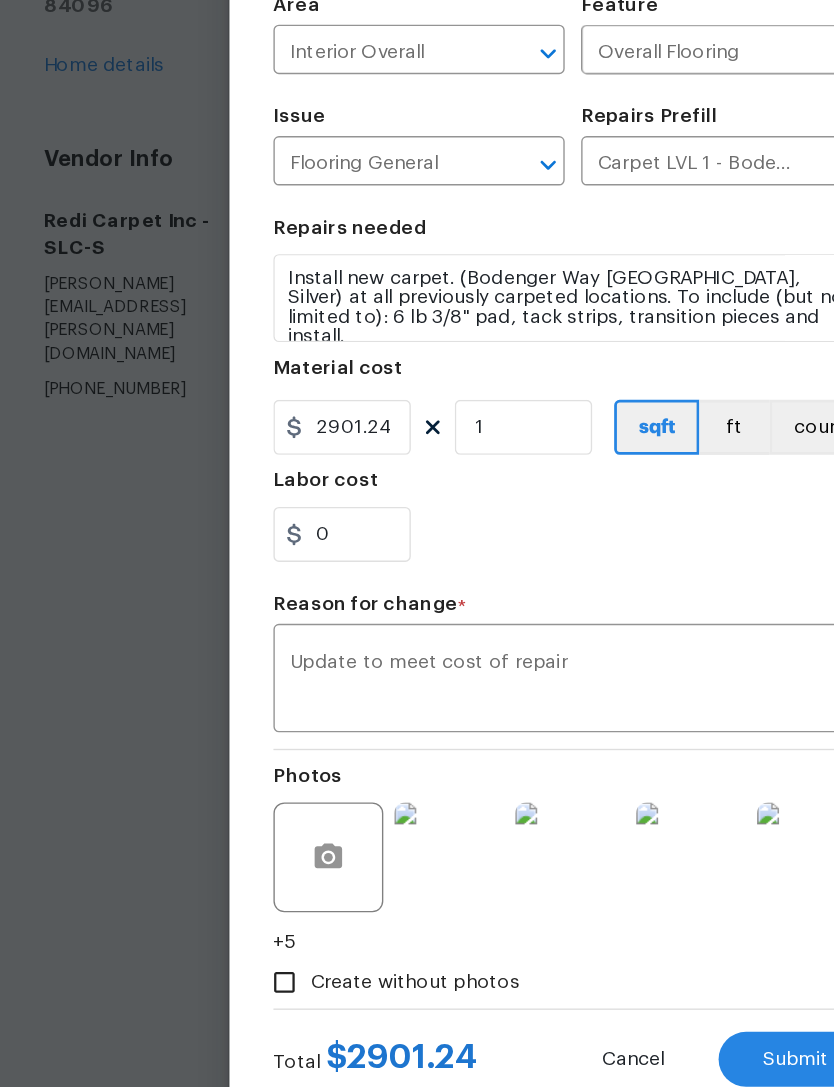 click on "Create without photos" at bounding box center (417, 908) 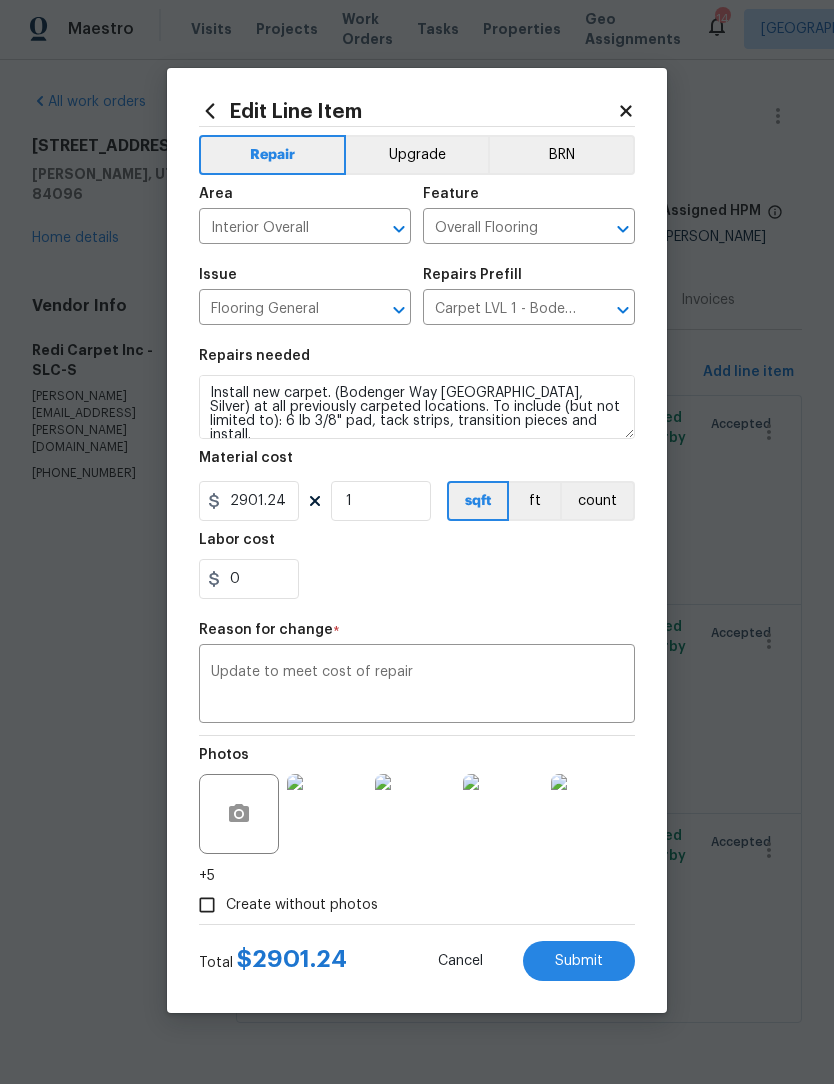 click on "Submit" at bounding box center [579, 964] 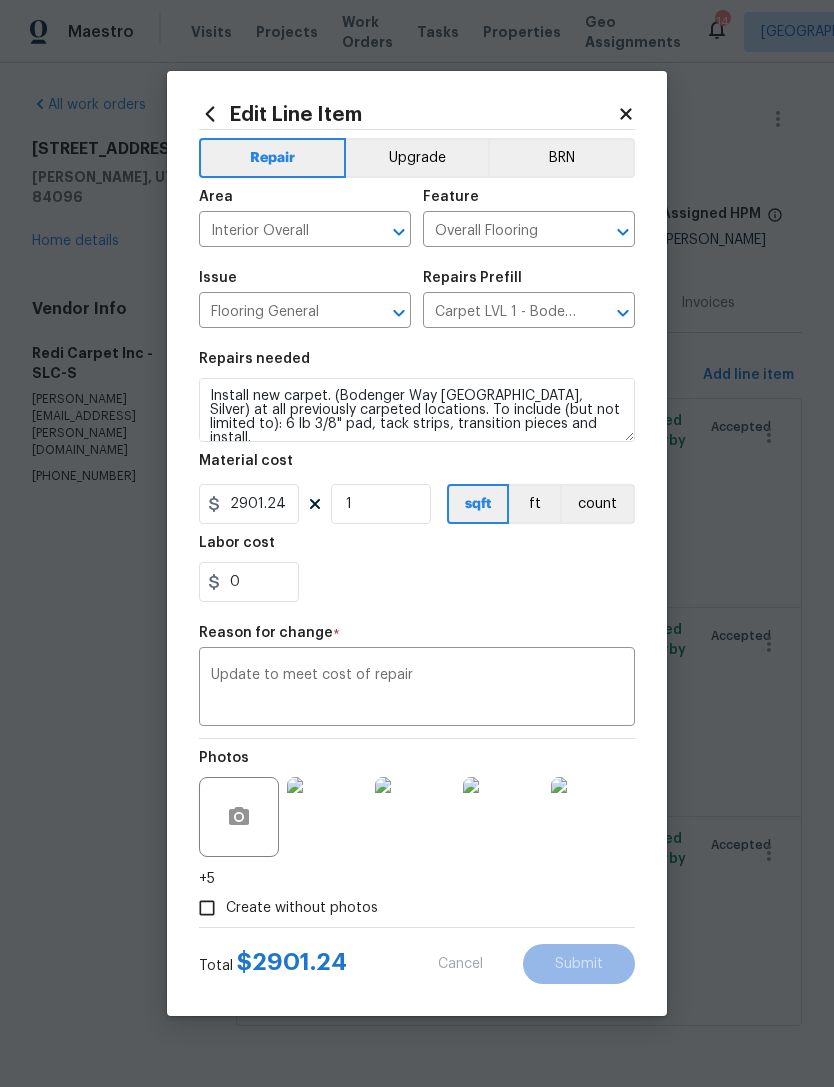 type on "900" 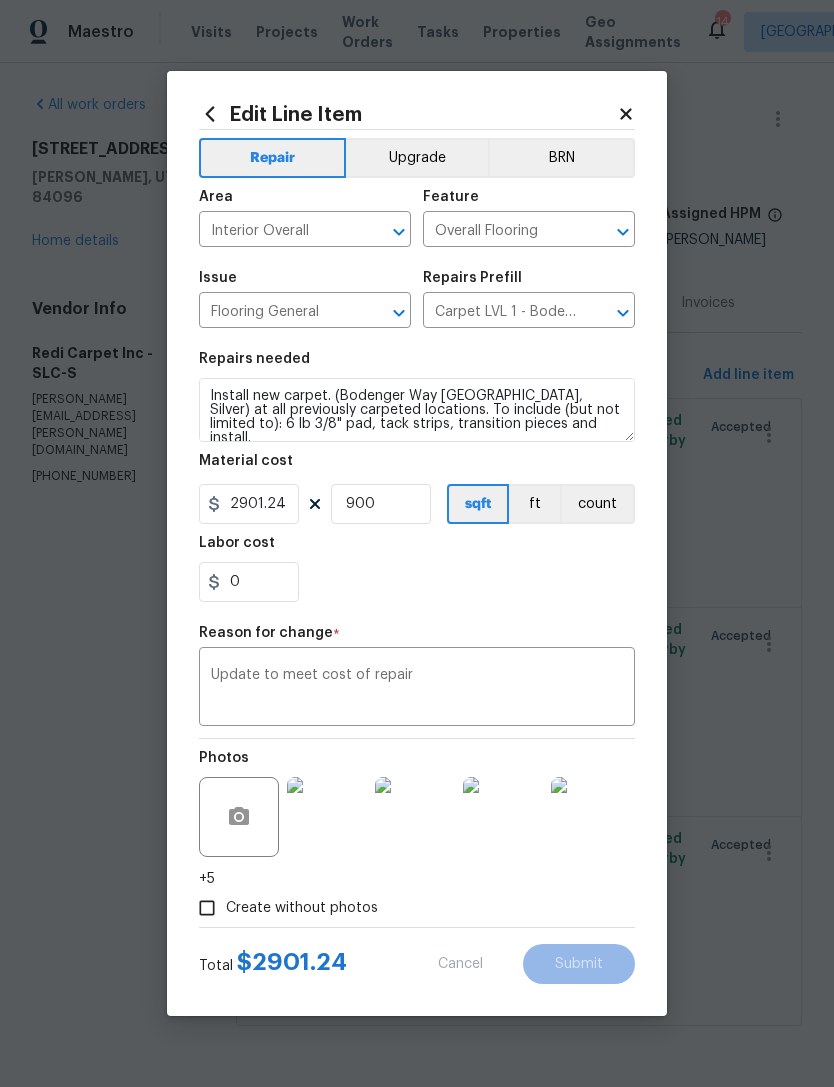 type on "1.5" 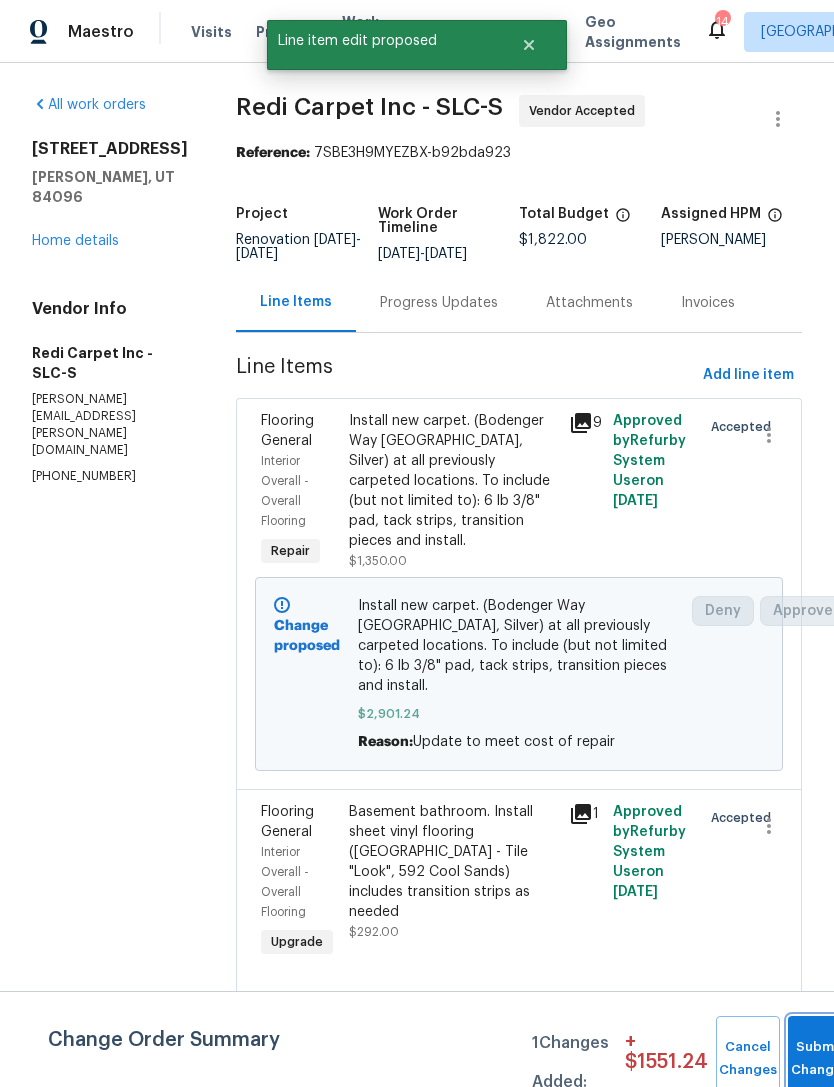 click on "Submit Changes" at bounding box center [820, 1059] 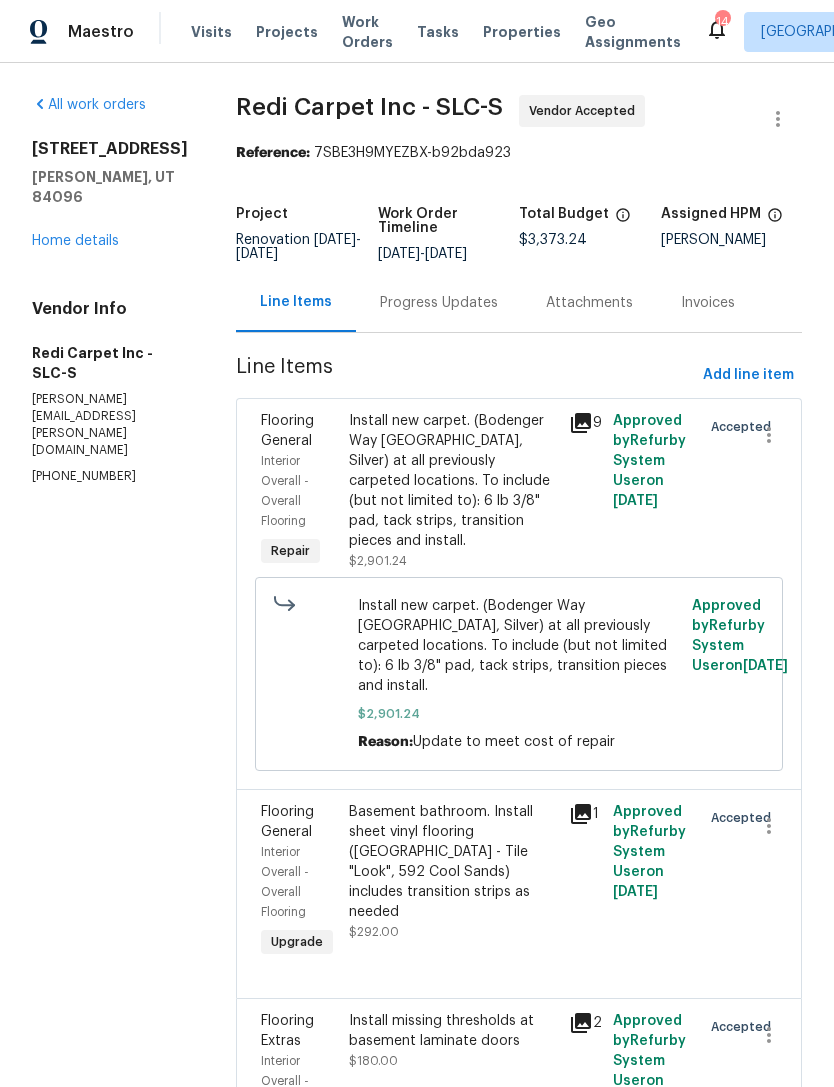 click on "Home details" at bounding box center [75, 241] 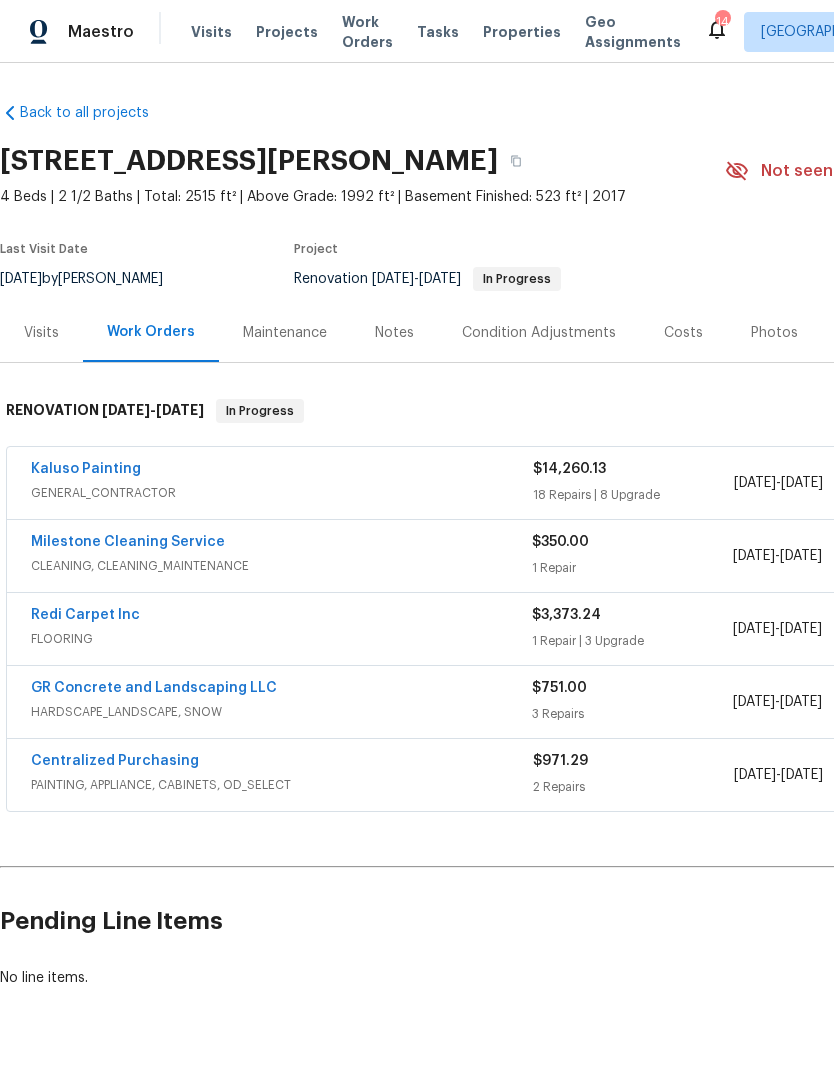 click on "Kaluso Painting" at bounding box center [86, 469] 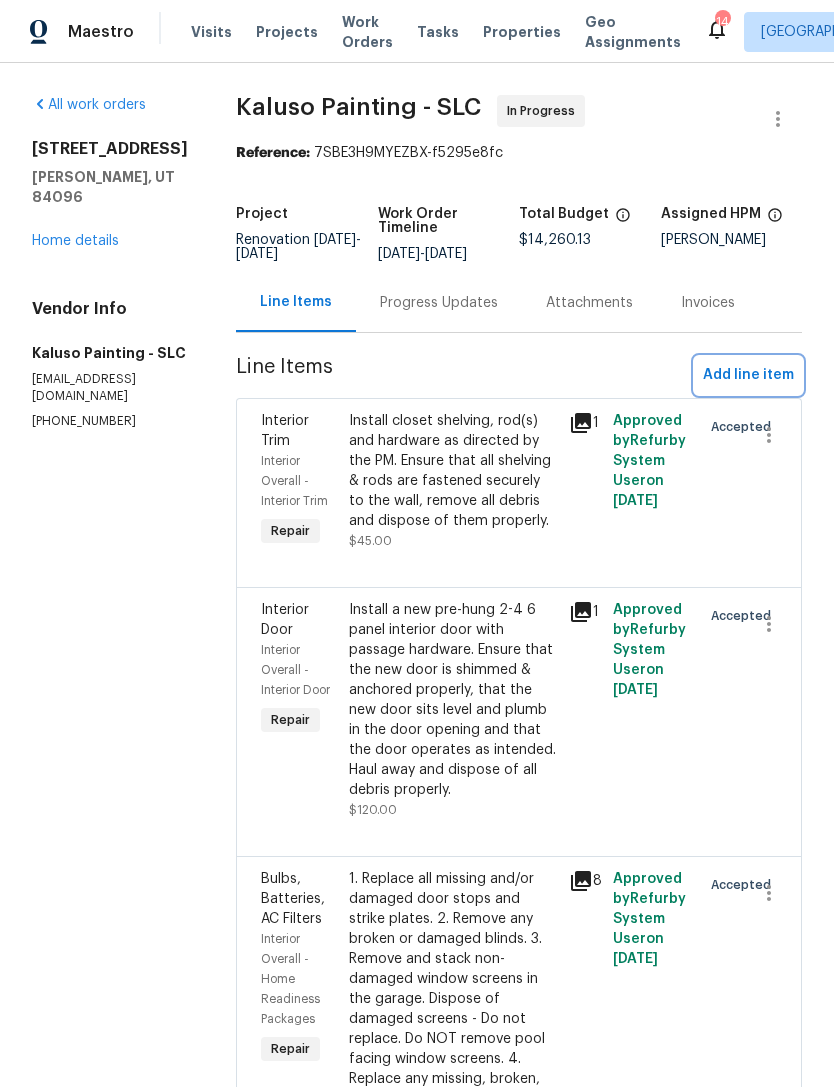 click on "Add line item" at bounding box center (748, 375) 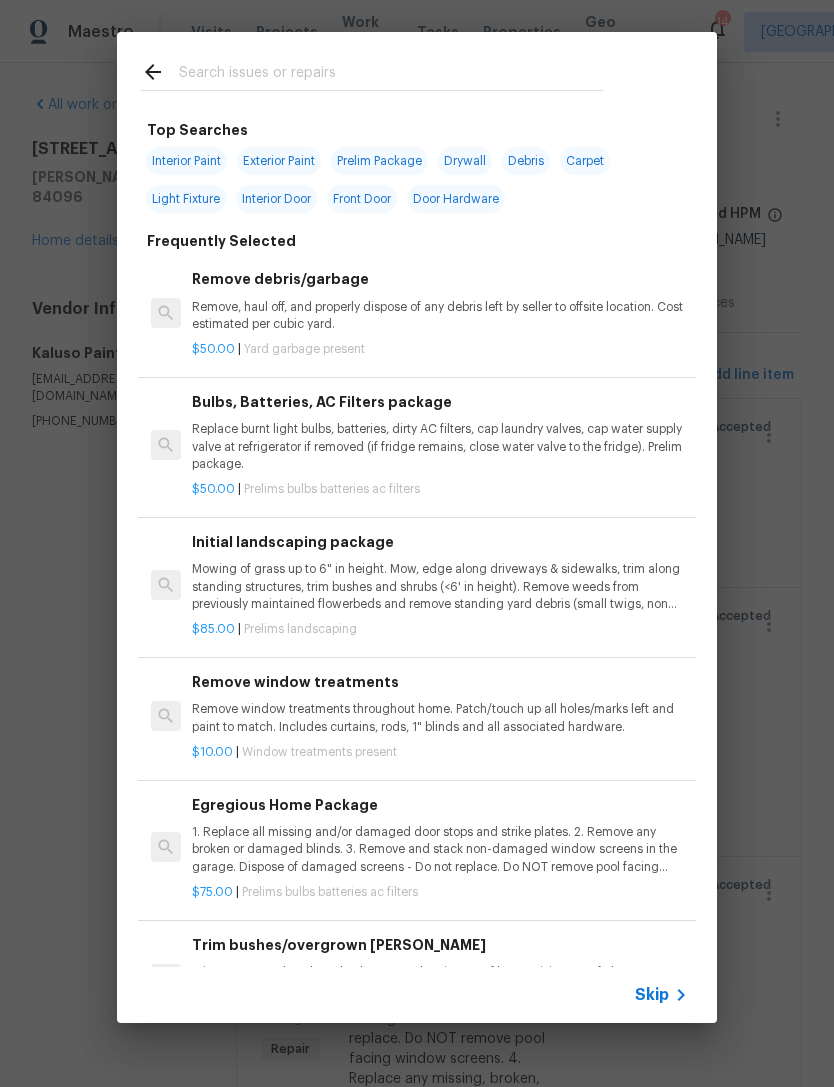 click 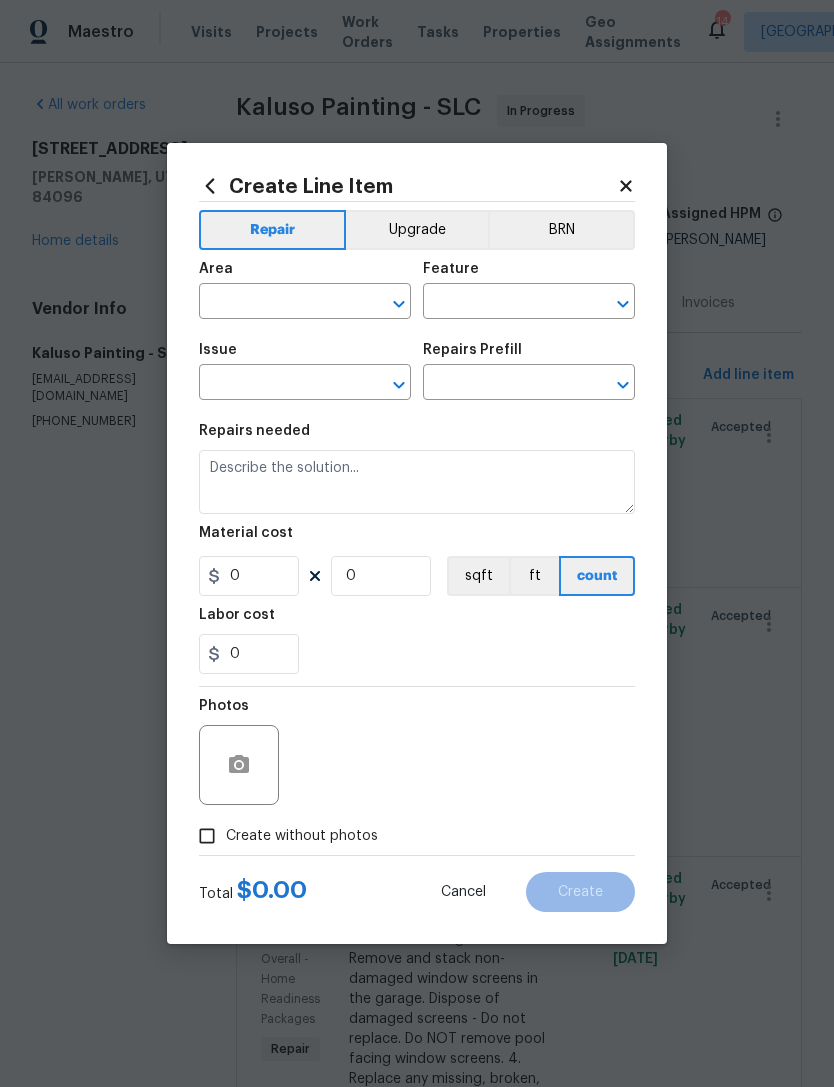 click at bounding box center (277, 303) 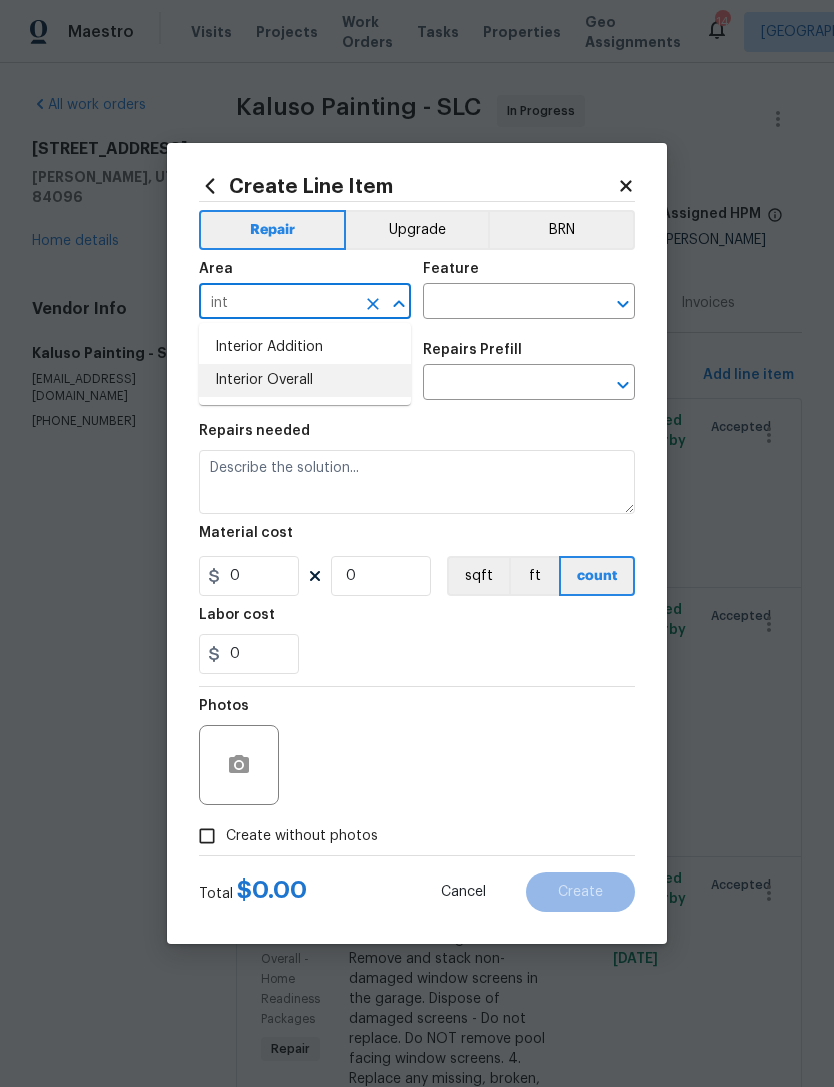 click on "Interior Overall" at bounding box center [305, 380] 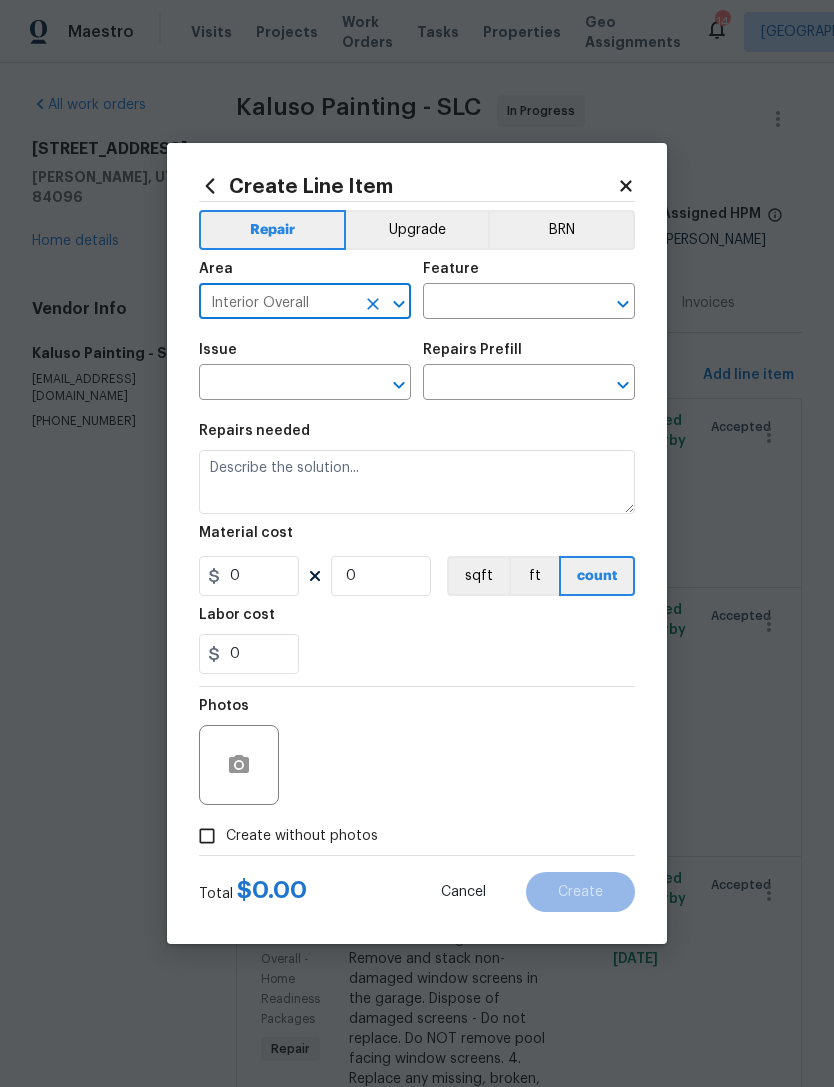 click at bounding box center (501, 303) 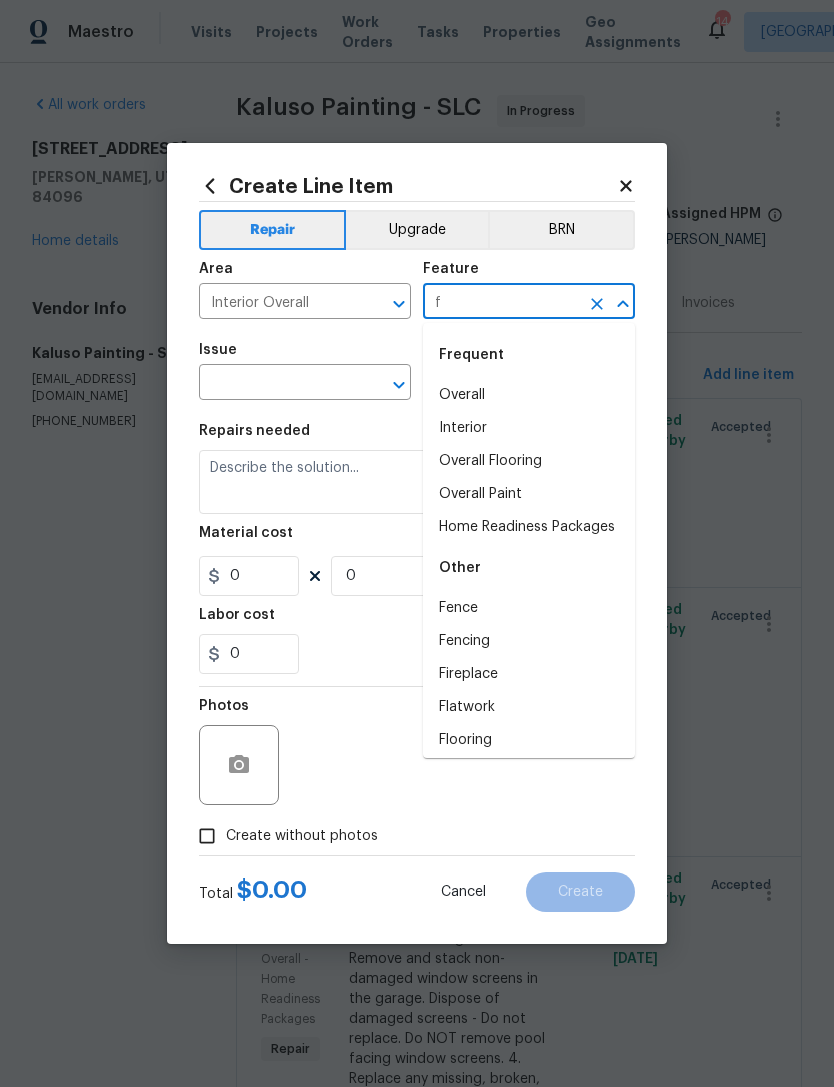 click on "Overall Flooring" at bounding box center [529, 461] 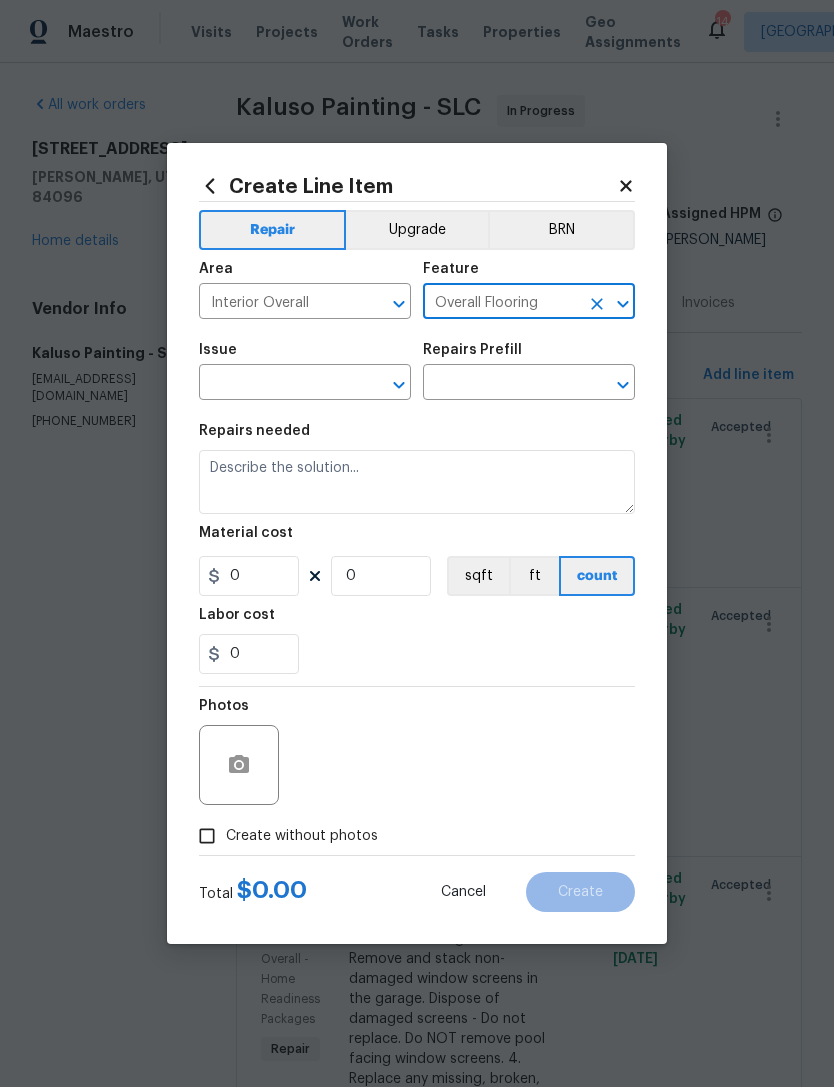 click at bounding box center (277, 384) 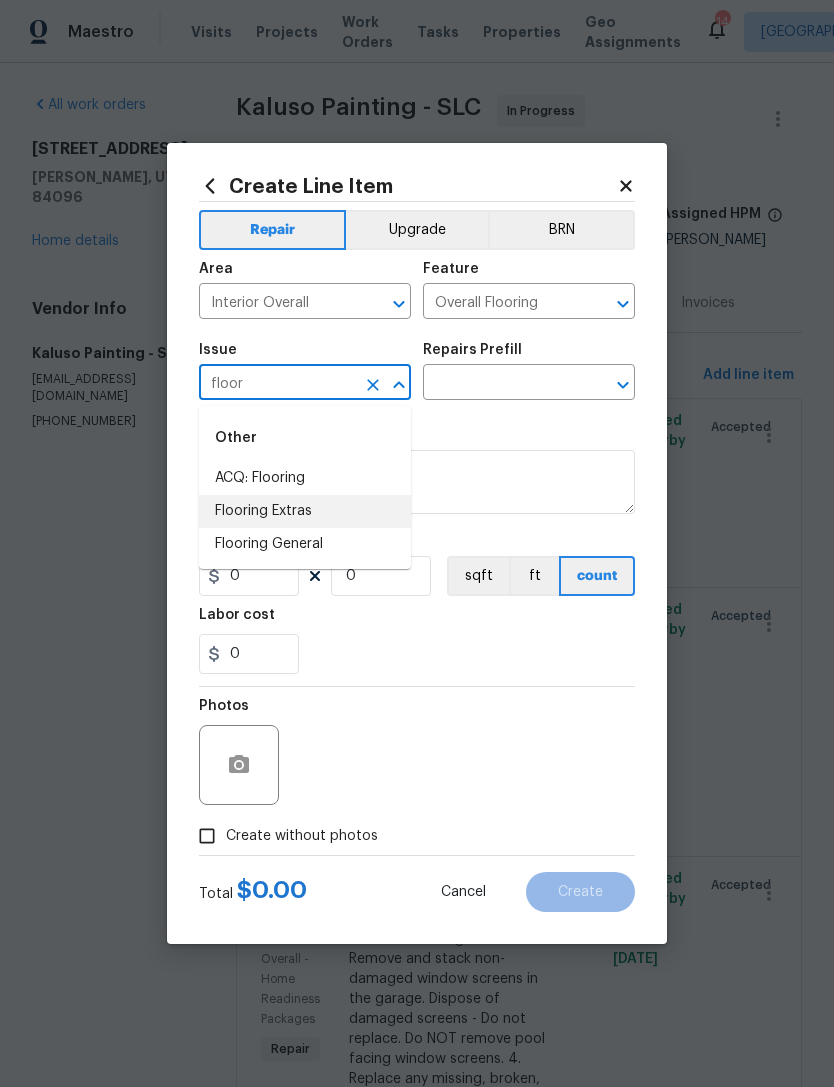 click on "Flooring Extras" at bounding box center [305, 511] 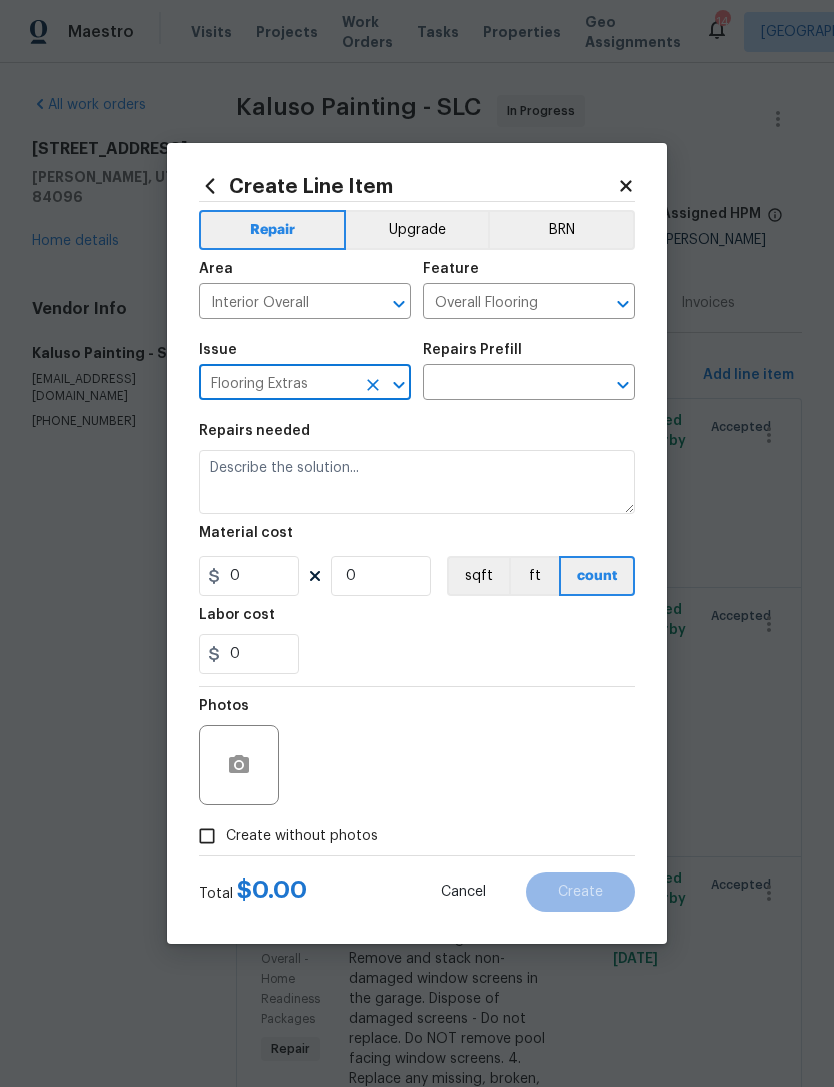click at bounding box center (501, 384) 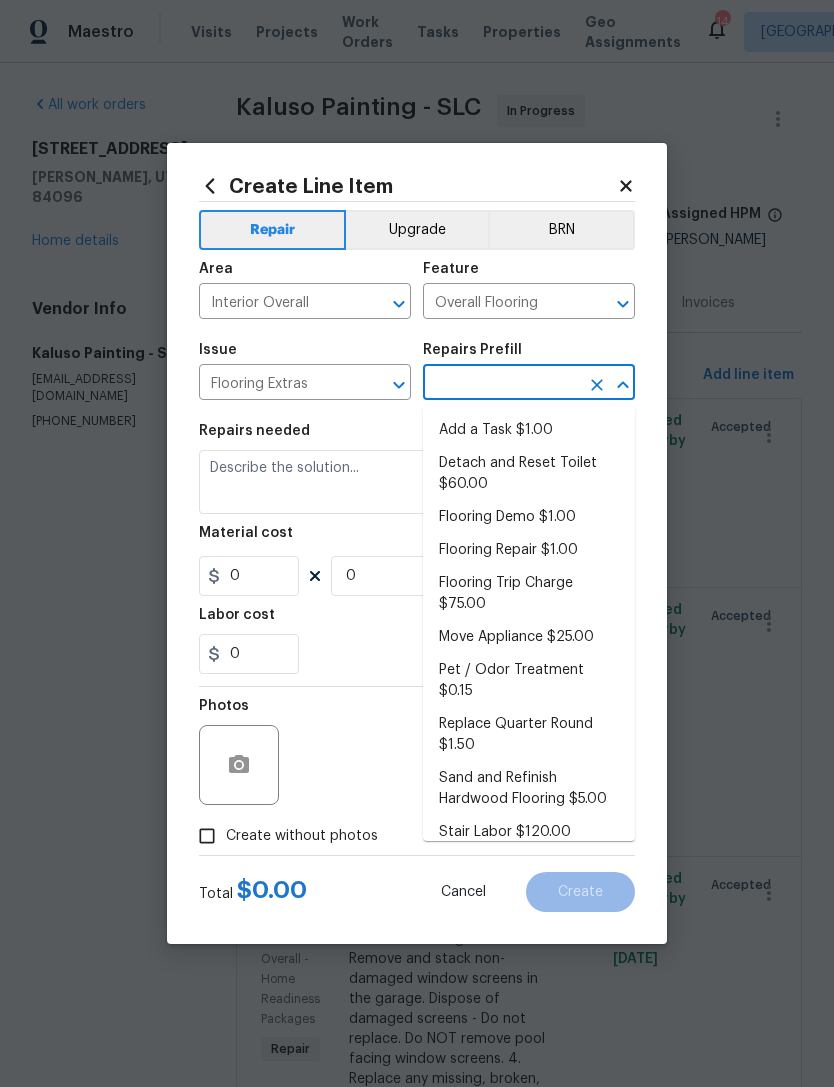 click on "Add a Task $1.00" at bounding box center (529, 430) 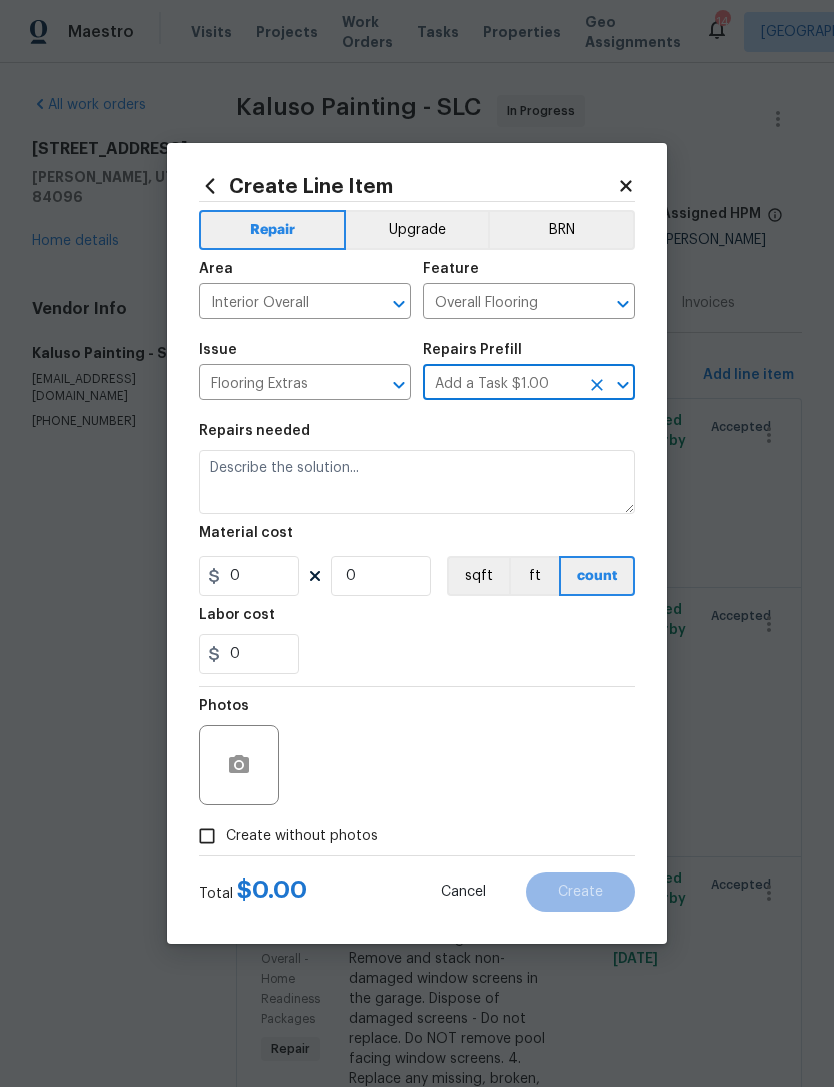type 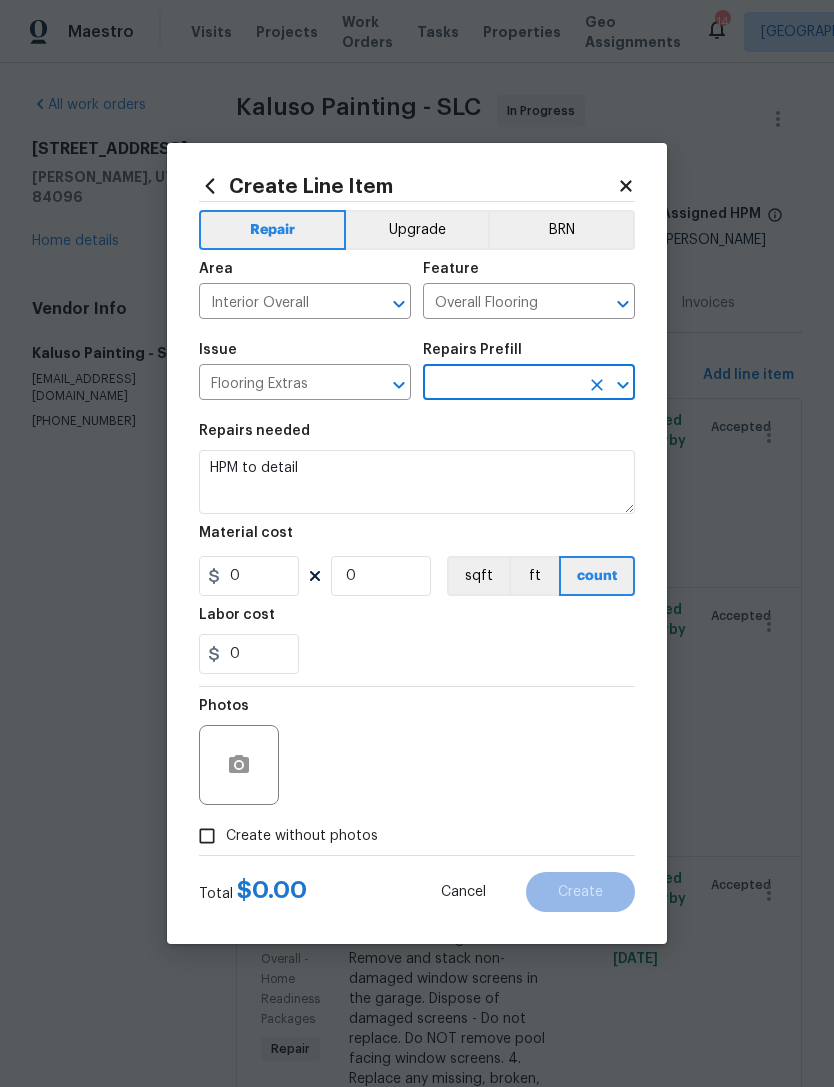 type on "1" 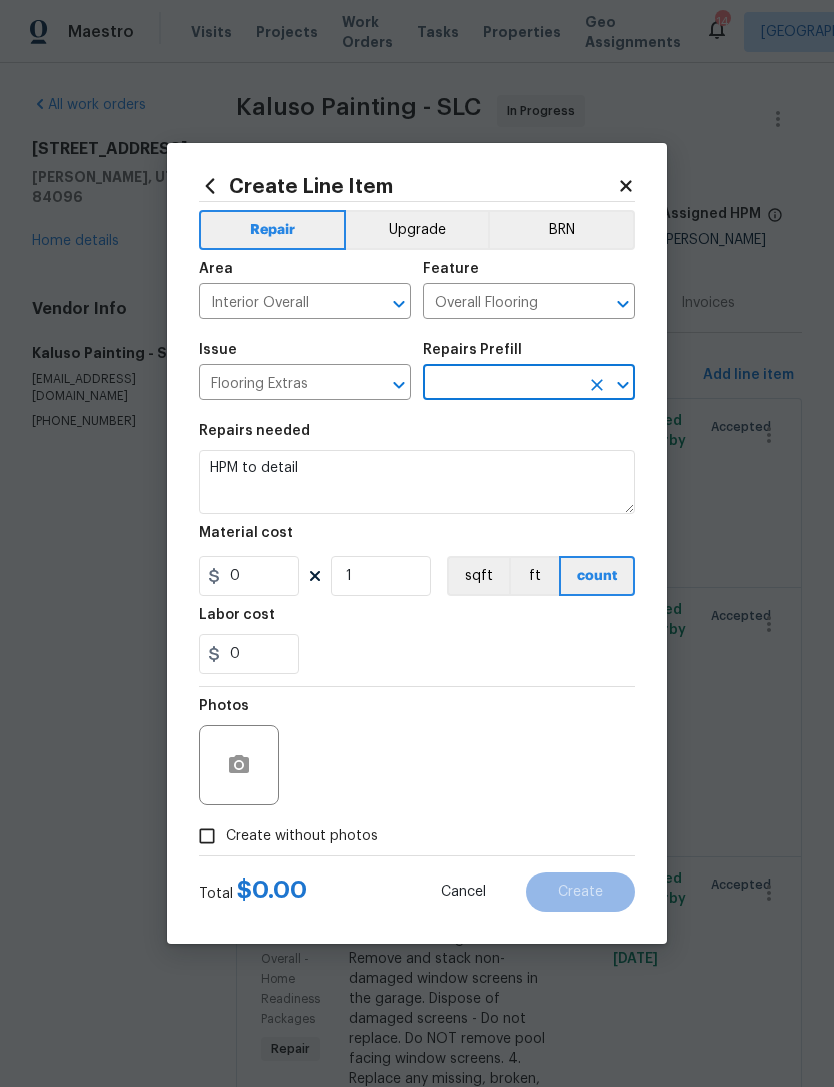 type on "Add a Task $1.00" 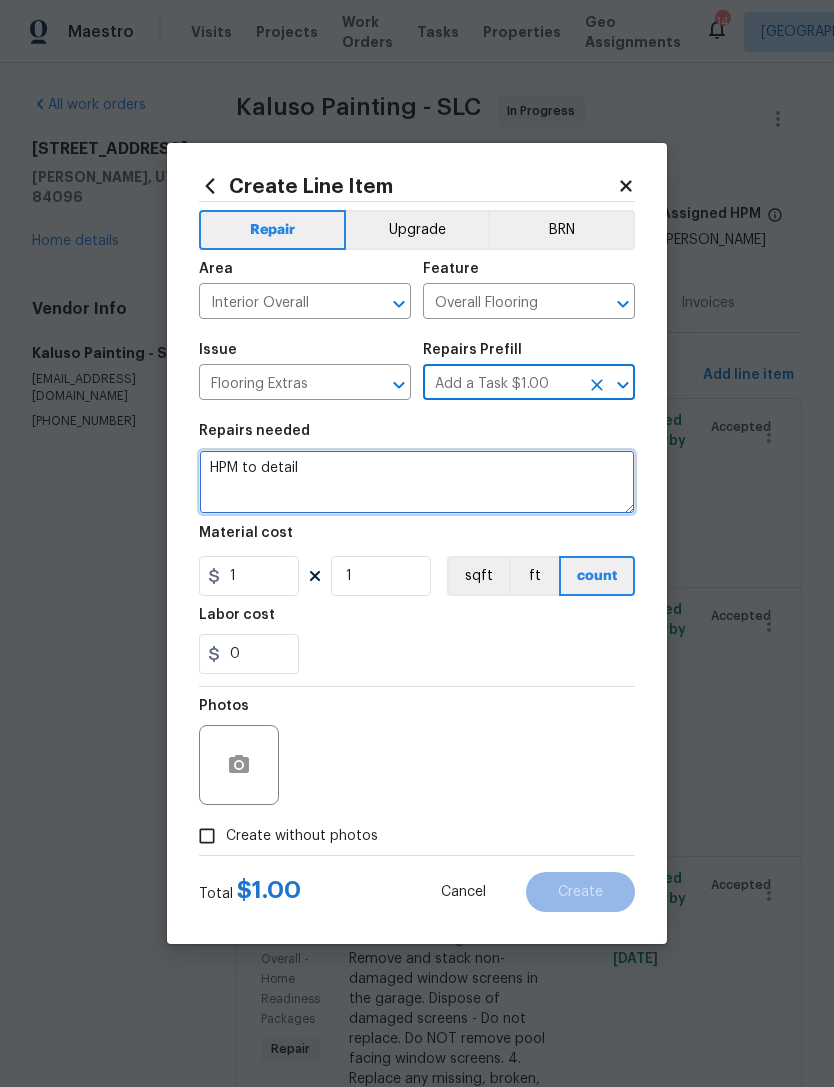 click on "HPM to detail" at bounding box center (417, 482) 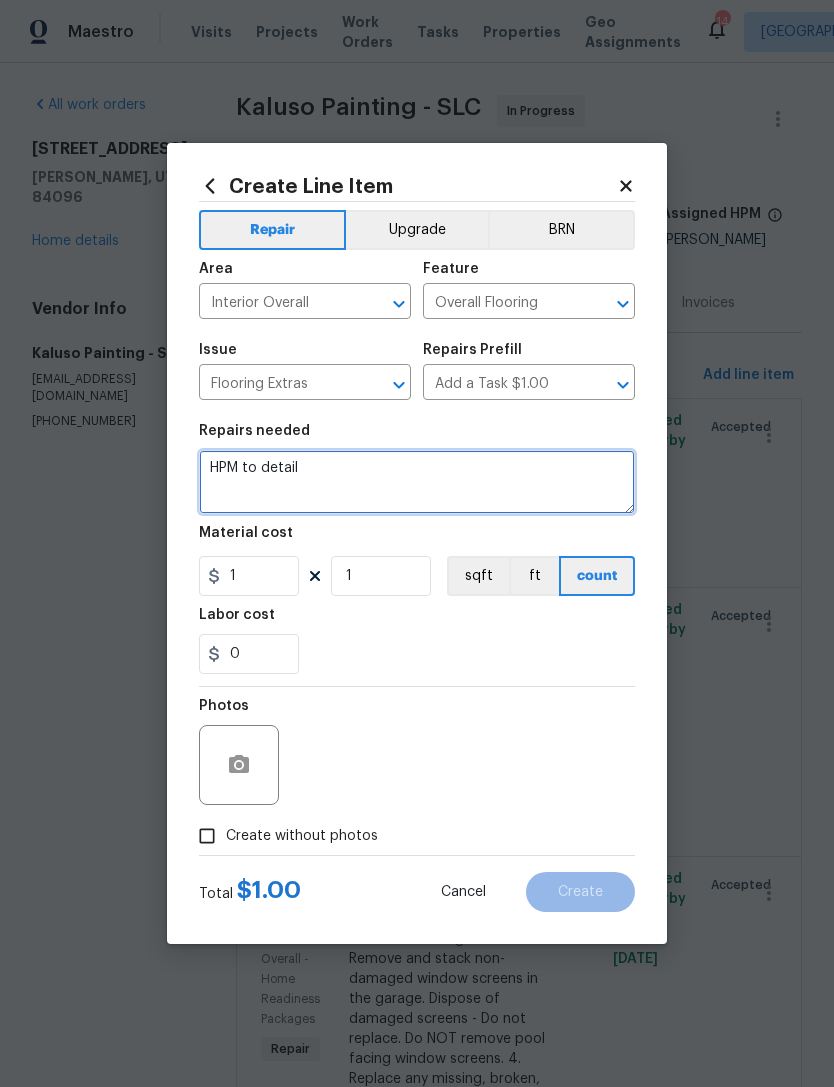 click on "HPM to detail" at bounding box center (417, 482) 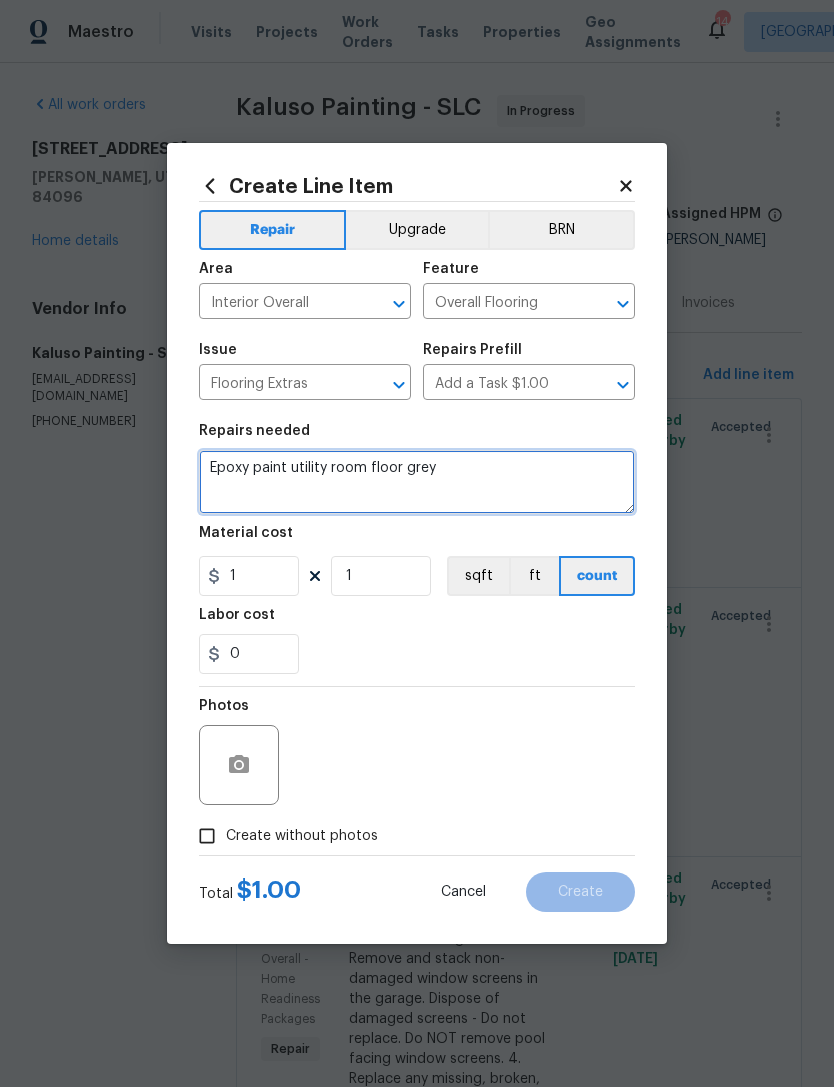 type on "Epoxy paint utility room floor grey" 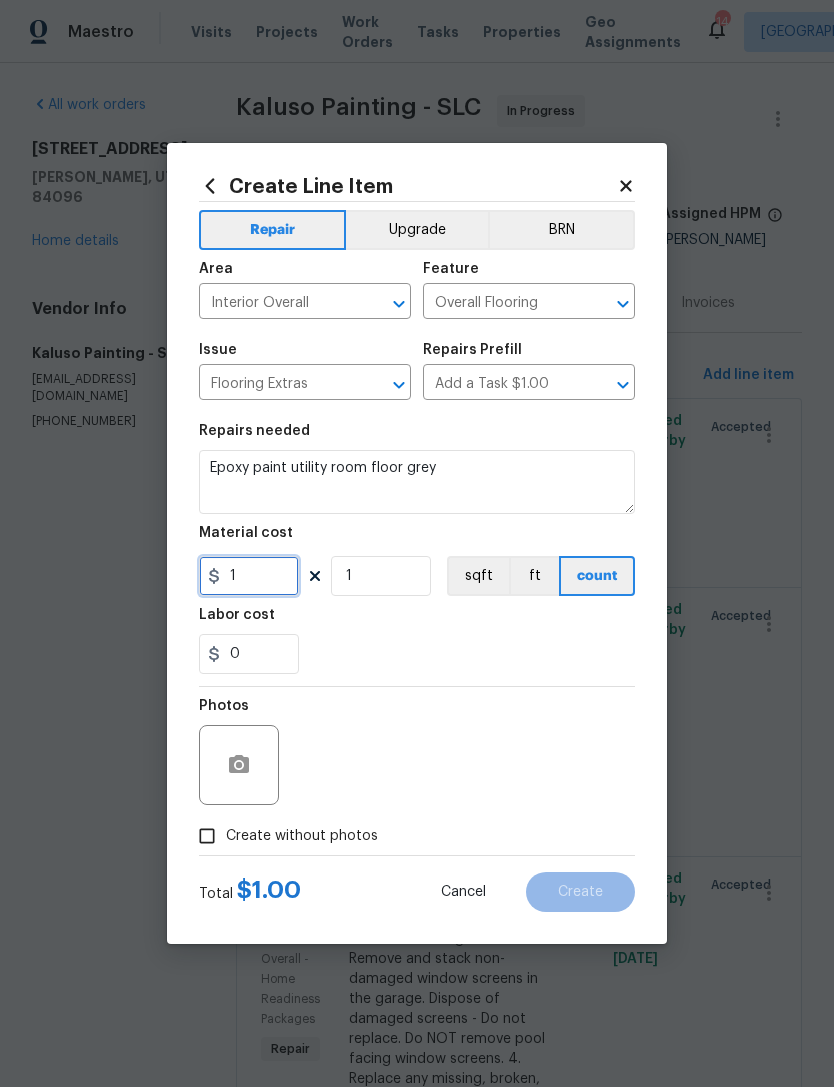 click on "1" at bounding box center (249, 576) 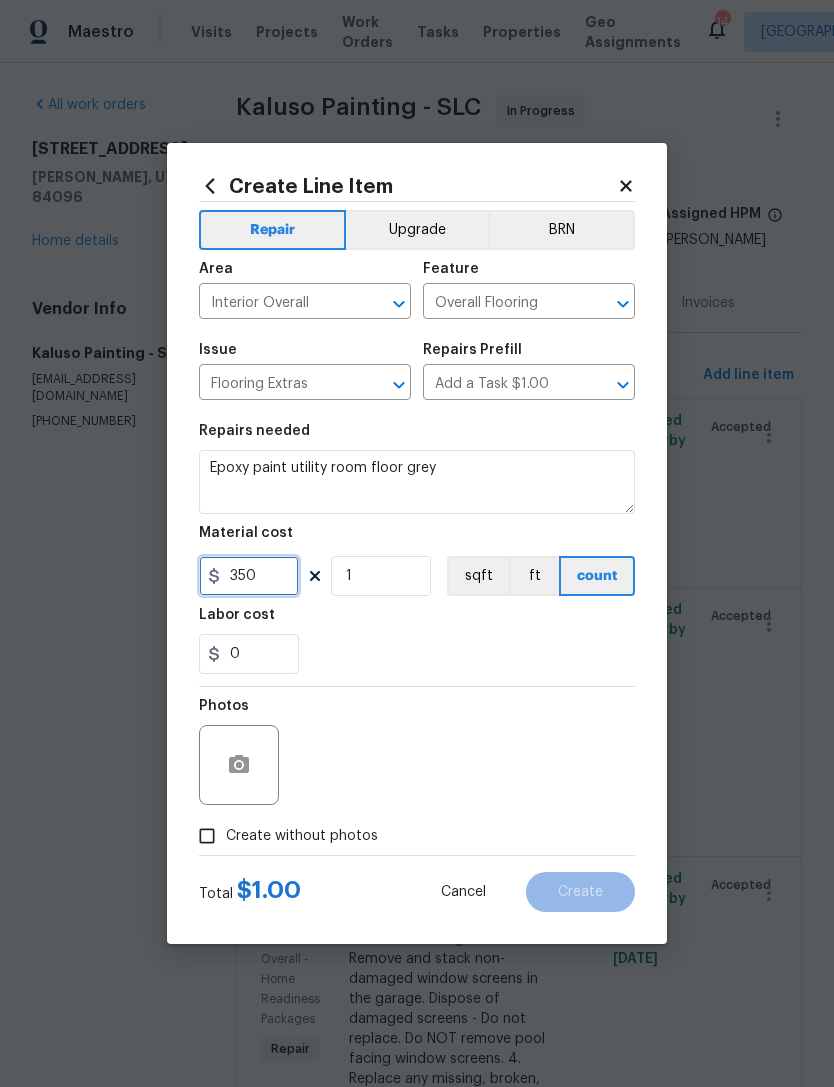 type on "350" 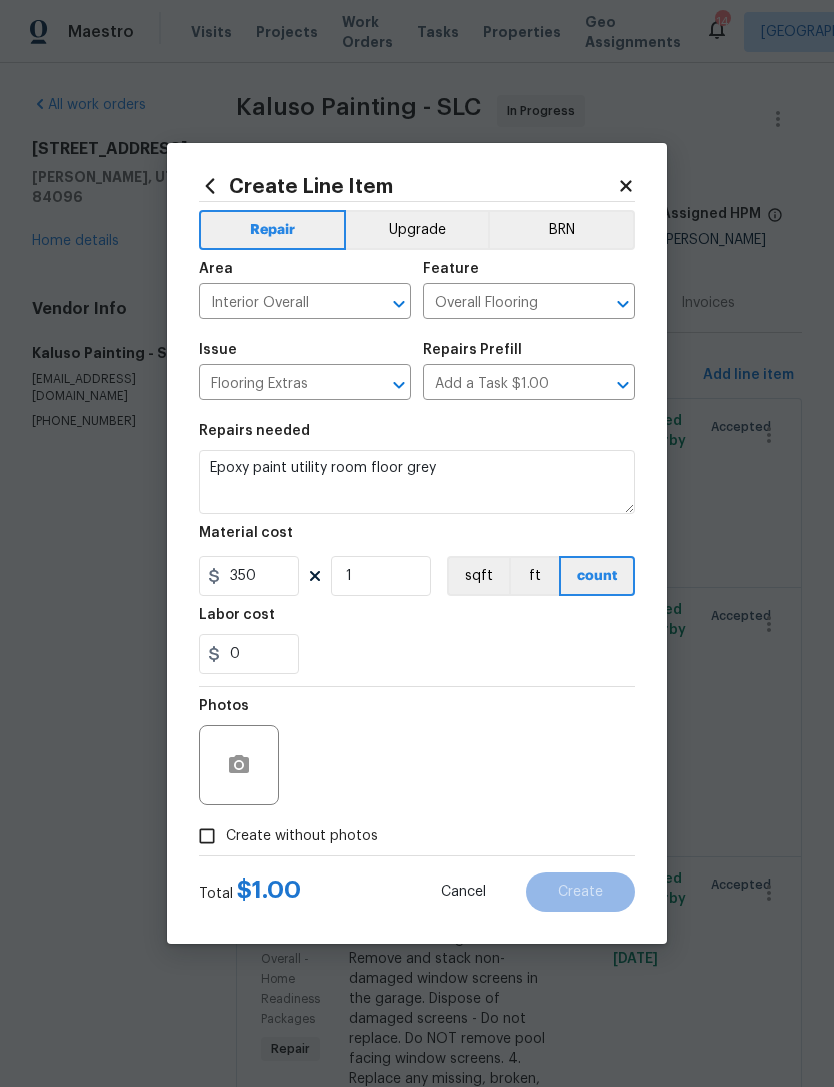 click on "0" at bounding box center (417, 654) 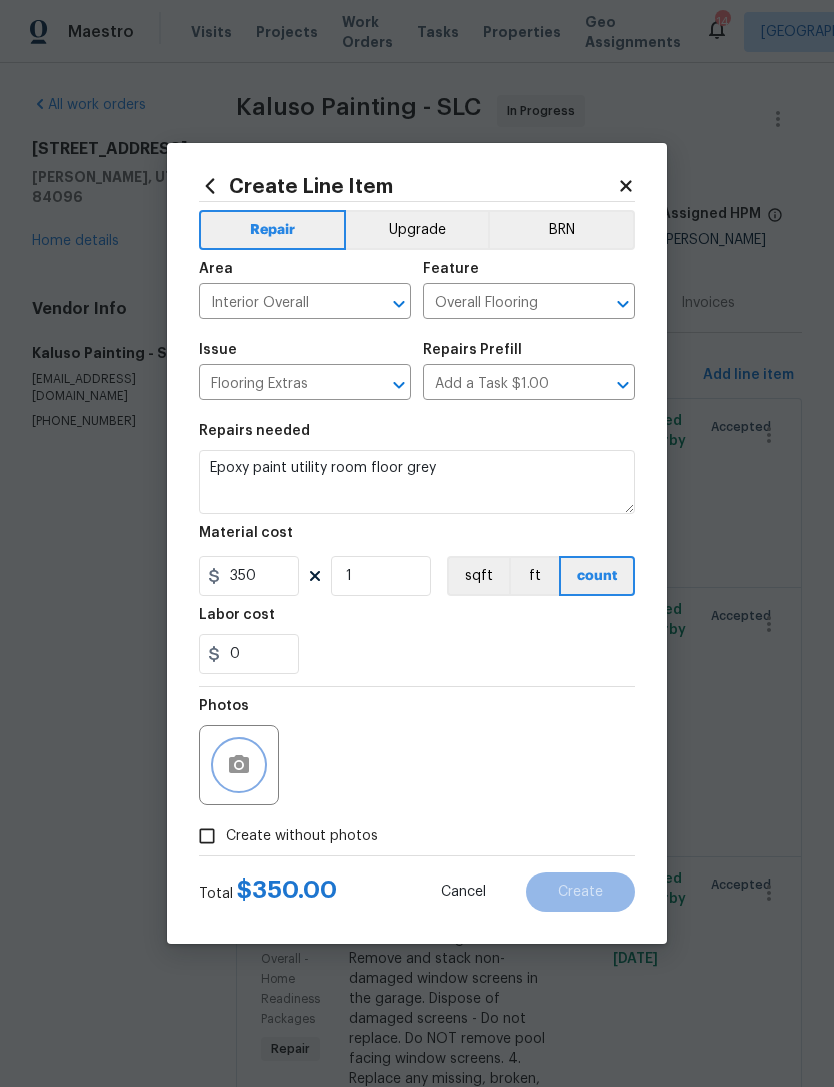 click 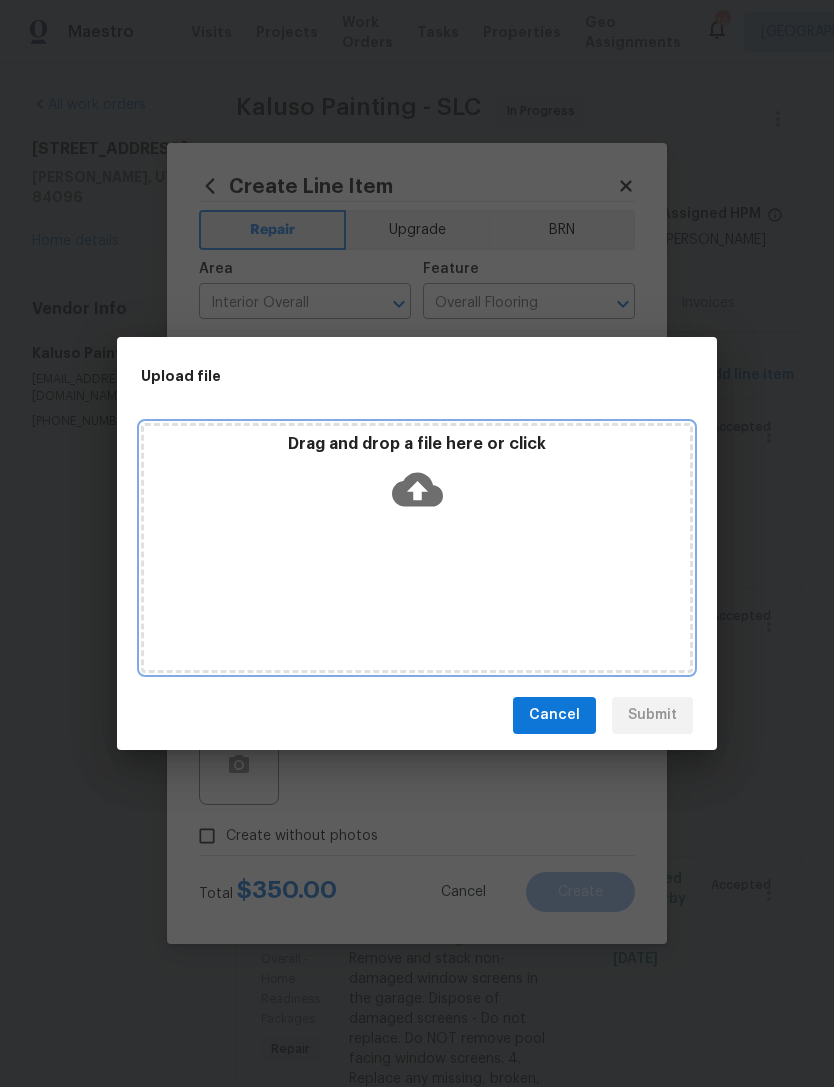 click 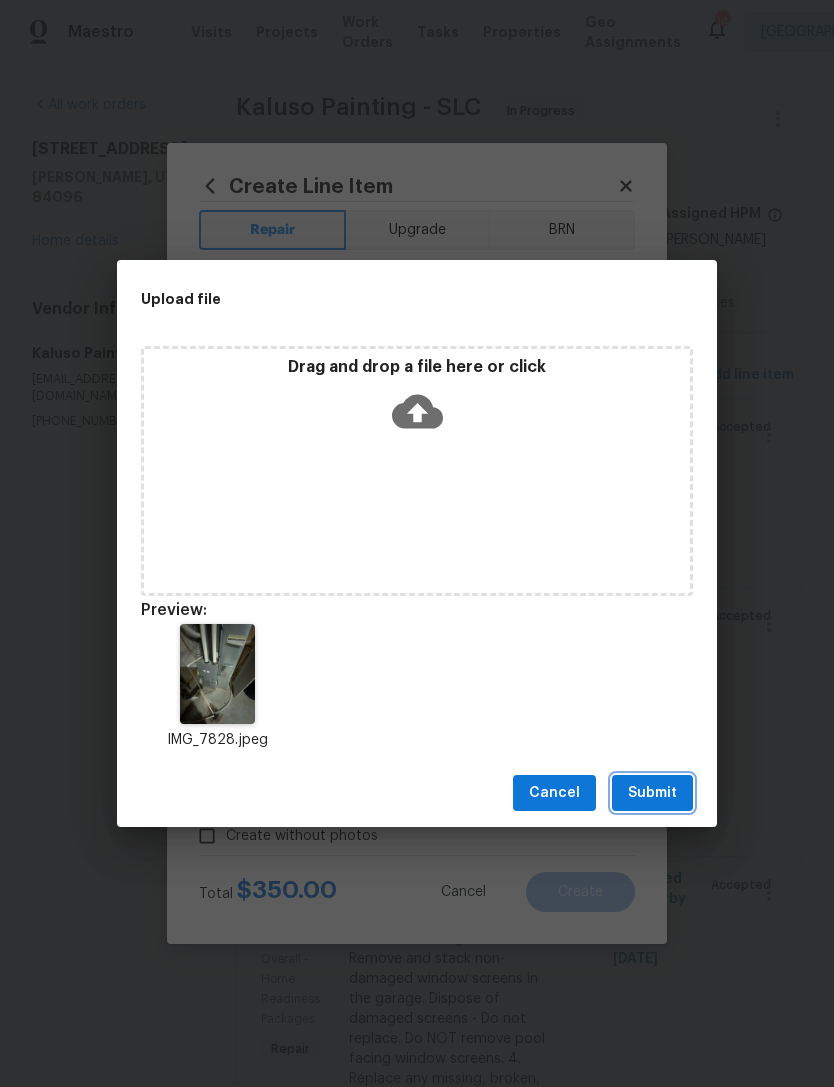 click on "Submit" at bounding box center [652, 793] 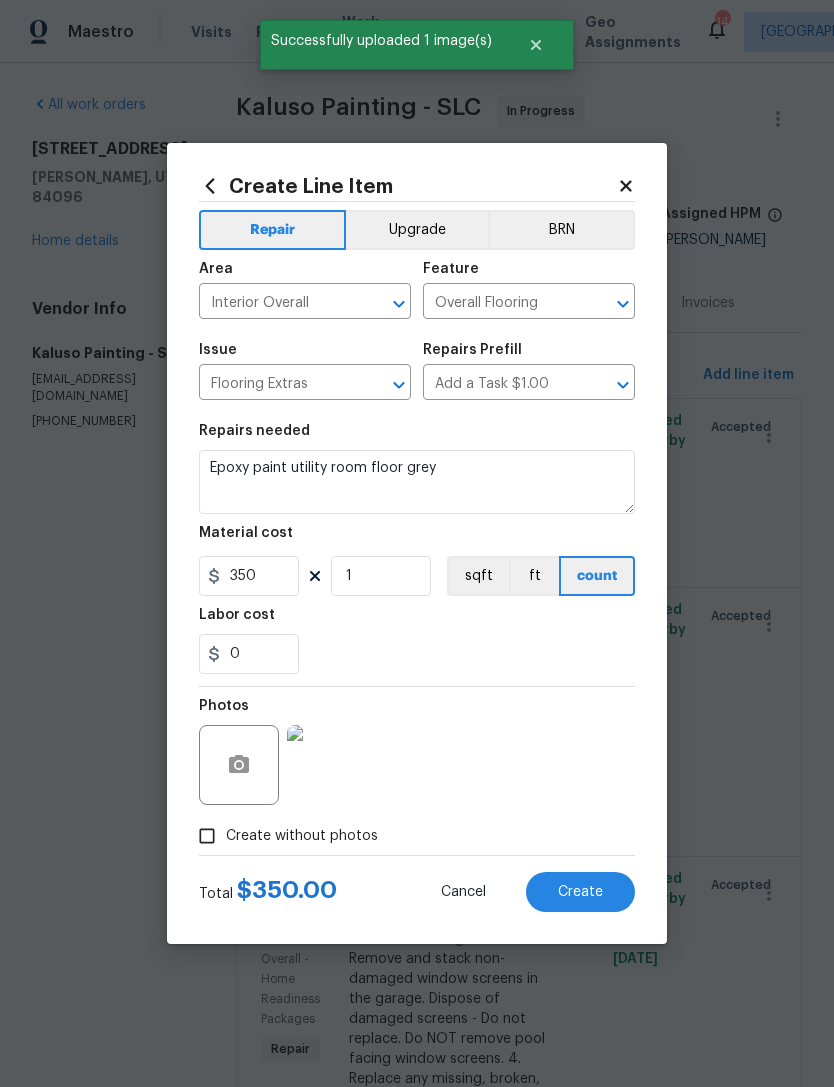 click on "Create" at bounding box center (580, 892) 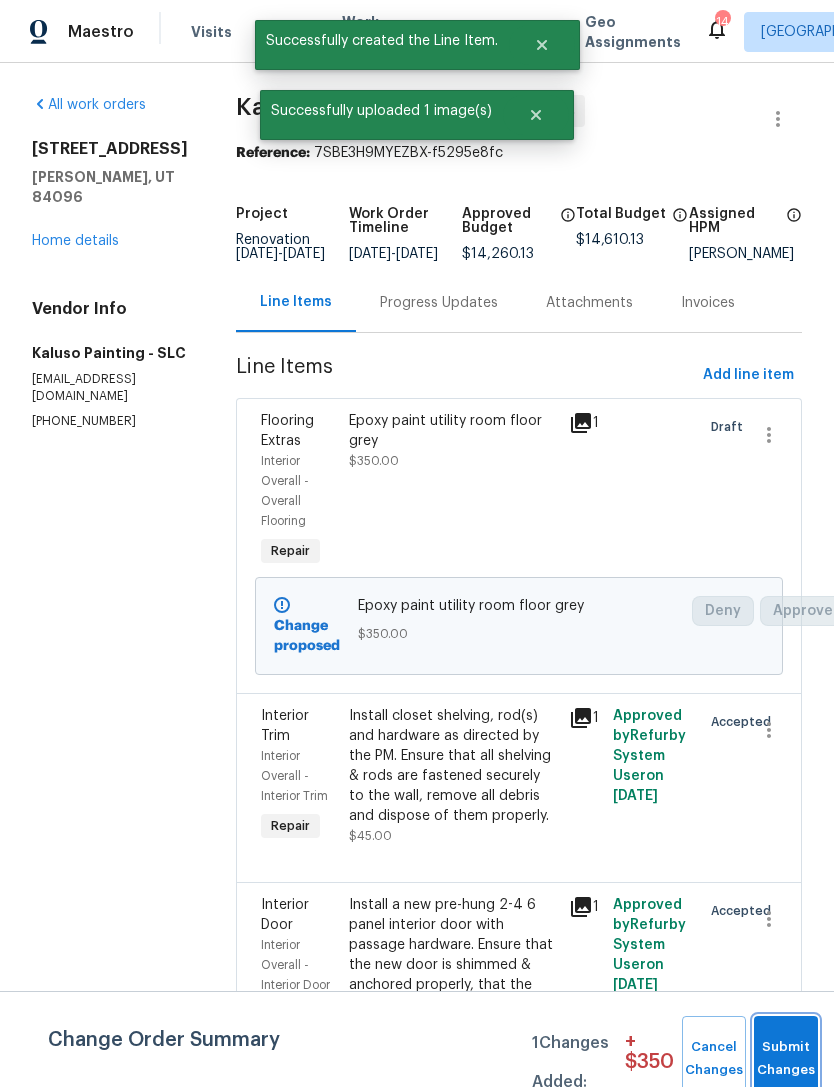 click on "Submit Changes" at bounding box center (786, 1059) 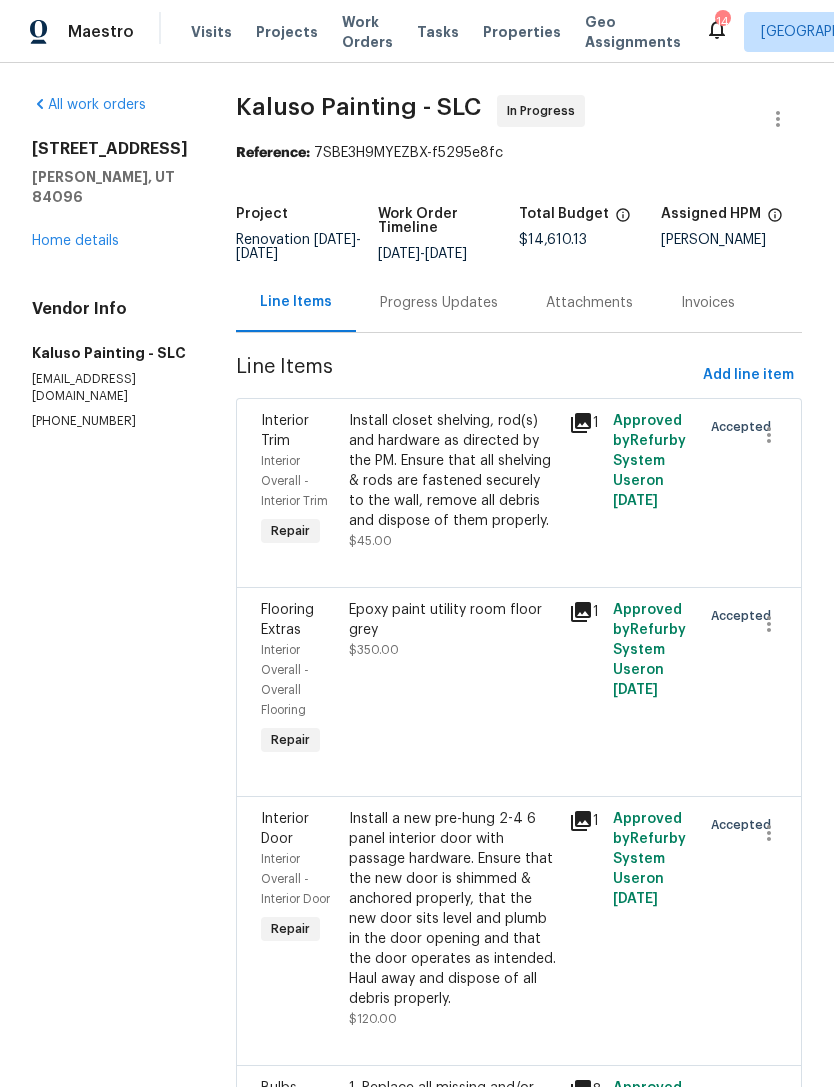 scroll, scrollTop: 0, scrollLeft: 0, axis: both 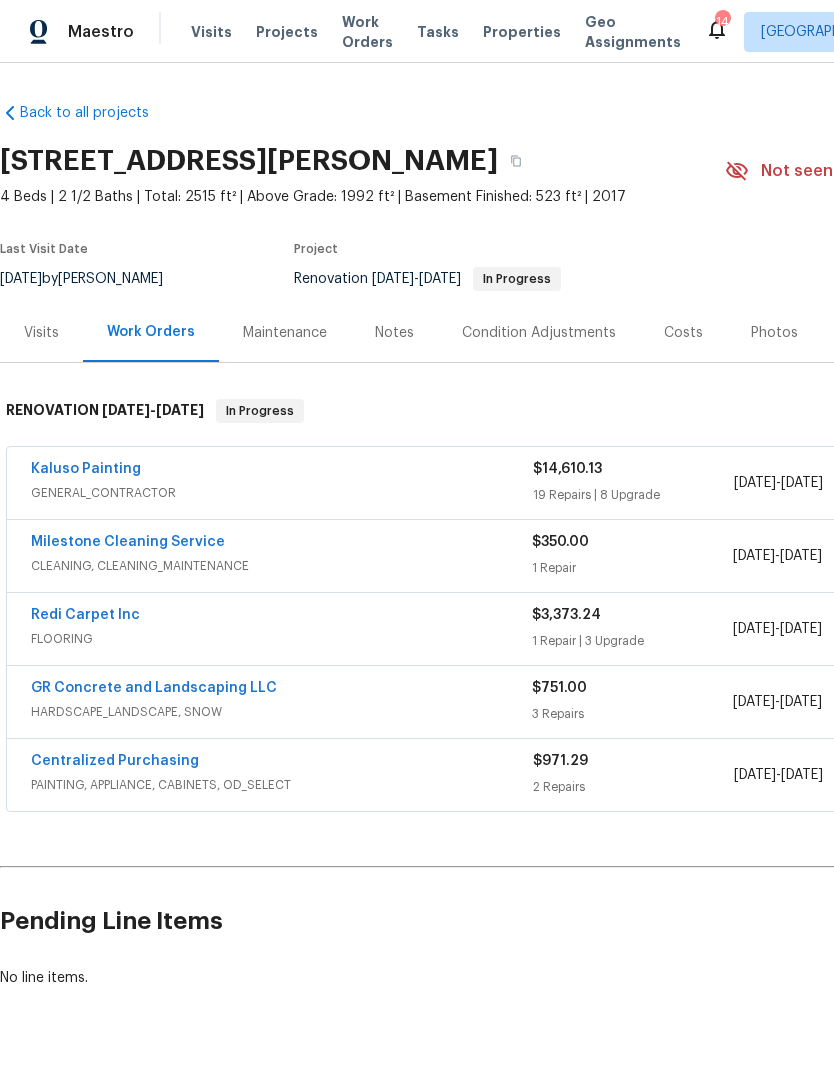 click on "Notes" at bounding box center (394, 332) 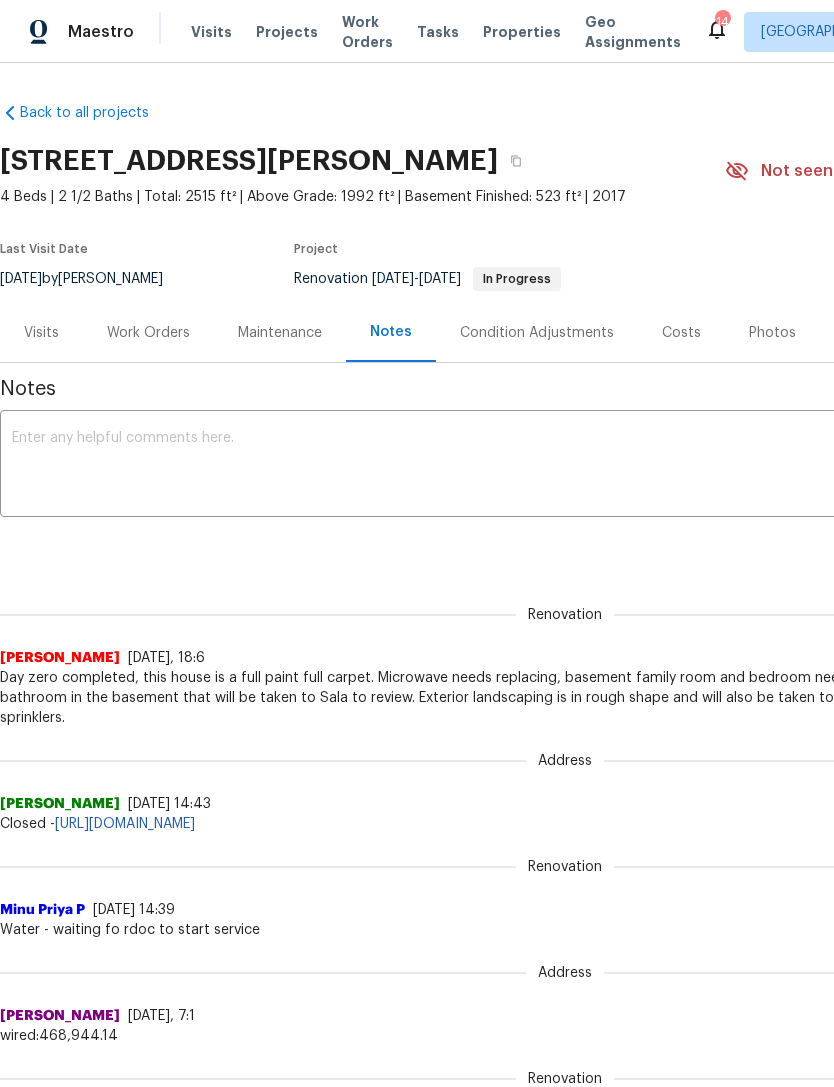 click at bounding box center (565, 466) 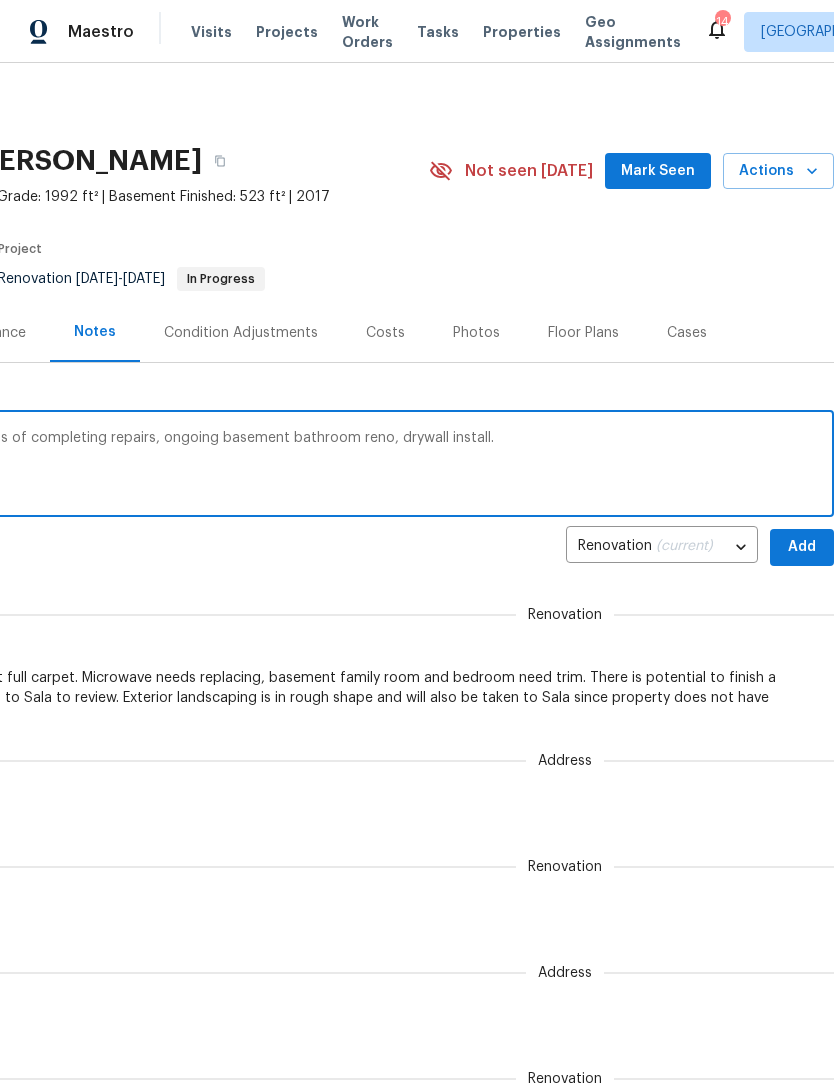 scroll, scrollTop: 0, scrollLeft: 296, axis: horizontal 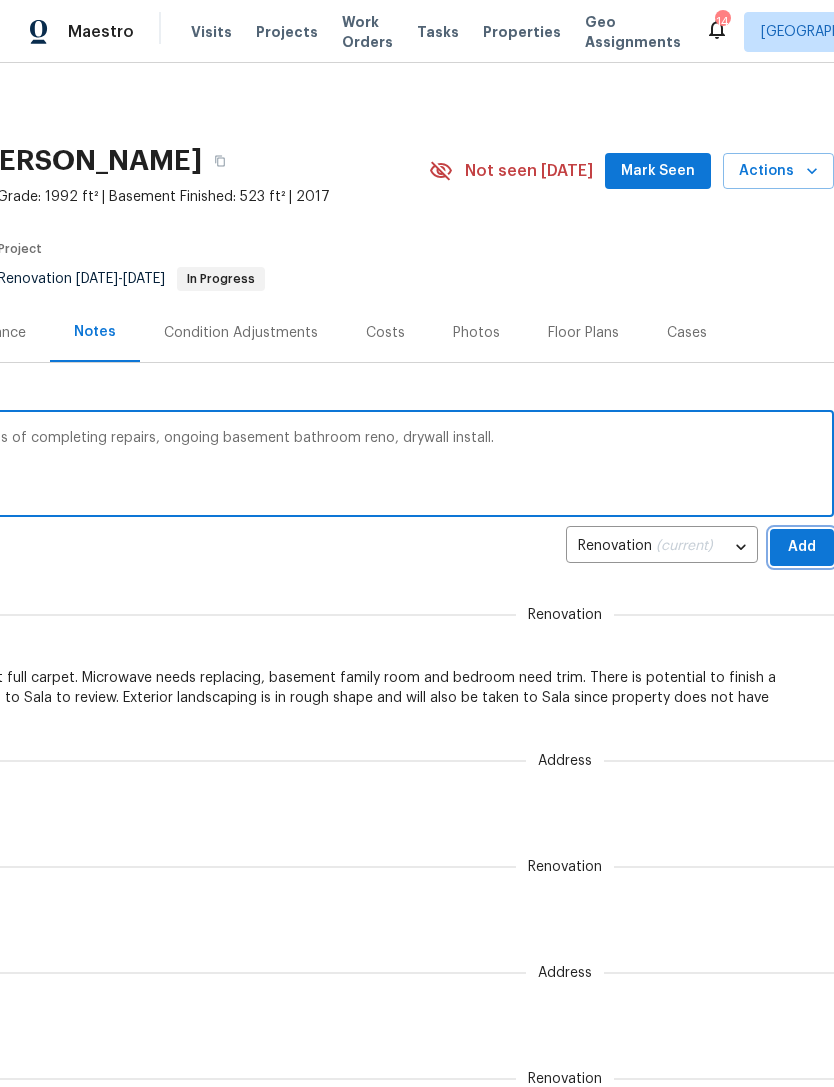 click on "Add" at bounding box center (802, 547) 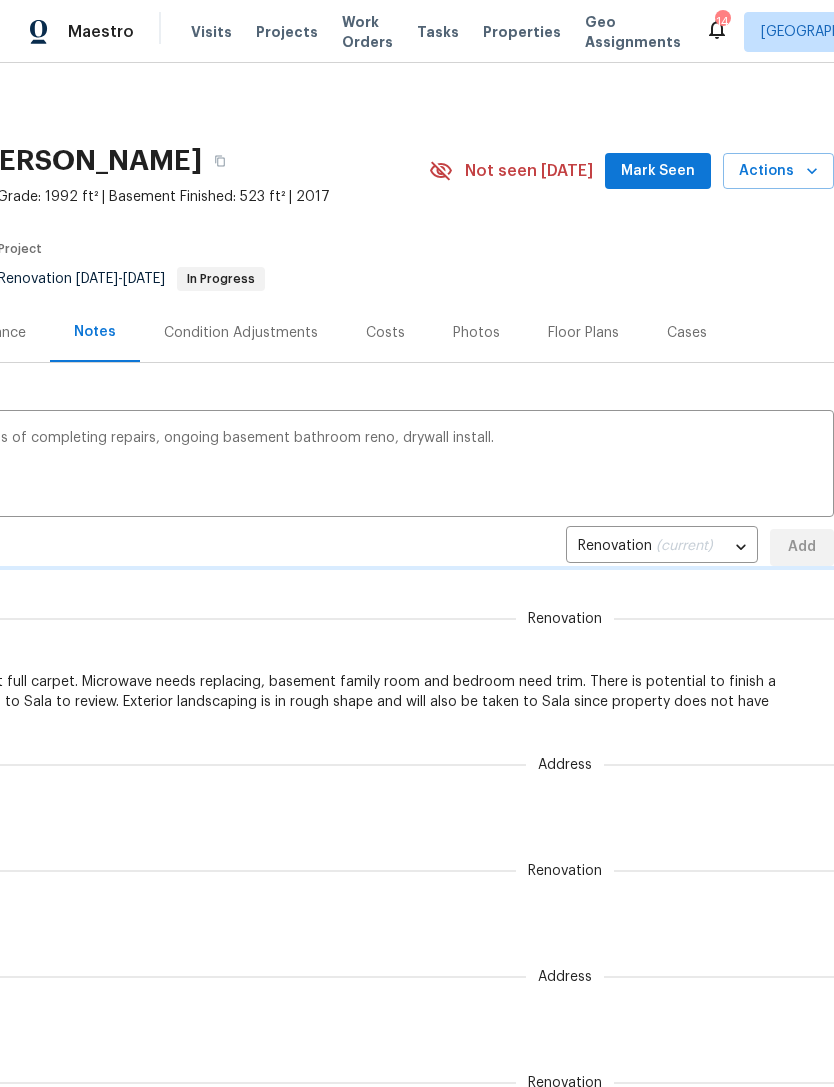 type 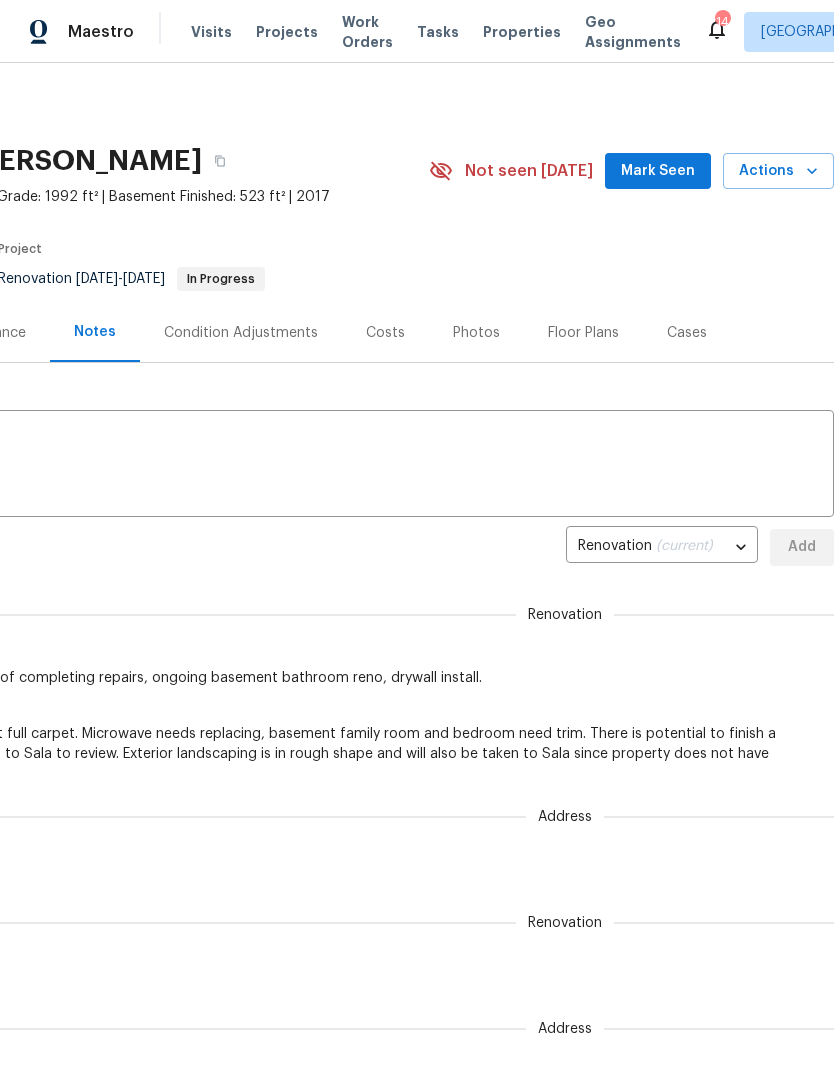 scroll, scrollTop: 0, scrollLeft: 296, axis: horizontal 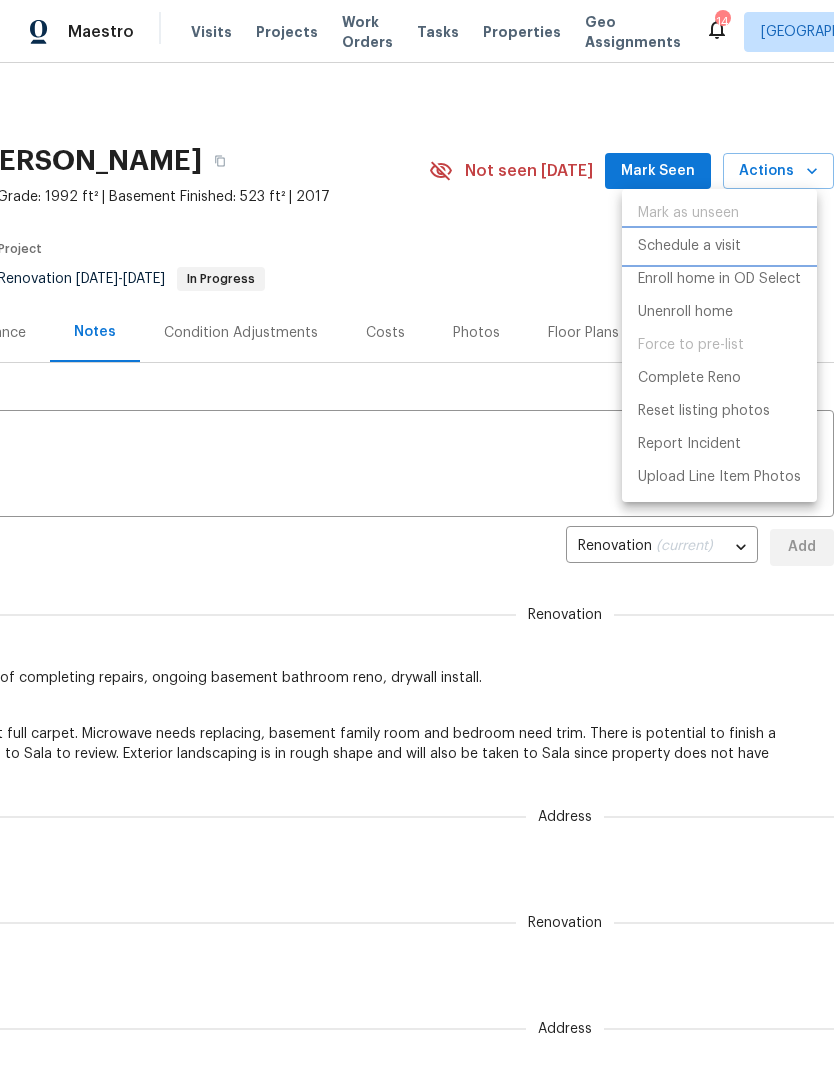 click on "Schedule a visit" at bounding box center (719, 246) 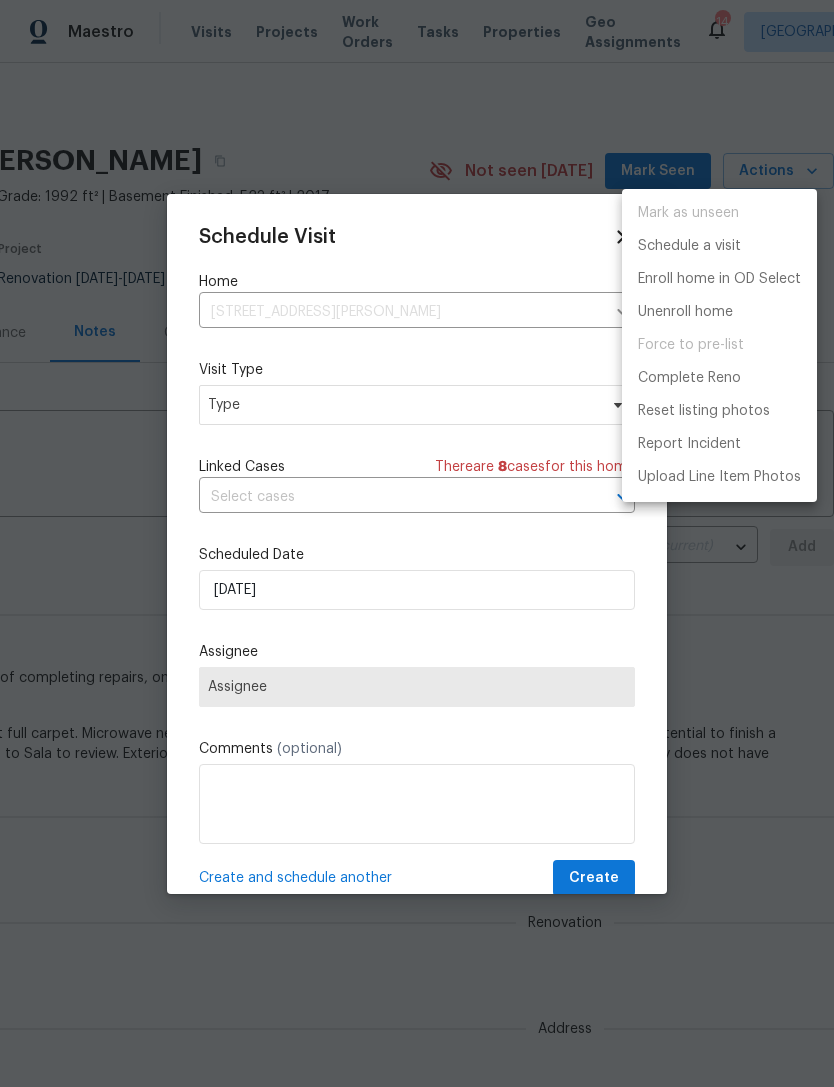 click at bounding box center [417, 543] 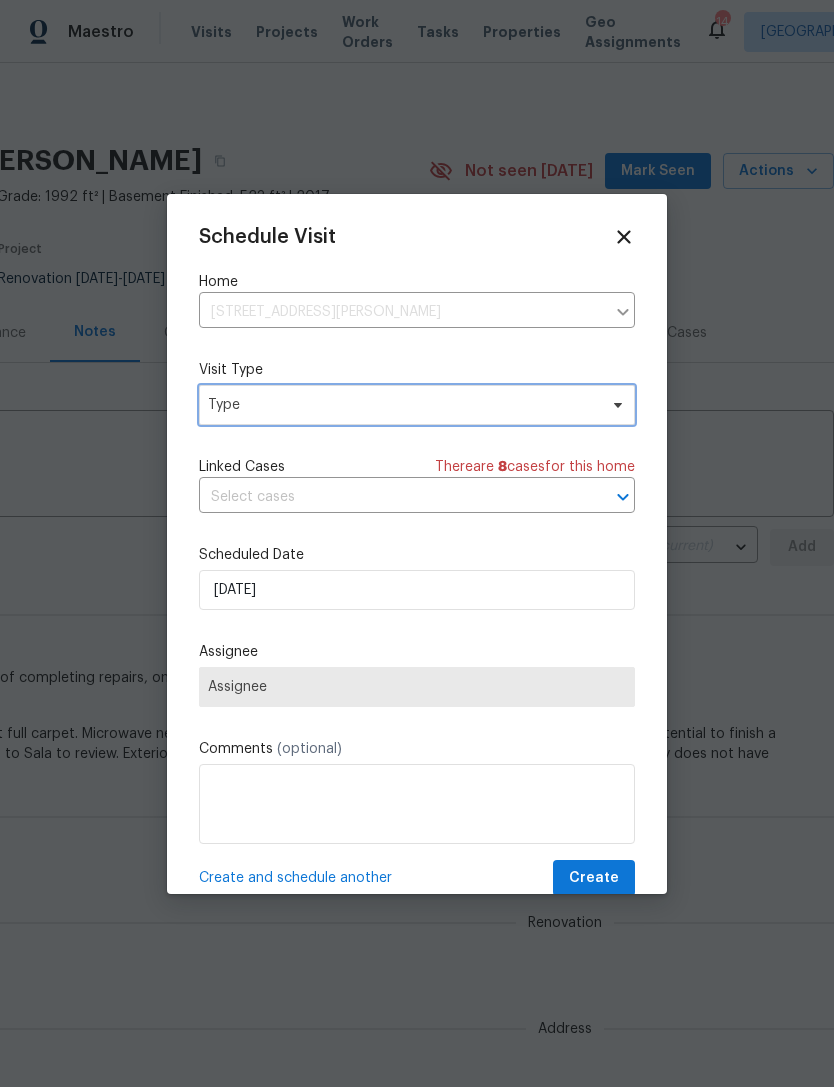 click on "Type" at bounding box center [402, 405] 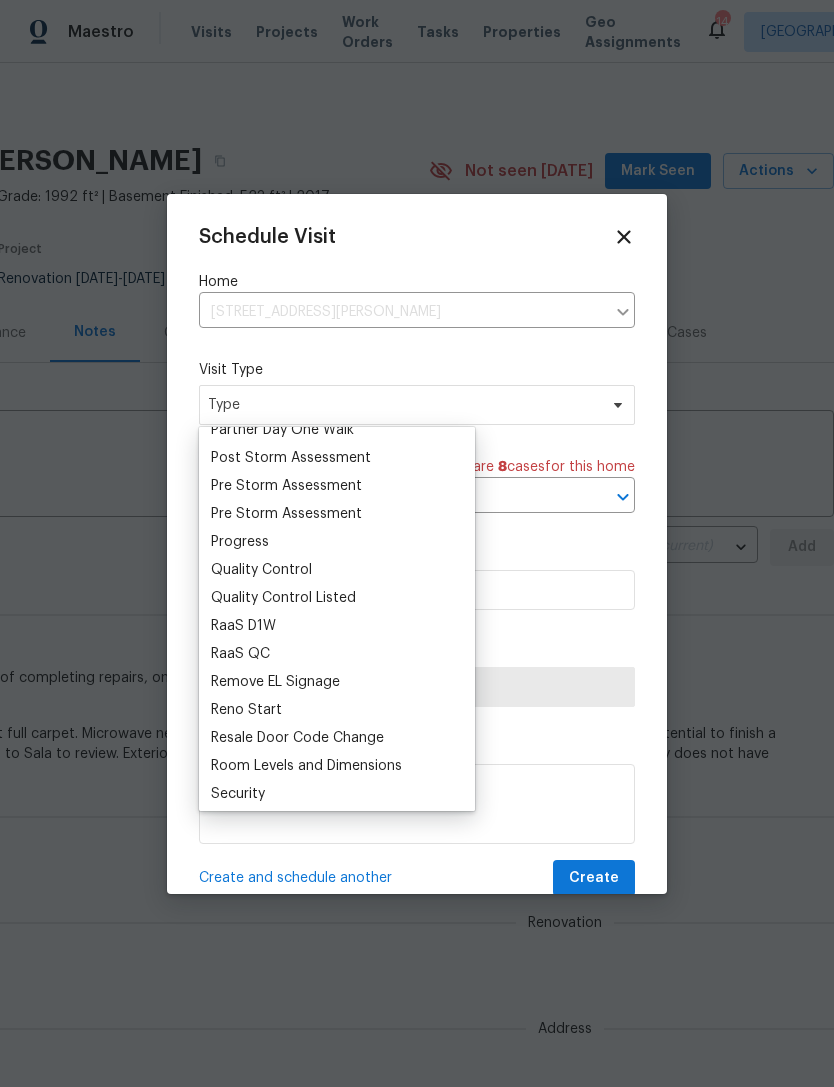 scroll, scrollTop: 1232, scrollLeft: 0, axis: vertical 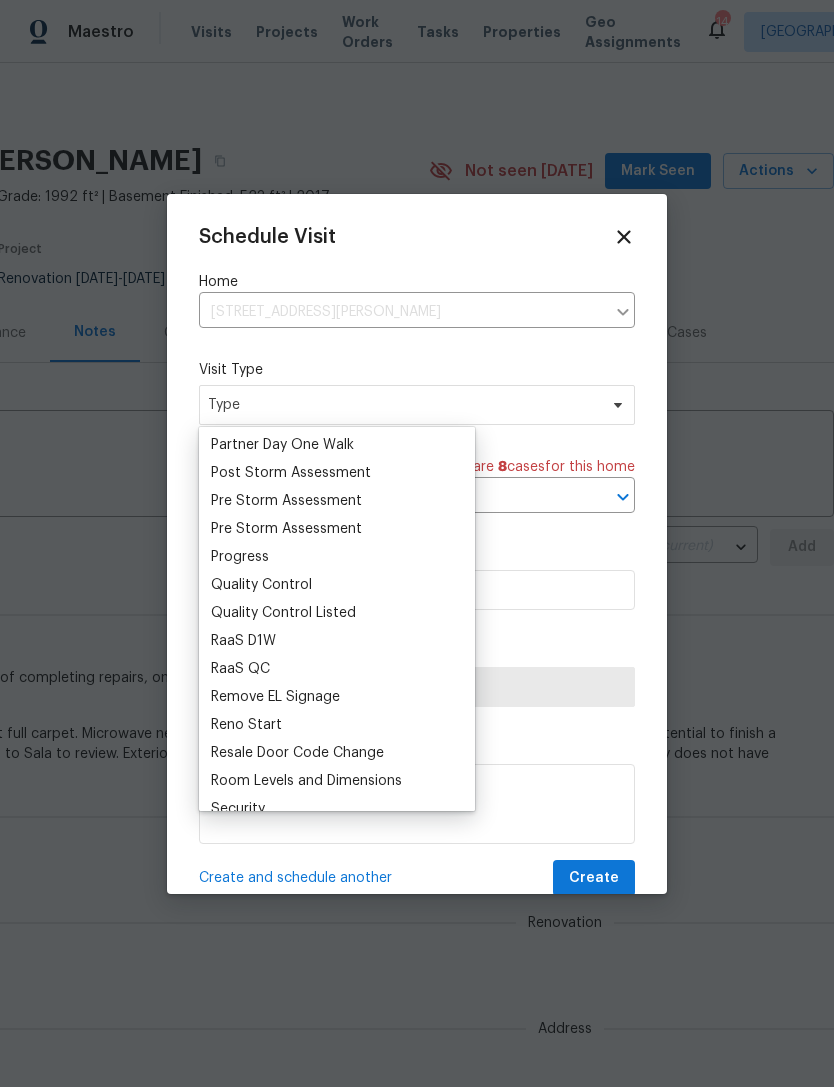 click on "Progress" at bounding box center [240, 557] 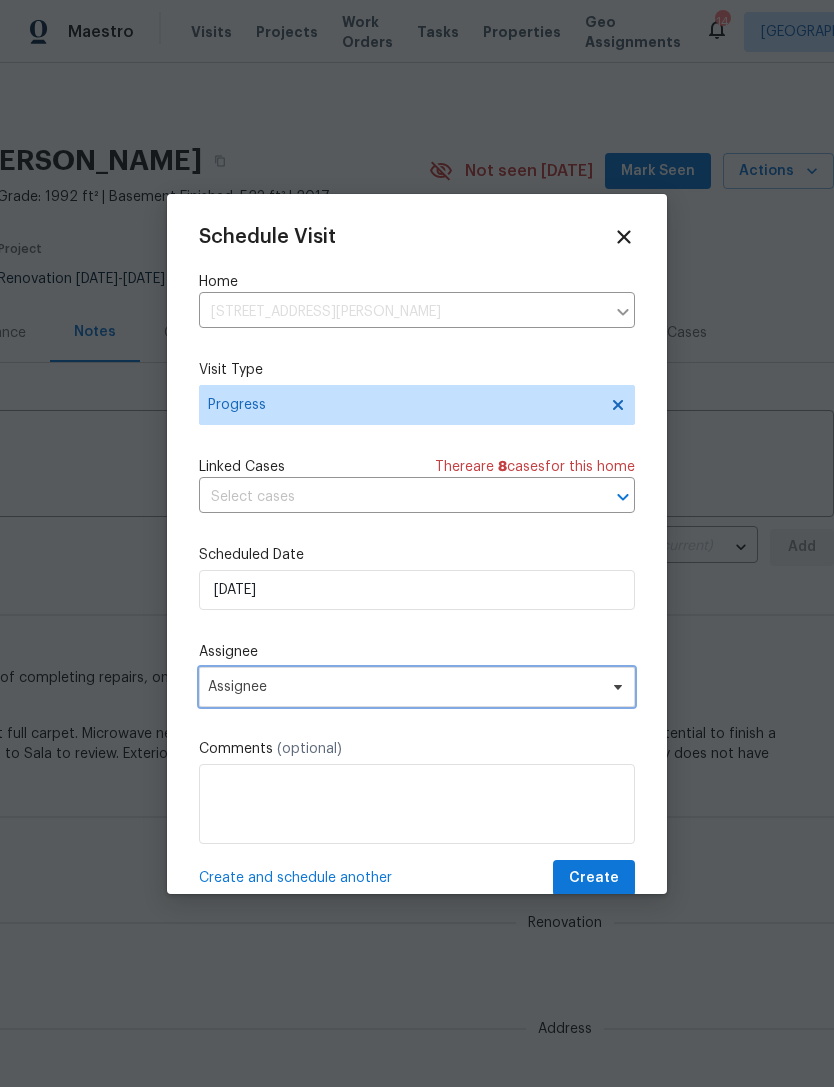 click on "Assignee" at bounding box center [404, 687] 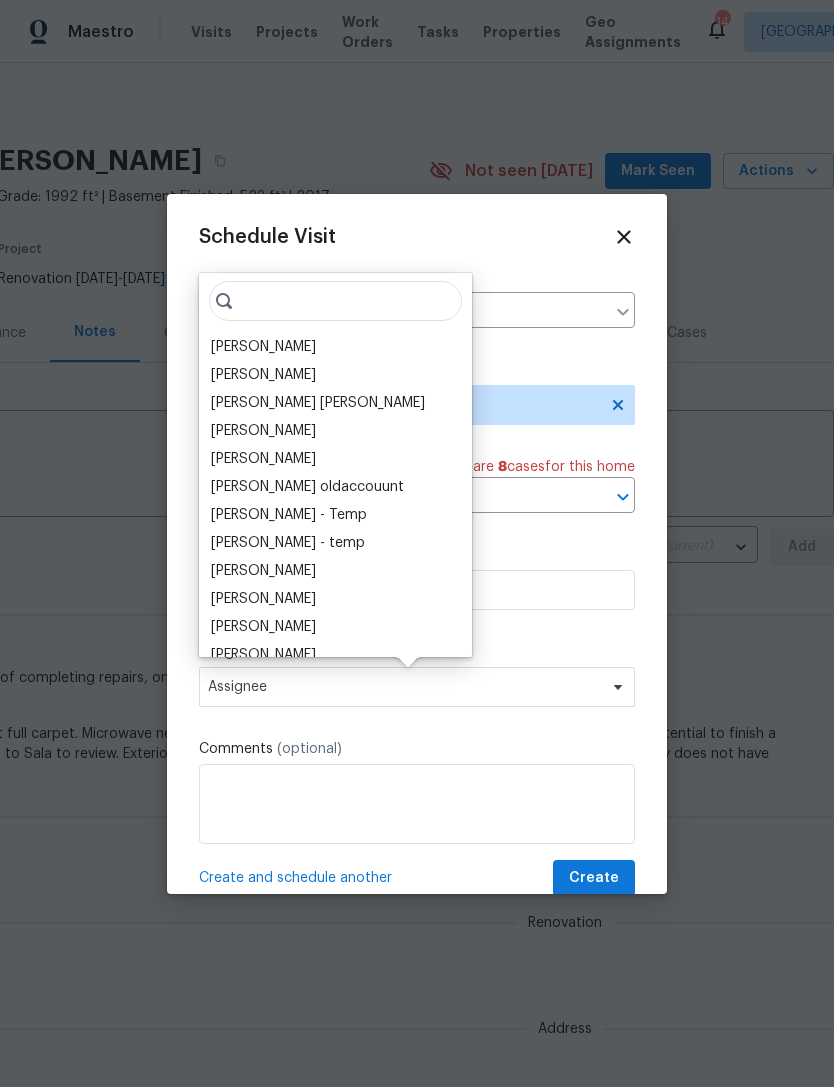 click on "[PERSON_NAME]" at bounding box center [263, 347] 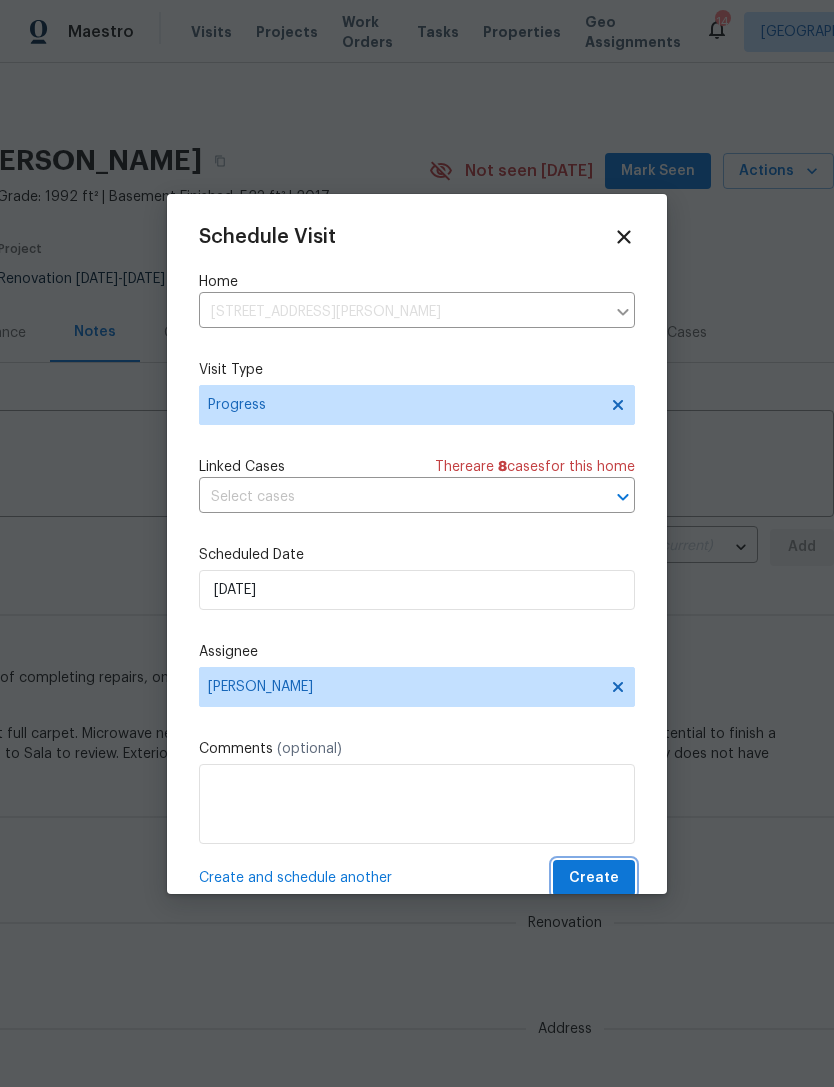 click on "Create" at bounding box center [594, 878] 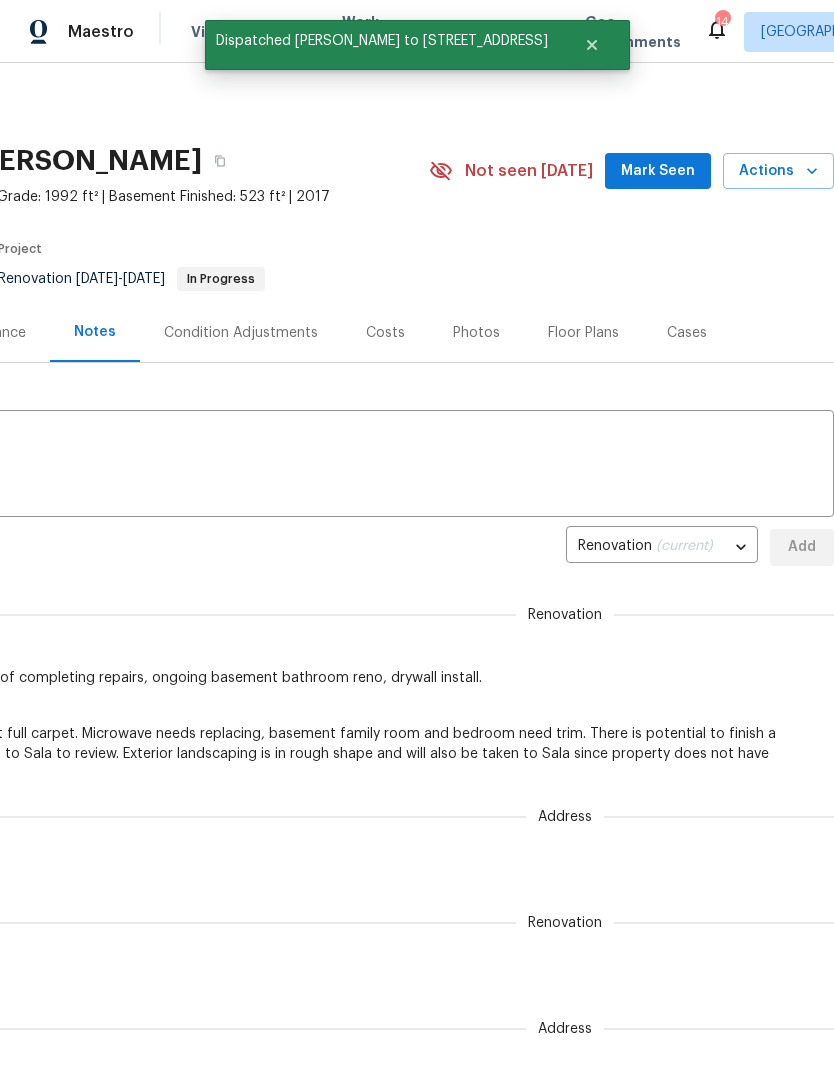 click on "5111 W Summerdale Dr, Herriman, UT 84096 4 Beds | 2 1/2 Baths | Total: 2515 ft² | Above Grade: 1992 ft² | Basement Finished: 523 ft² | 2017 Not seen today Mark Seen Actions Last Visit Date 7/15/2025  by  Jaime Angulo   Project Renovation   7/16/2025  -  8/4/2025 In Progress" at bounding box center [269, 219] 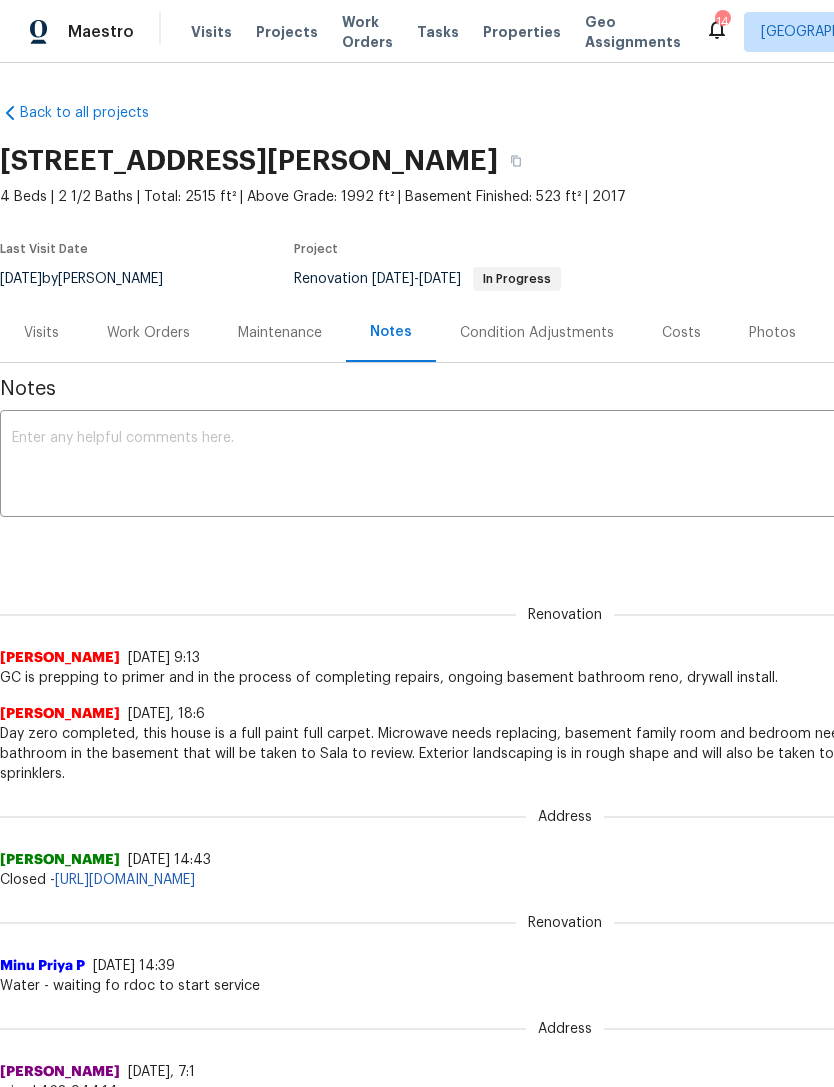 scroll, scrollTop: 0, scrollLeft: 0, axis: both 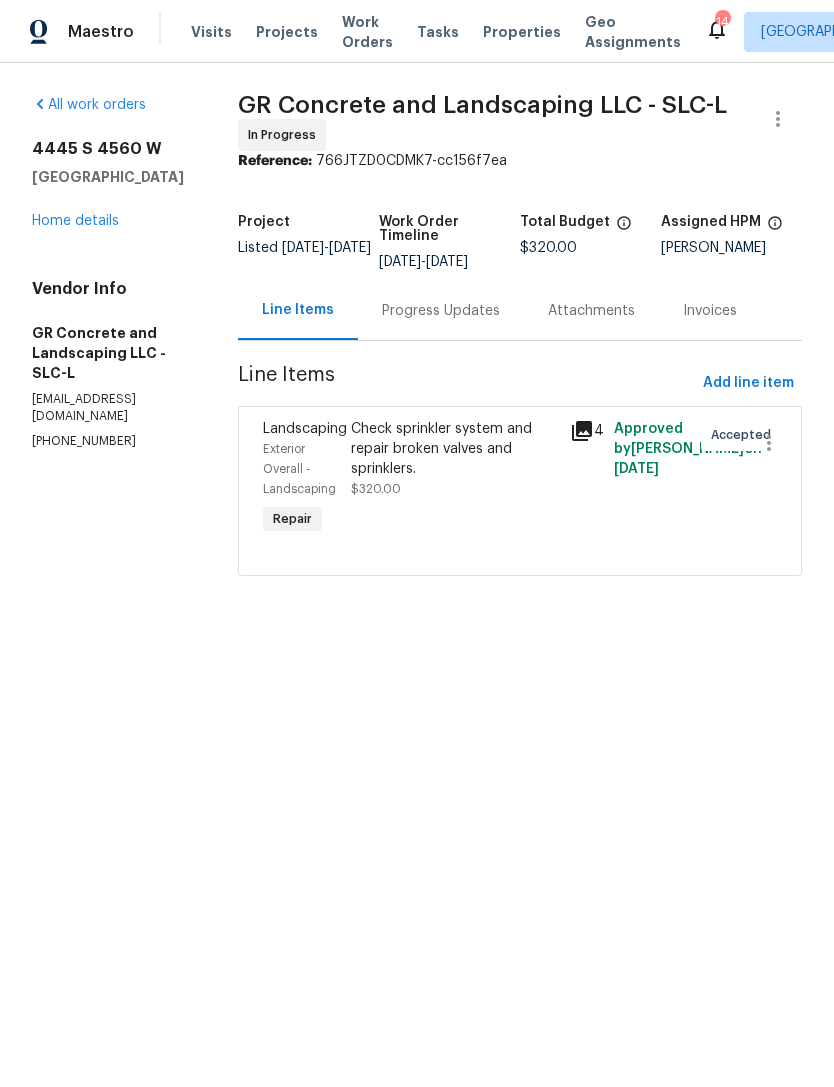 click on "Home details" at bounding box center [75, 221] 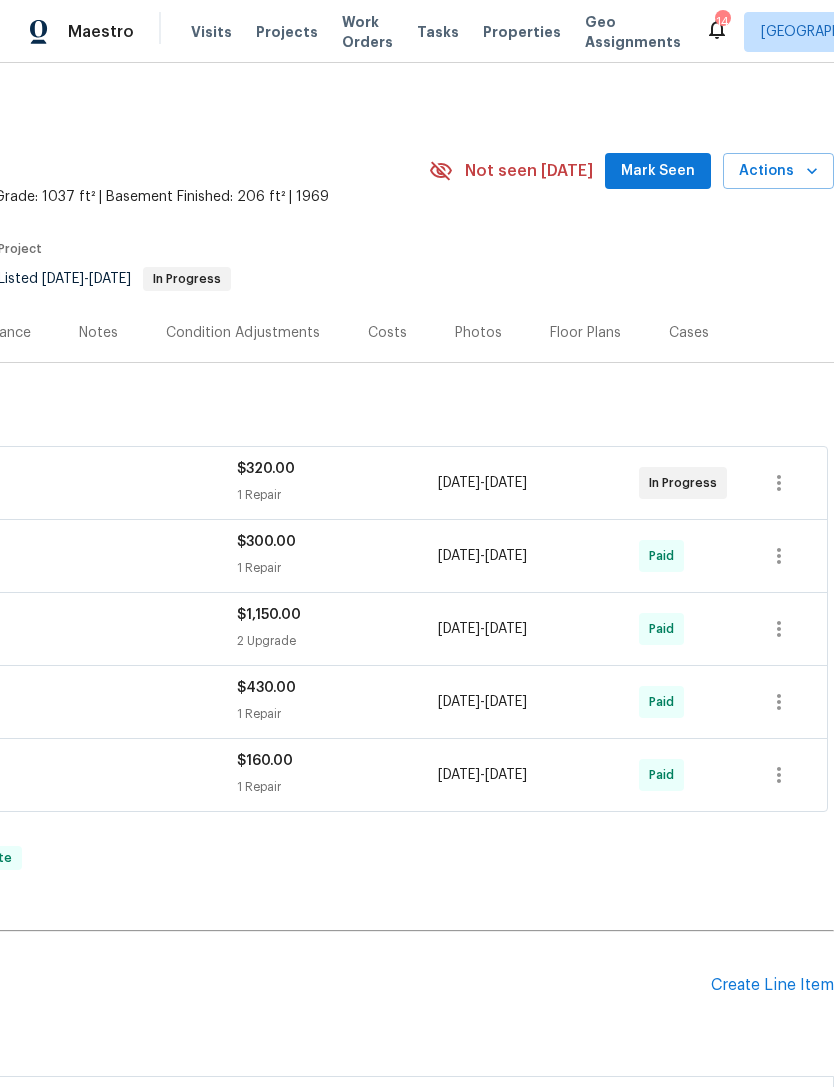scroll, scrollTop: 0, scrollLeft: 296, axis: horizontal 